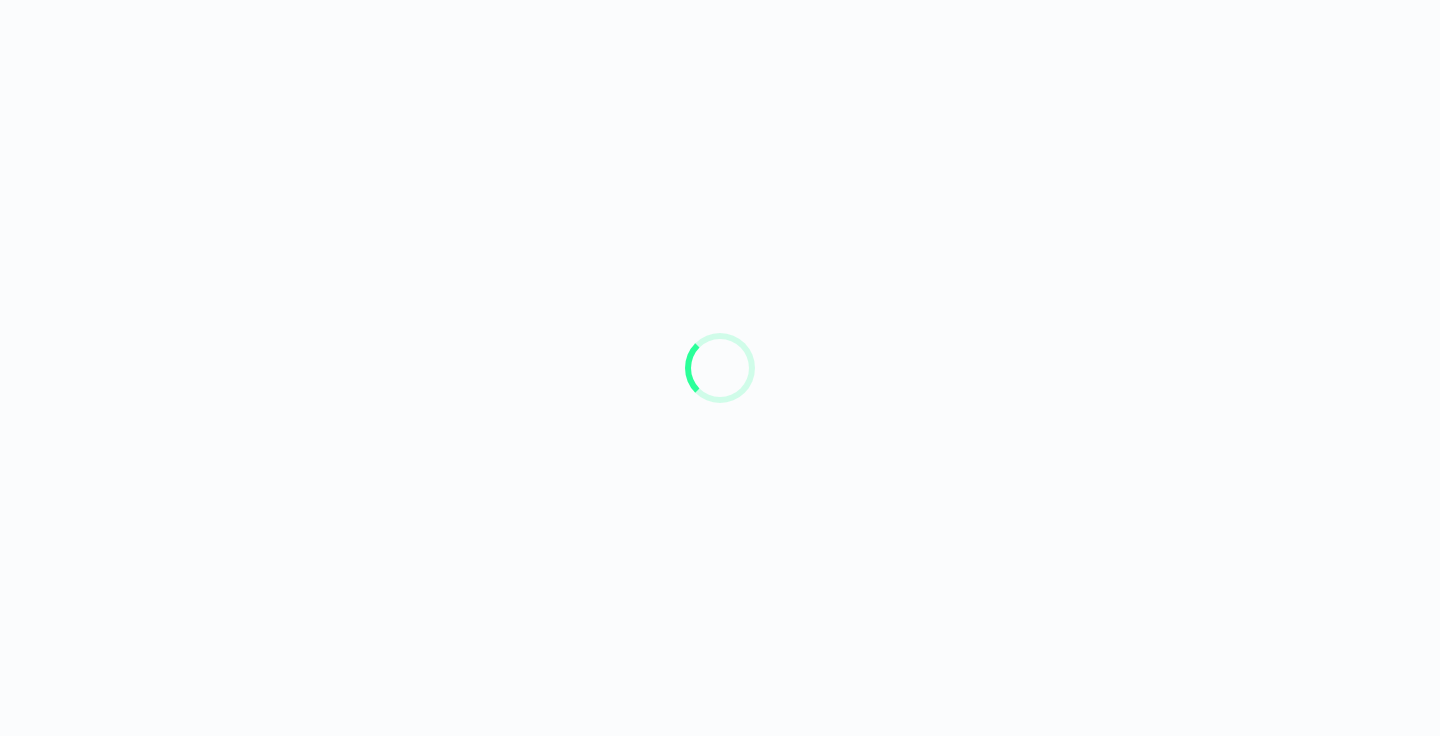scroll, scrollTop: 0, scrollLeft: 0, axis: both 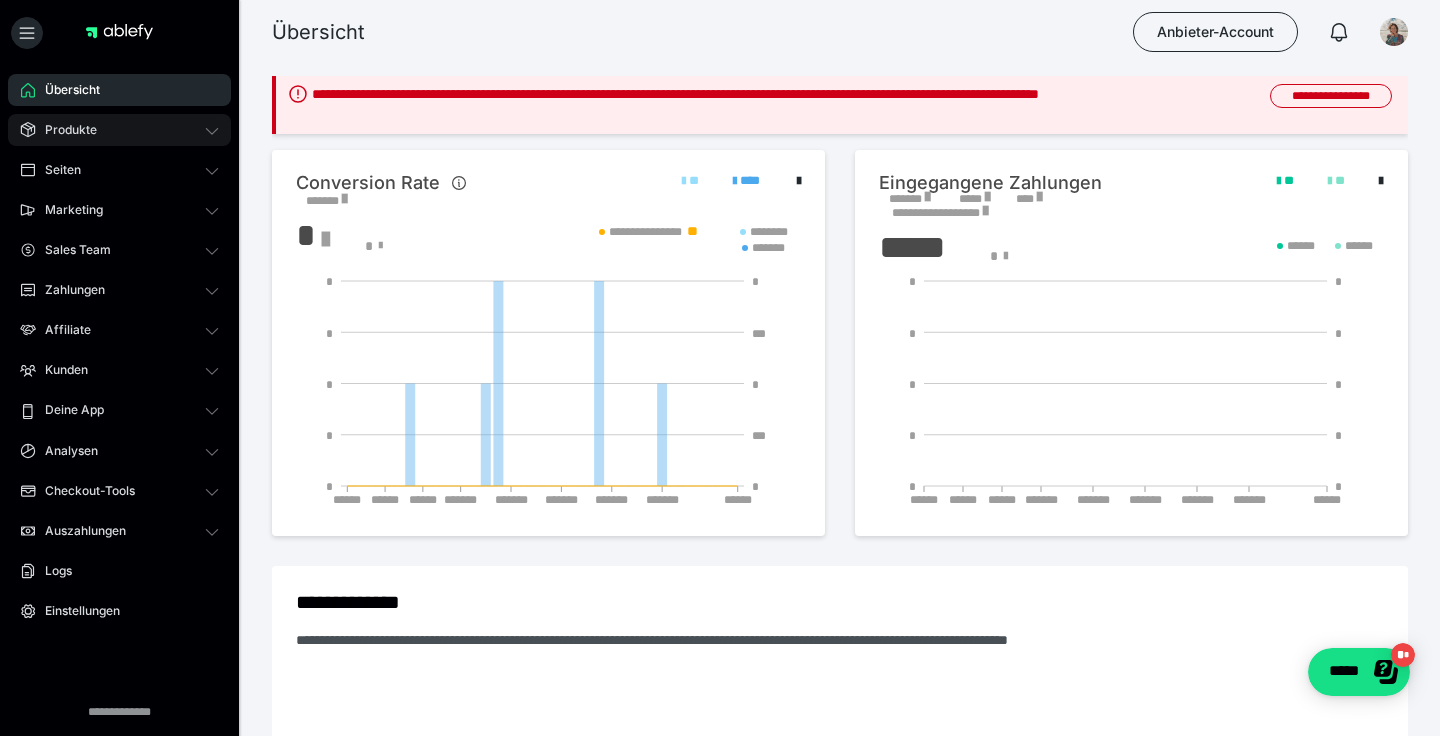 click on "Produkte" at bounding box center [119, 130] 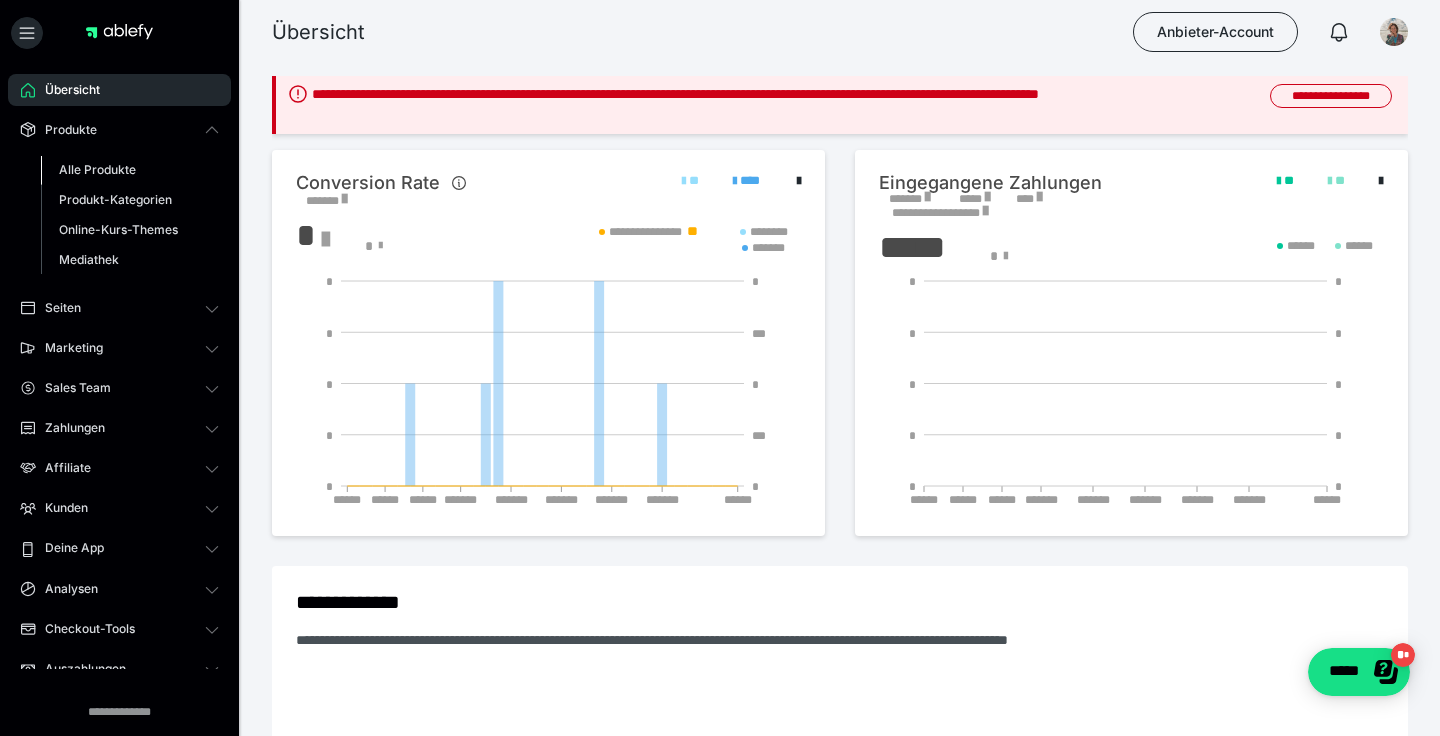 click on "Alle Produkte" at bounding box center (97, 169) 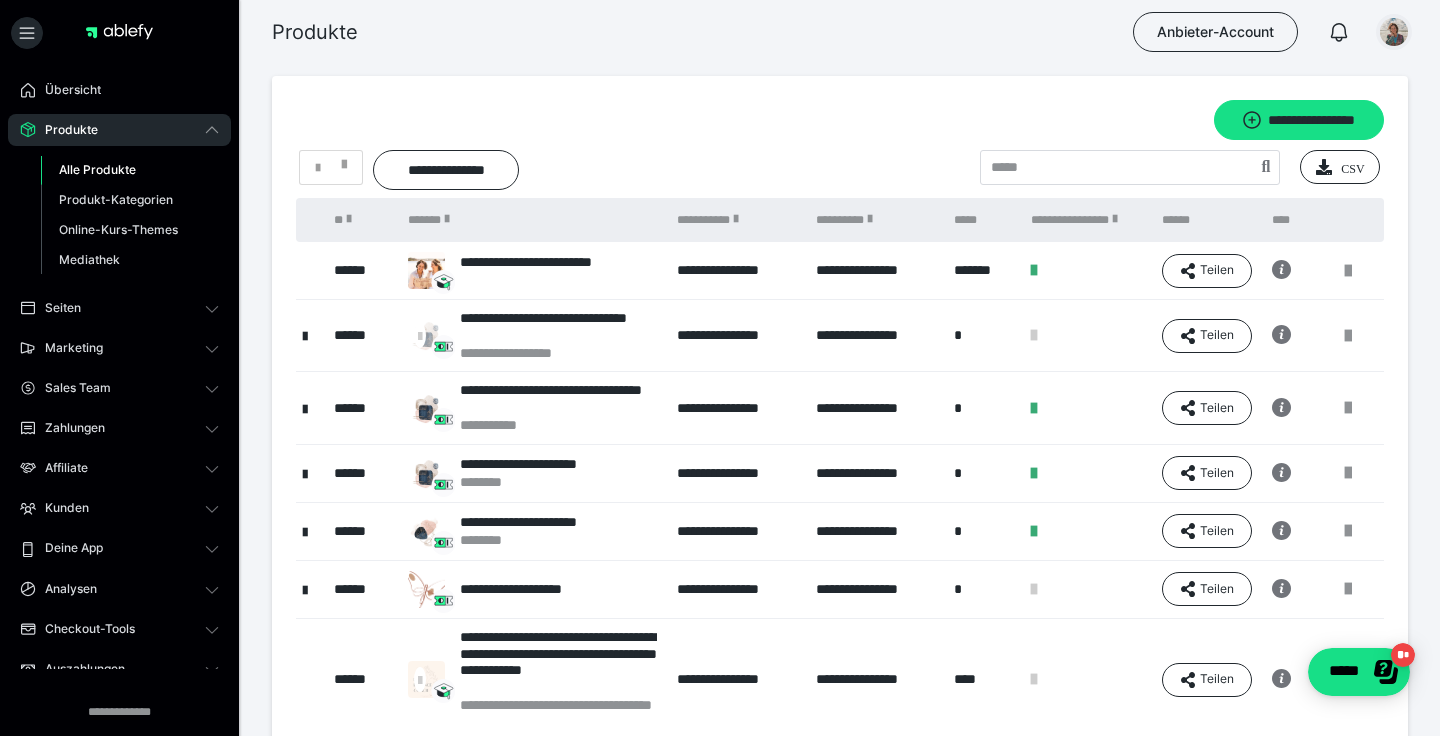 click at bounding box center [1394, 32] 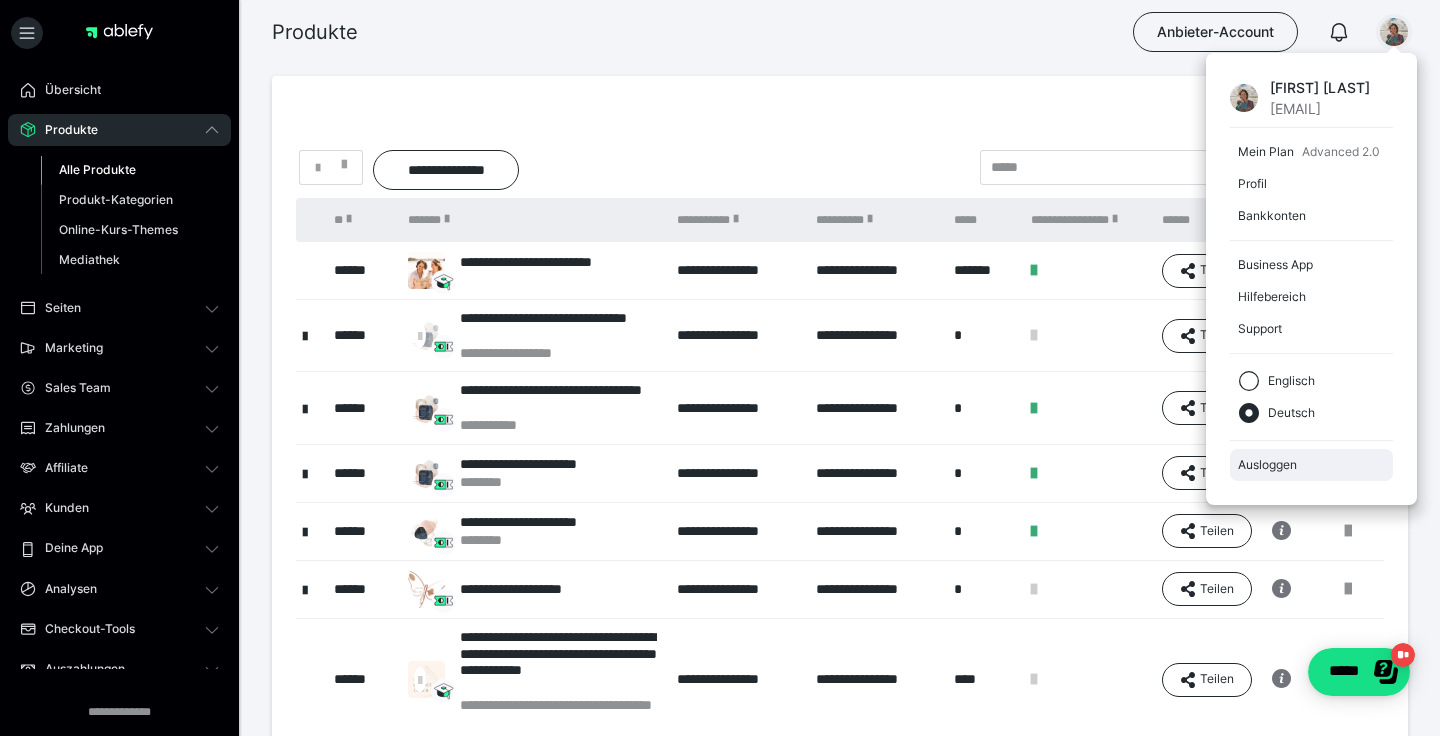 click on "Ausloggen" at bounding box center (1311, 465) 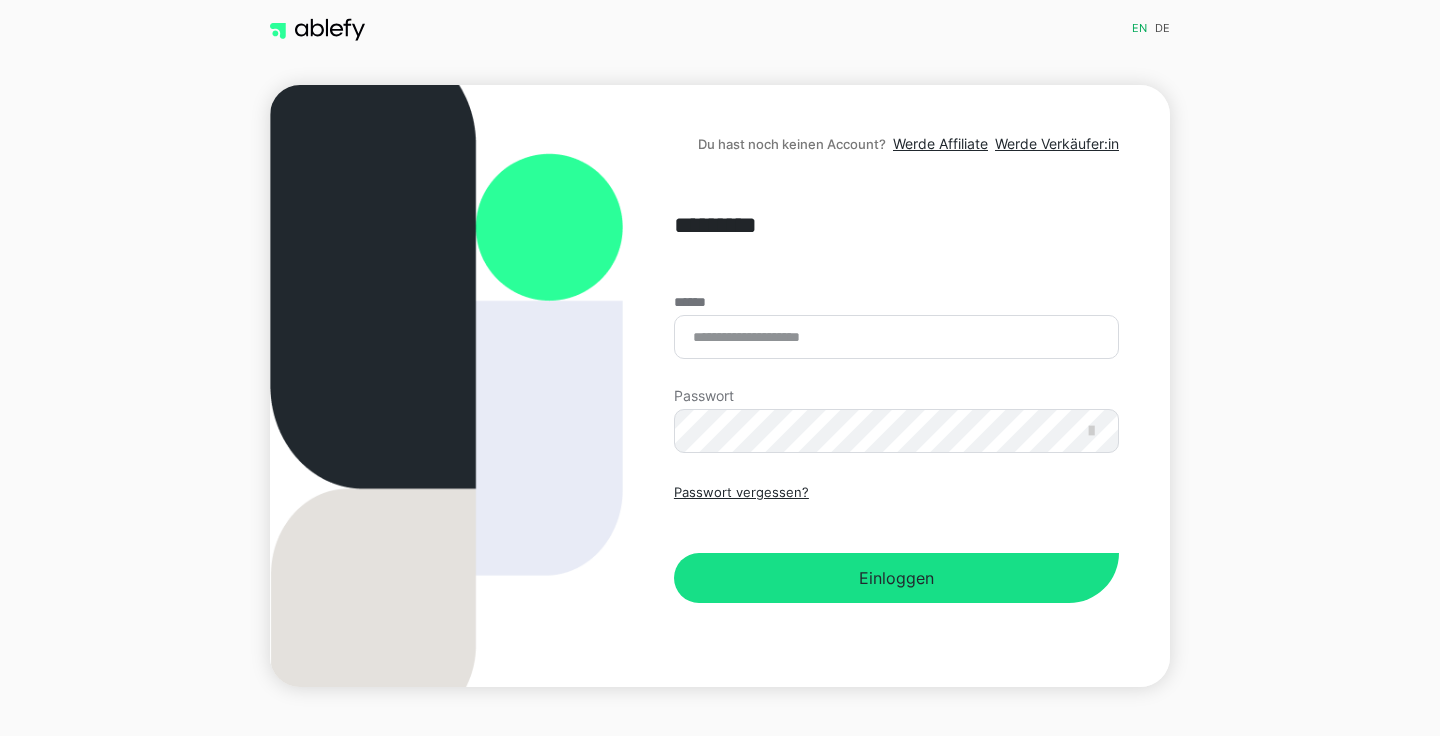 scroll, scrollTop: 0, scrollLeft: 0, axis: both 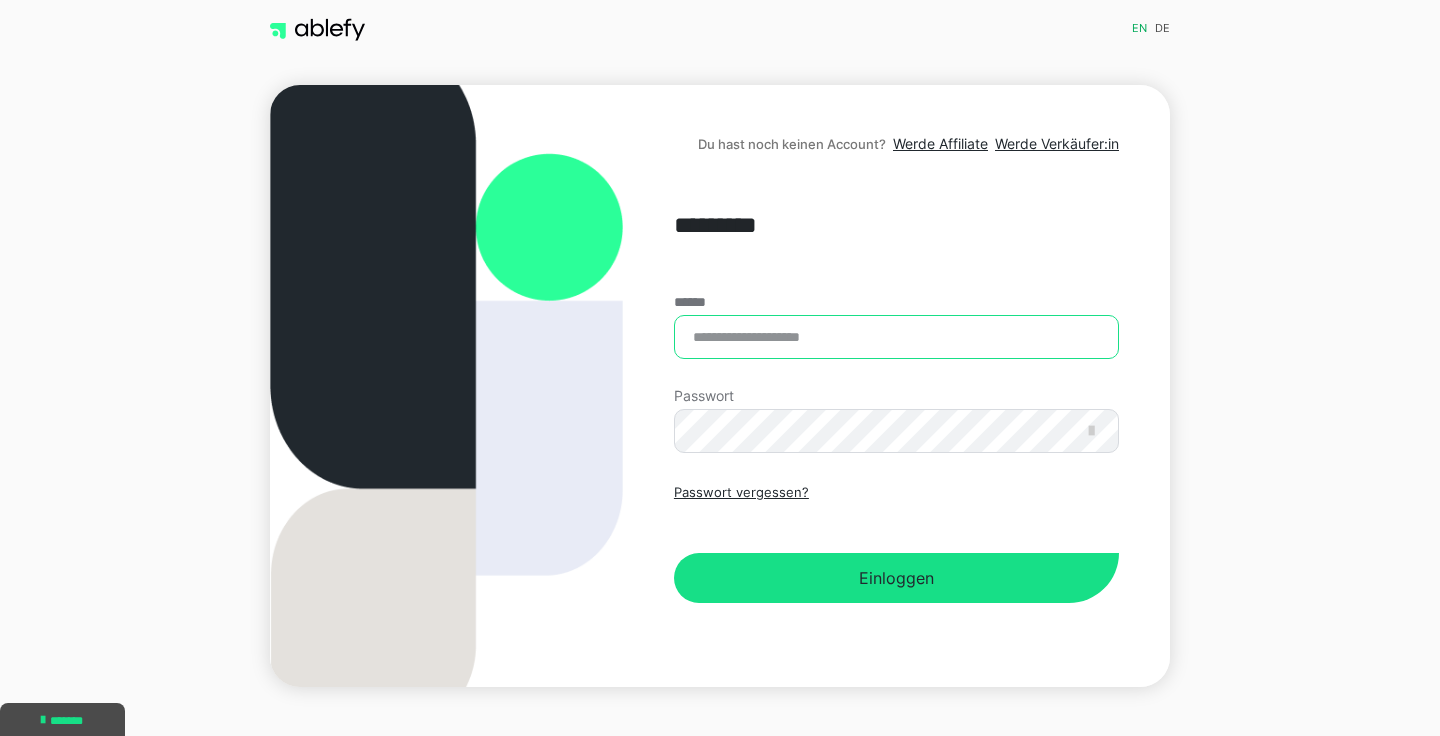 click on "******" at bounding box center (896, 337) 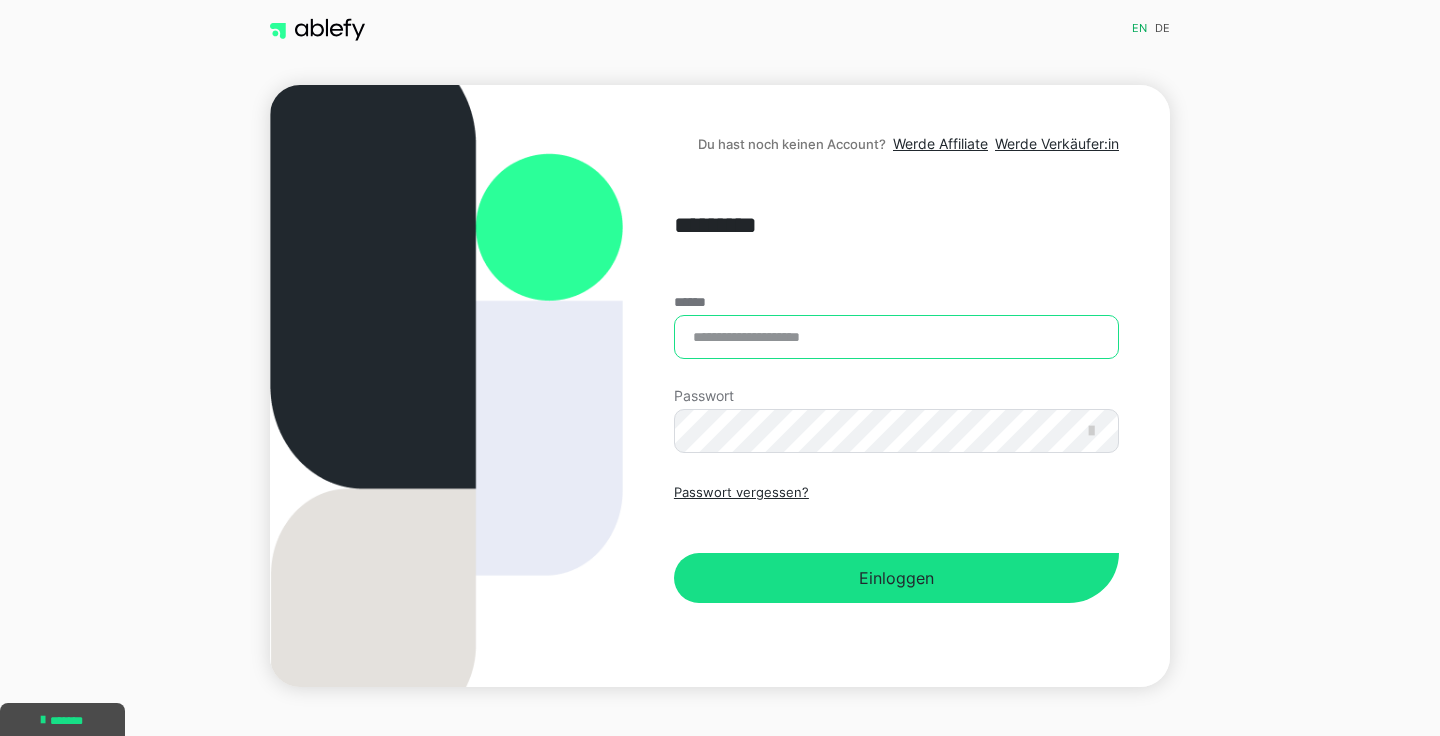 click on "******" at bounding box center [896, 337] 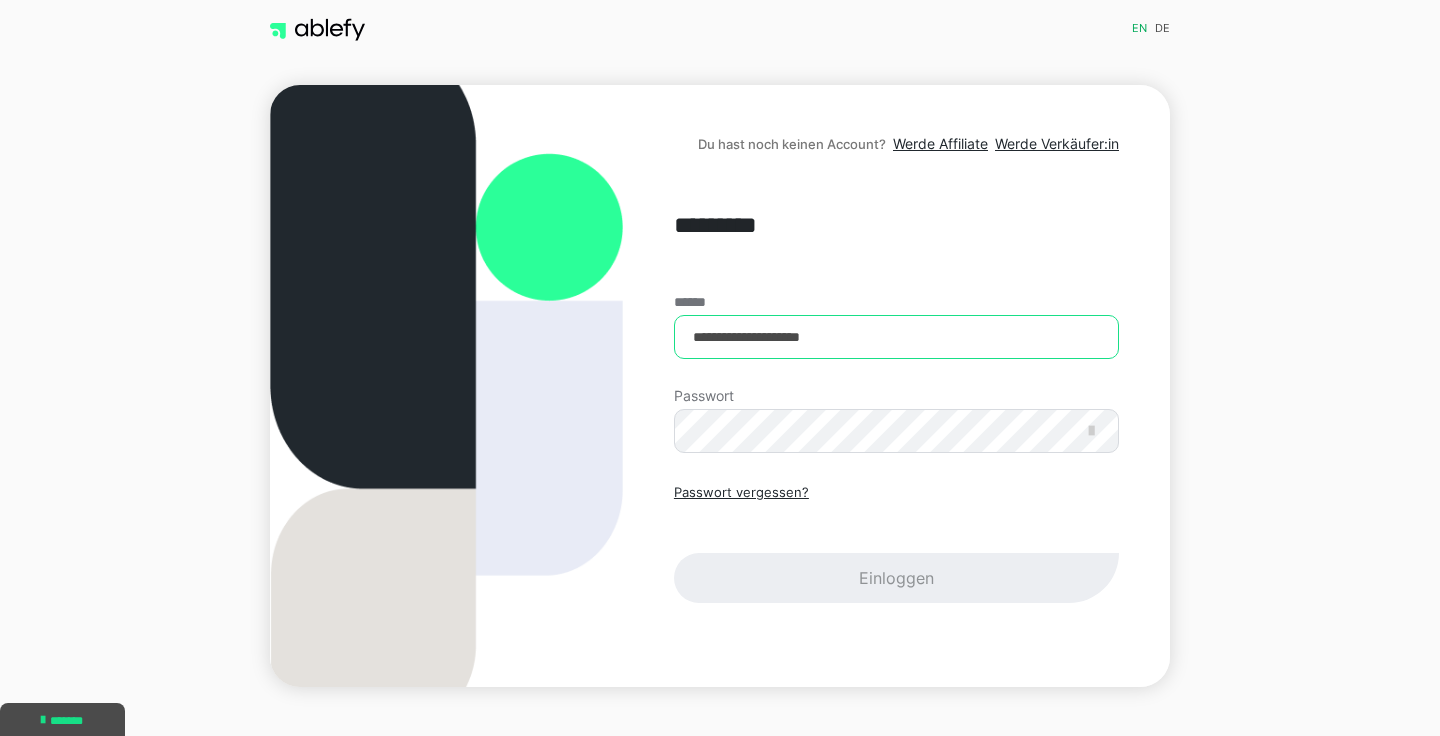 type on "**********" 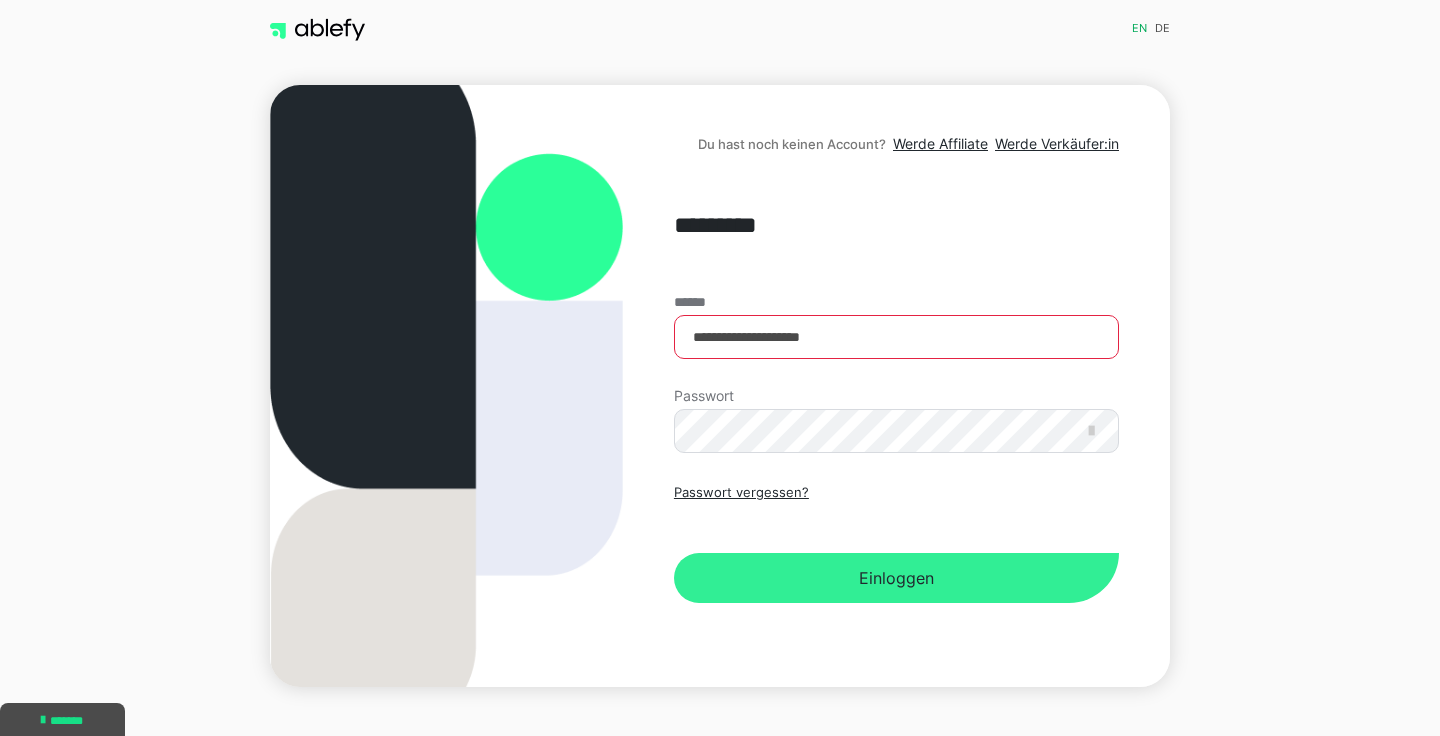 click on "Einloggen" at bounding box center (896, 578) 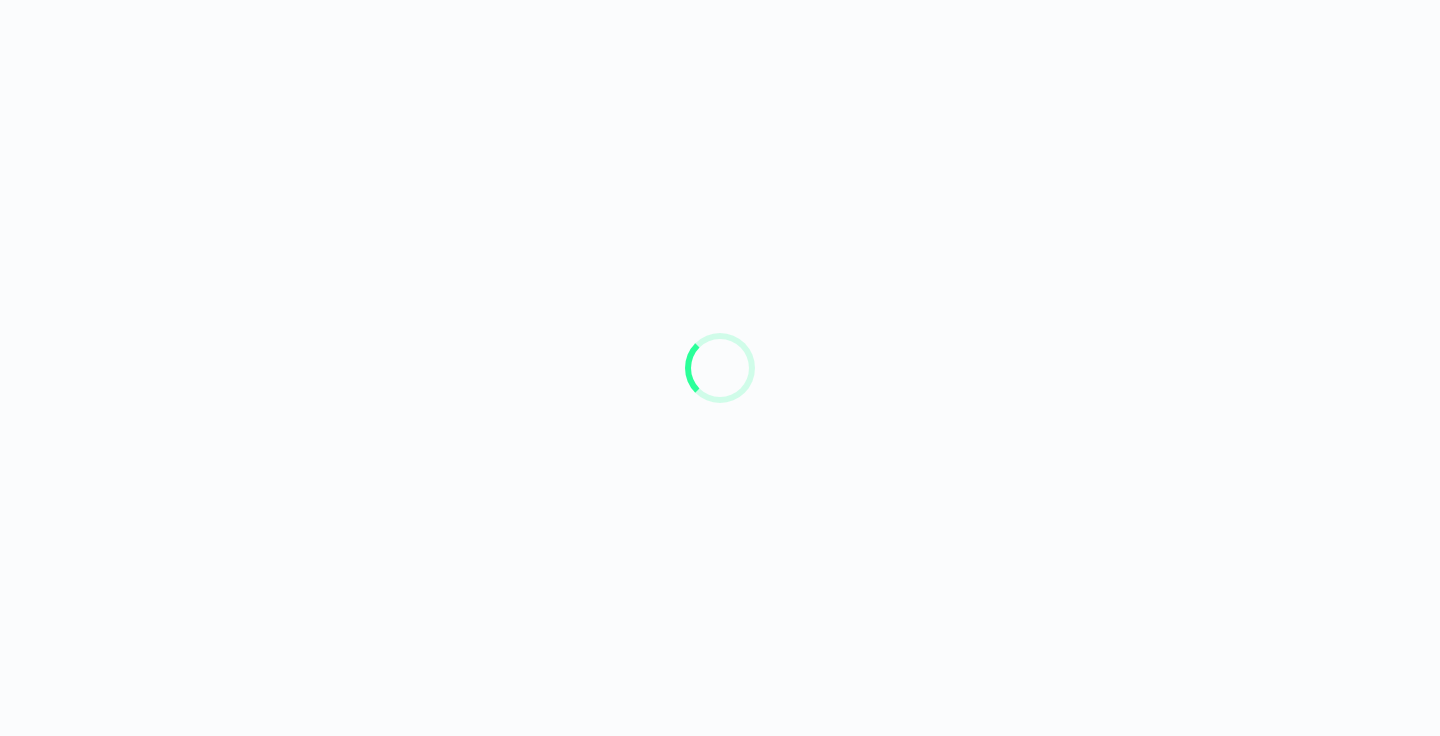 scroll, scrollTop: 0, scrollLeft: 0, axis: both 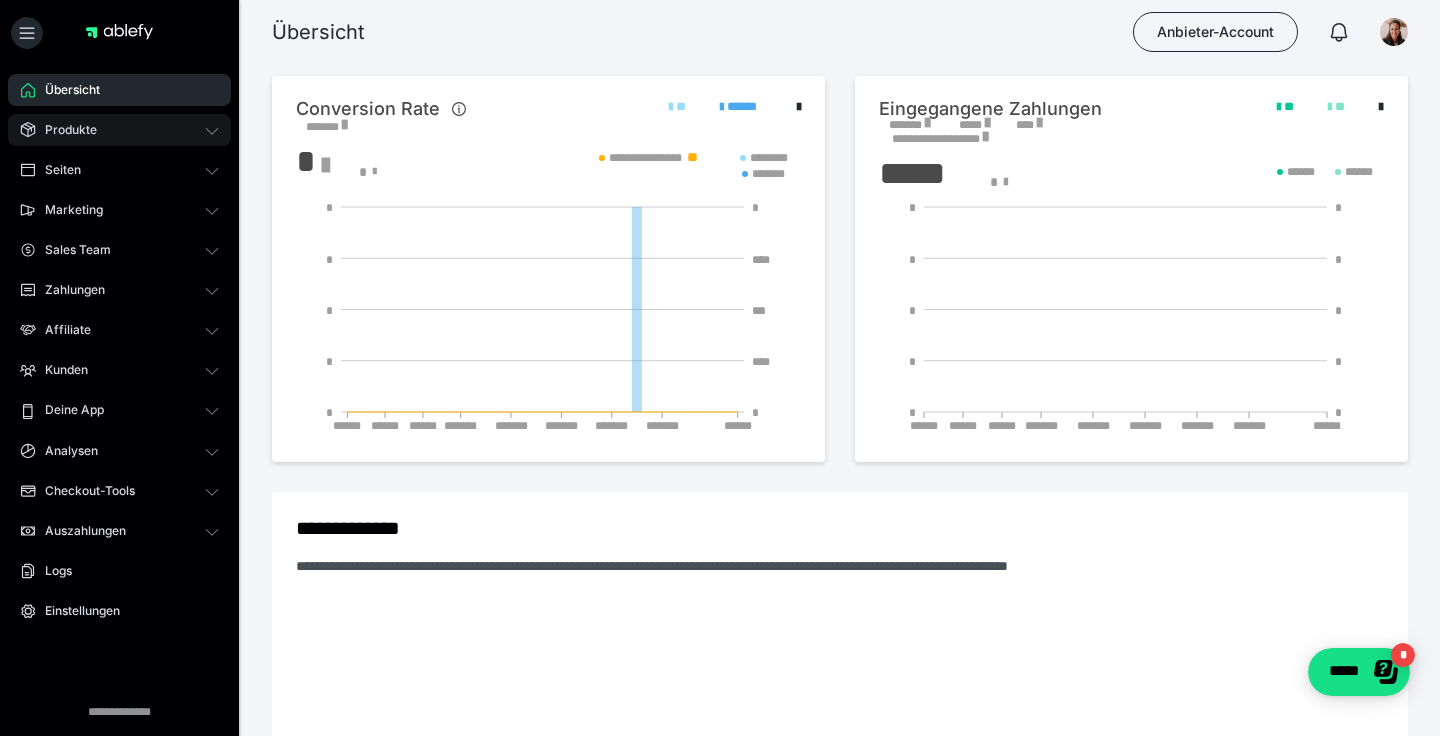 click on "Produkte" at bounding box center [119, 130] 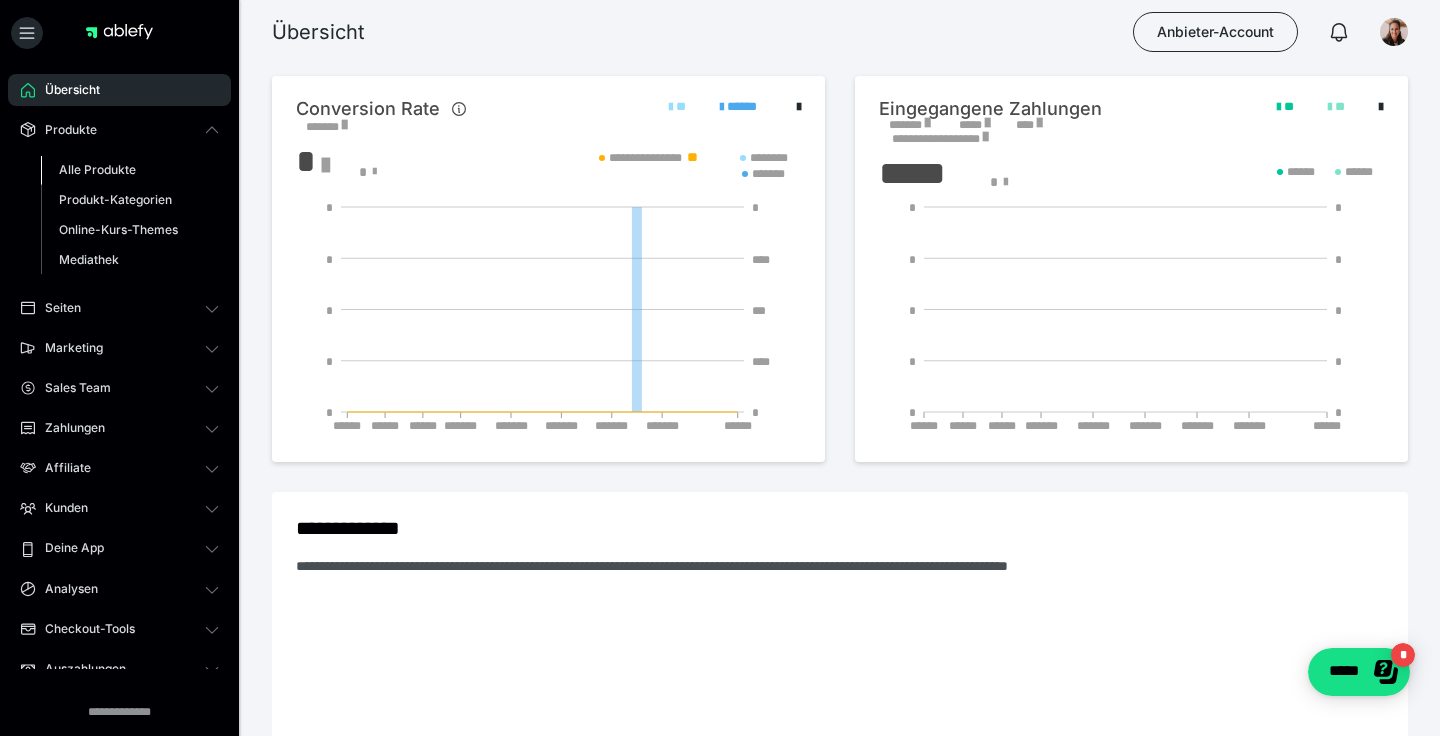 click on "Alle Produkte" at bounding box center (130, 170) 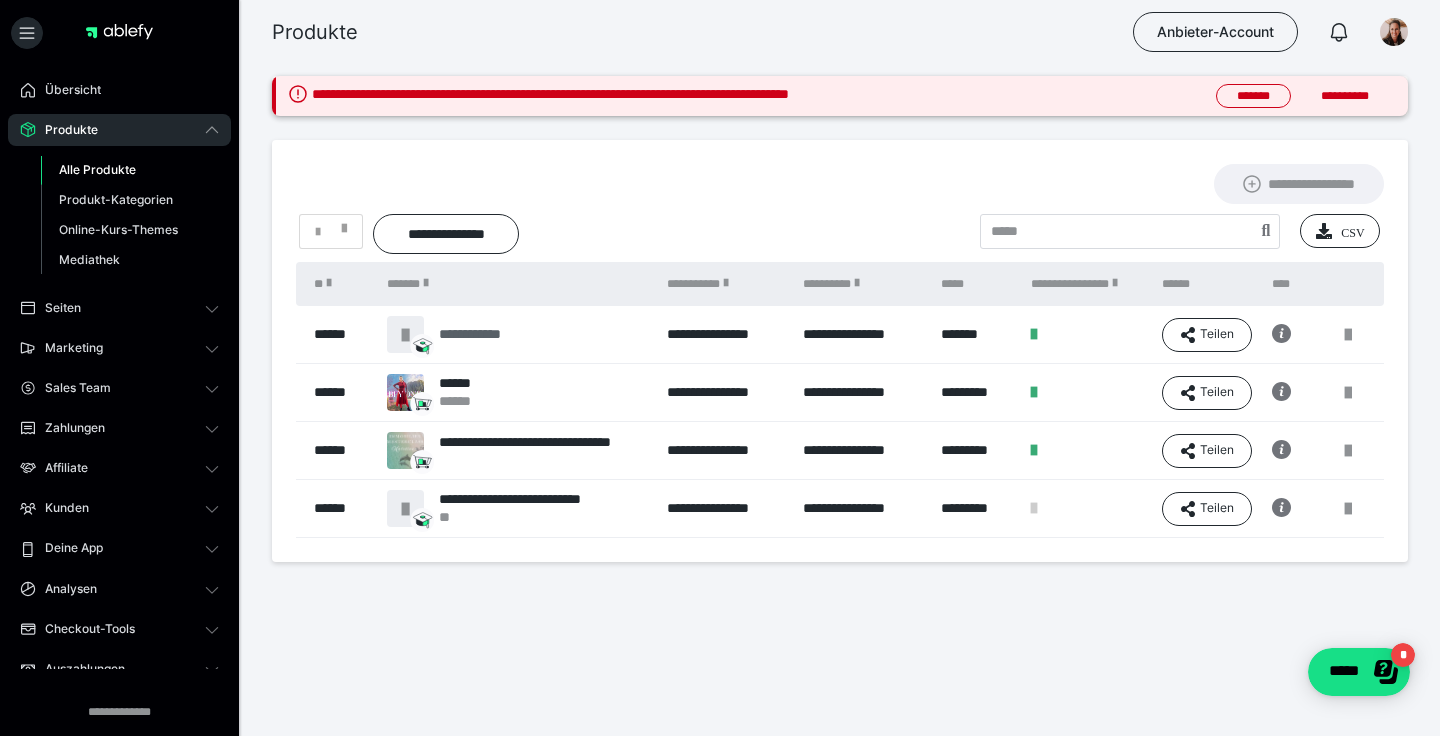 click on "**********" at bounding box center [484, 334] 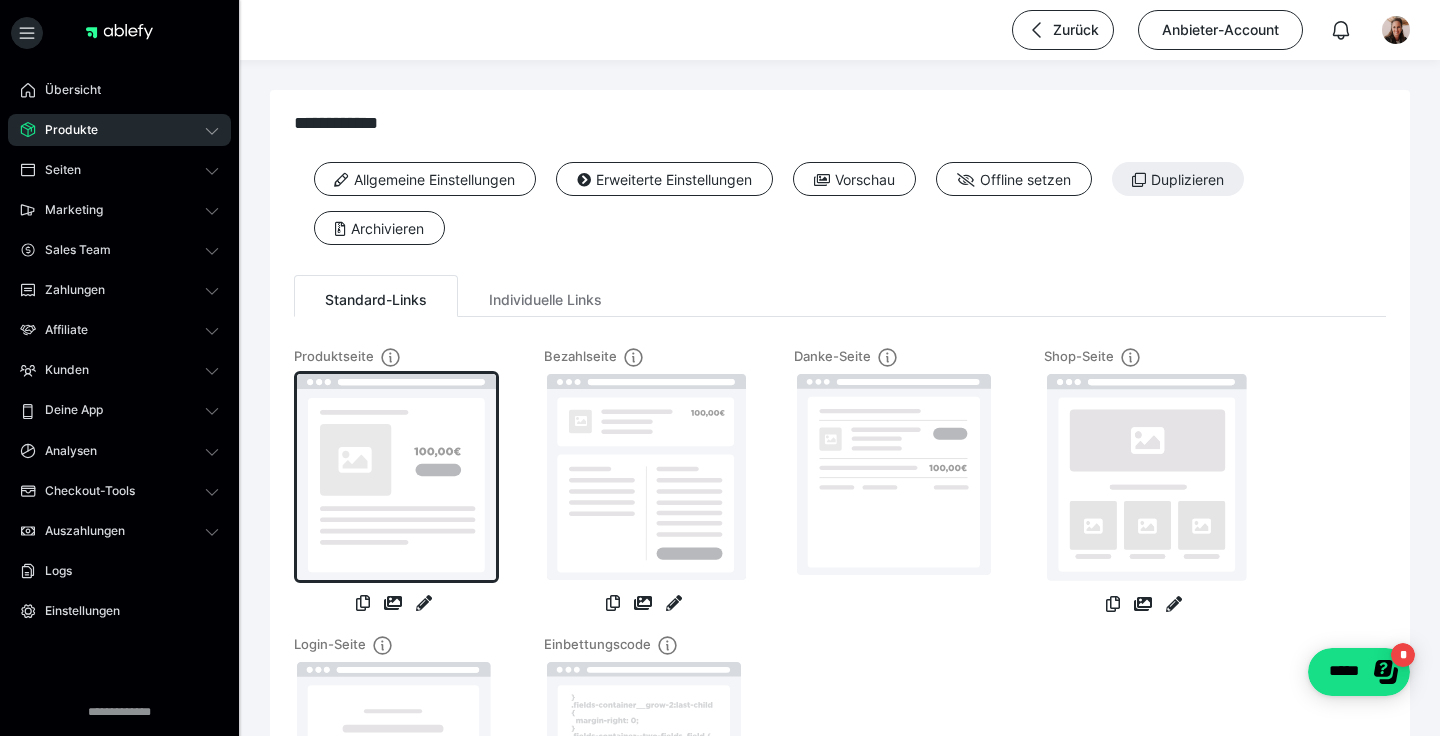click at bounding box center [396, 477] 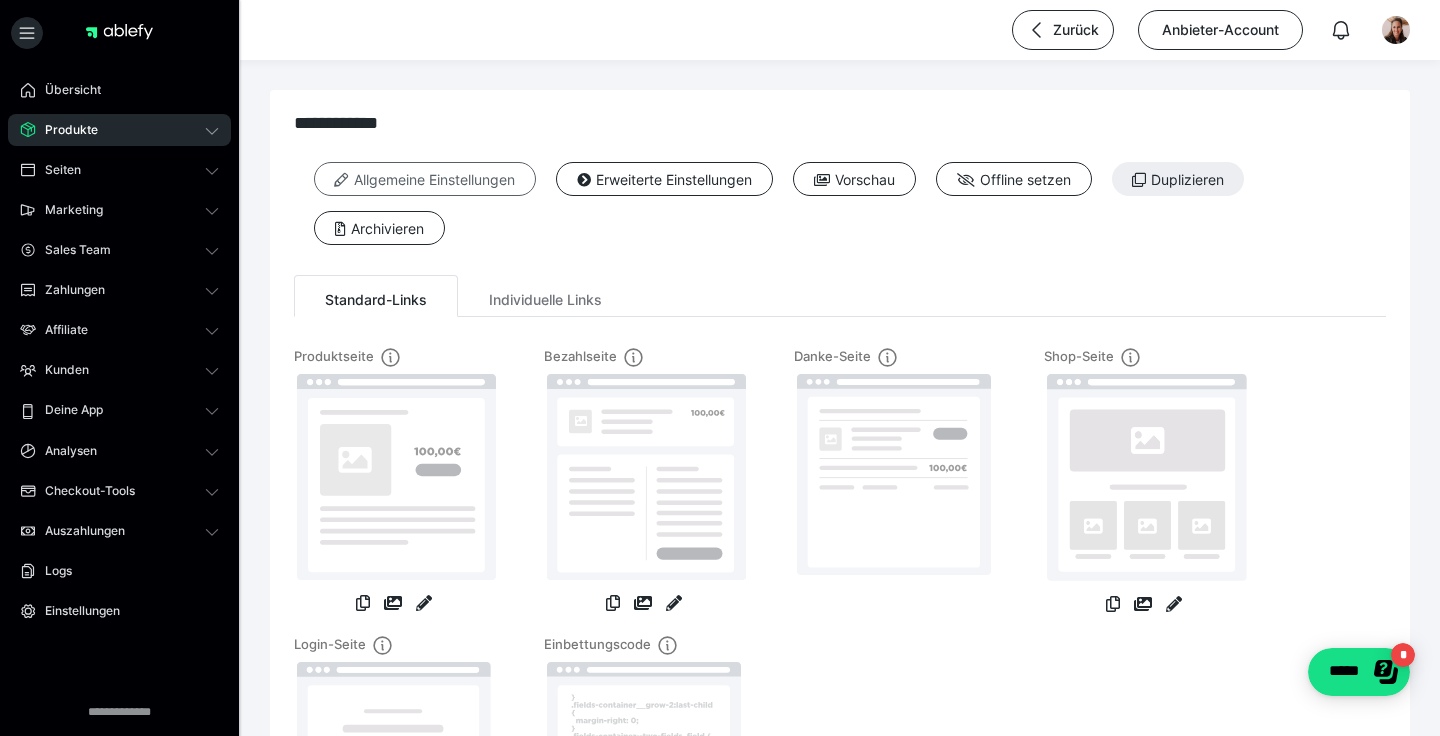 click on "Allgemeine Einstellungen" at bounding box center [425, 179] 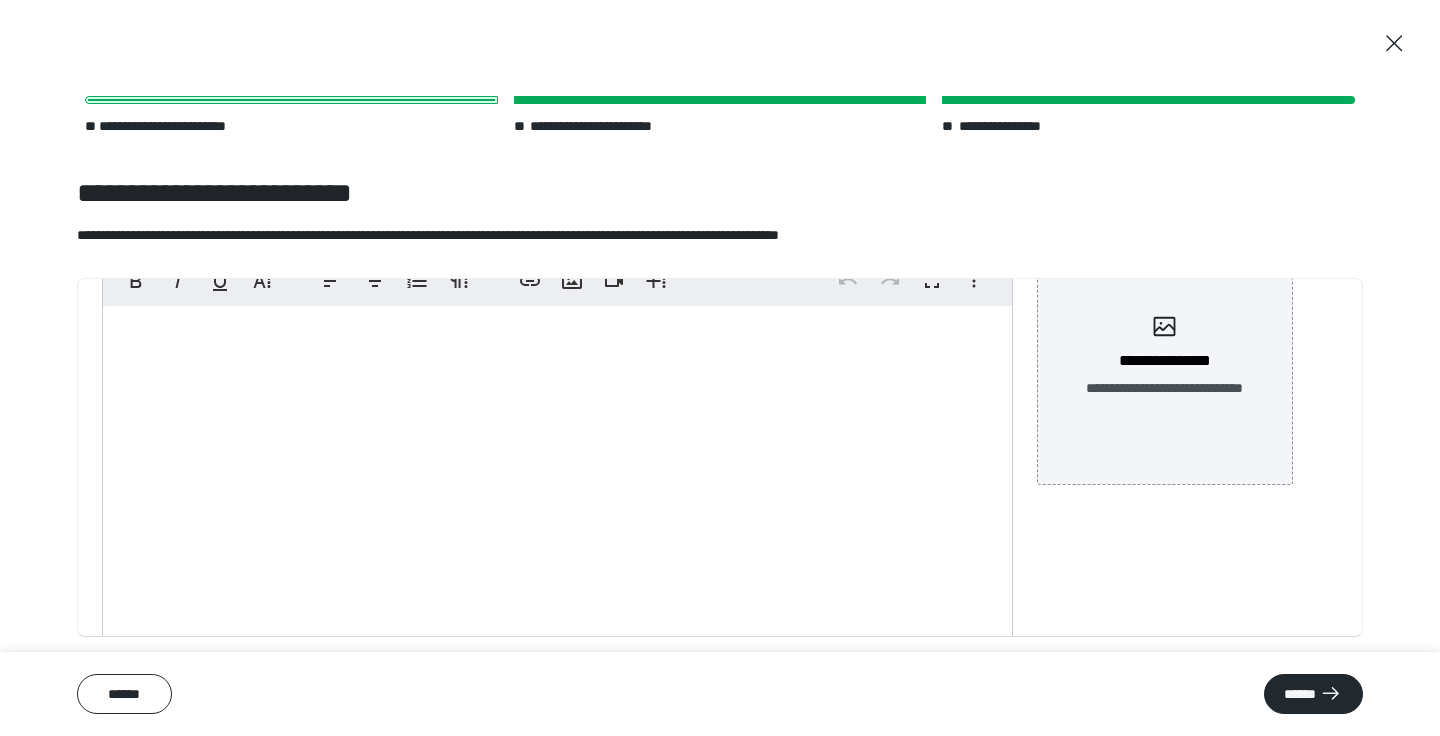 scroll, scrollTop: 256, scrollLeft: 0, axis: vertical 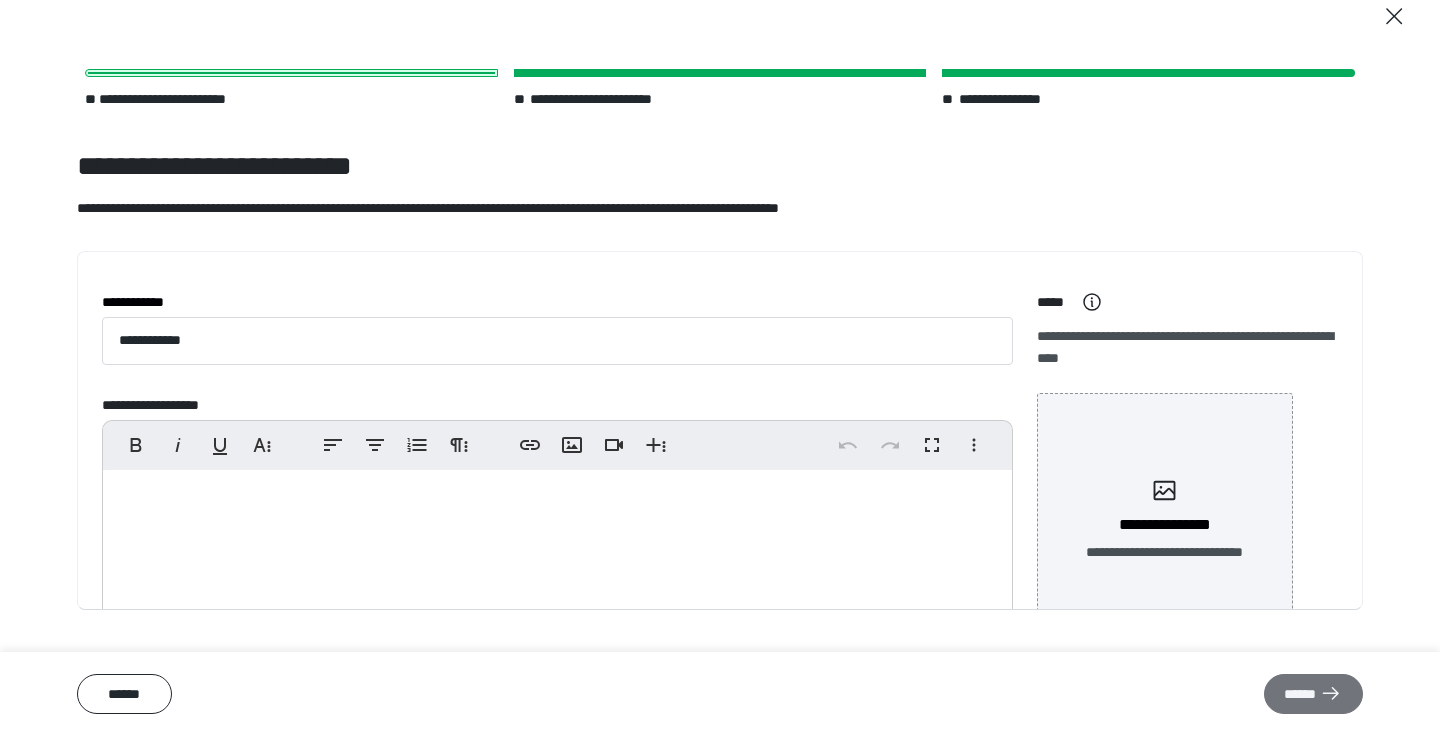click on "******" at bounding box center [1313, 694] 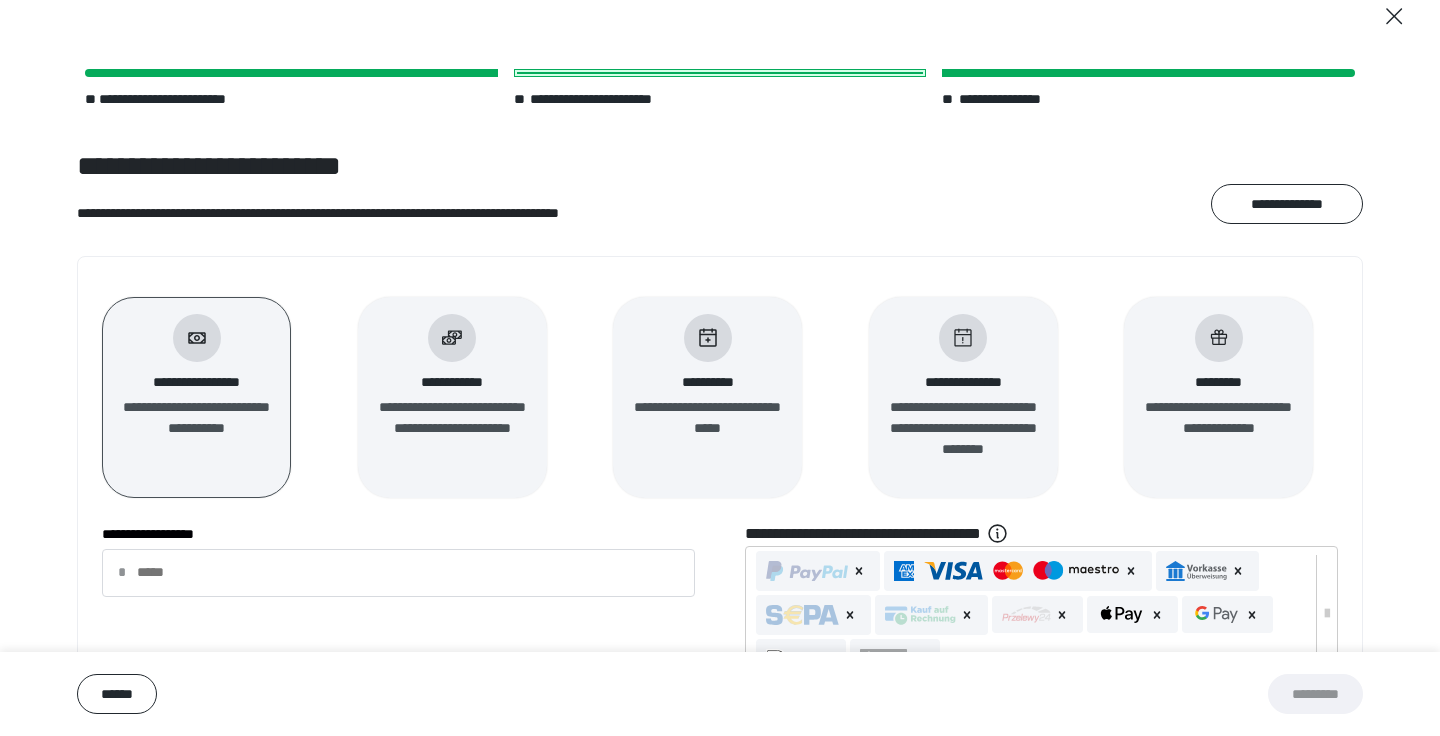scroll, scrollTop: 0, scrollLeft: 0, axis: both 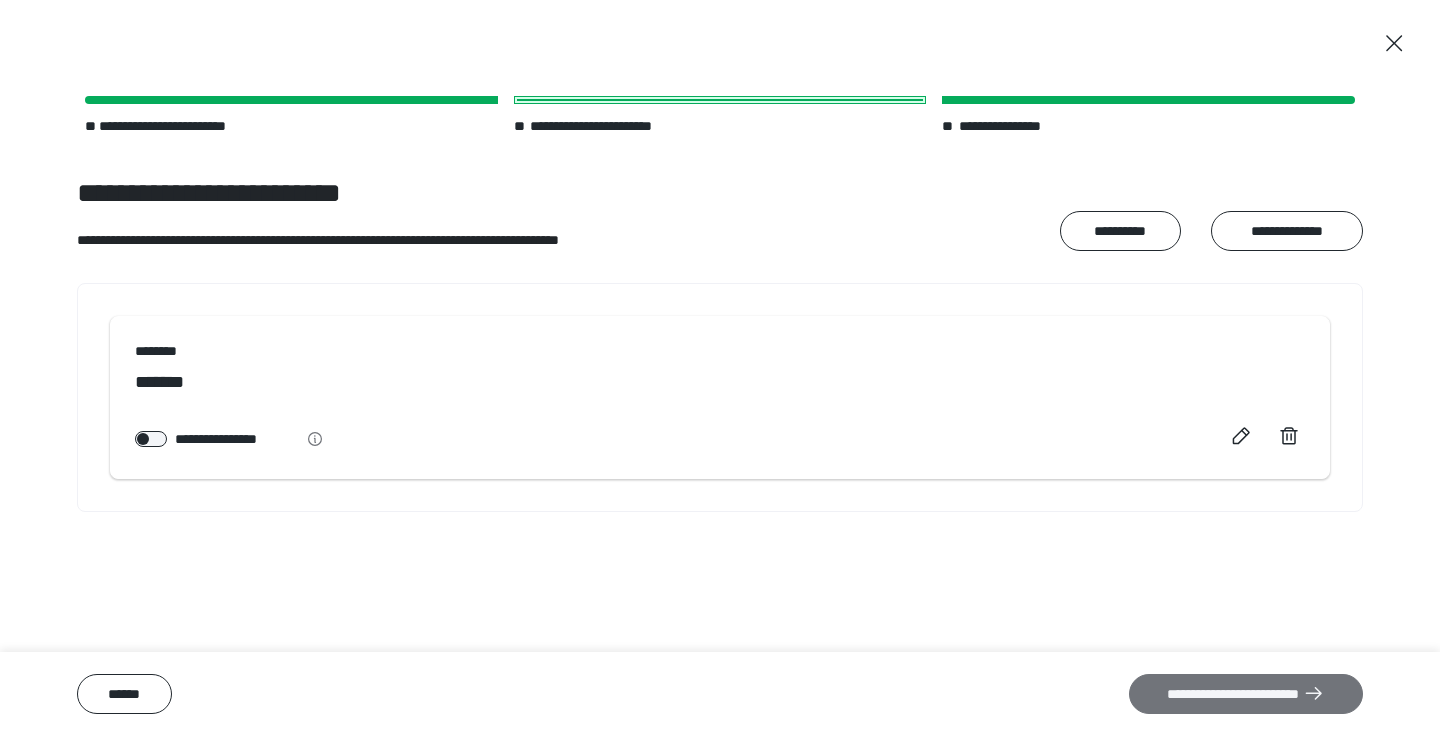 click on "**********" at bounding box center (1246, 694) 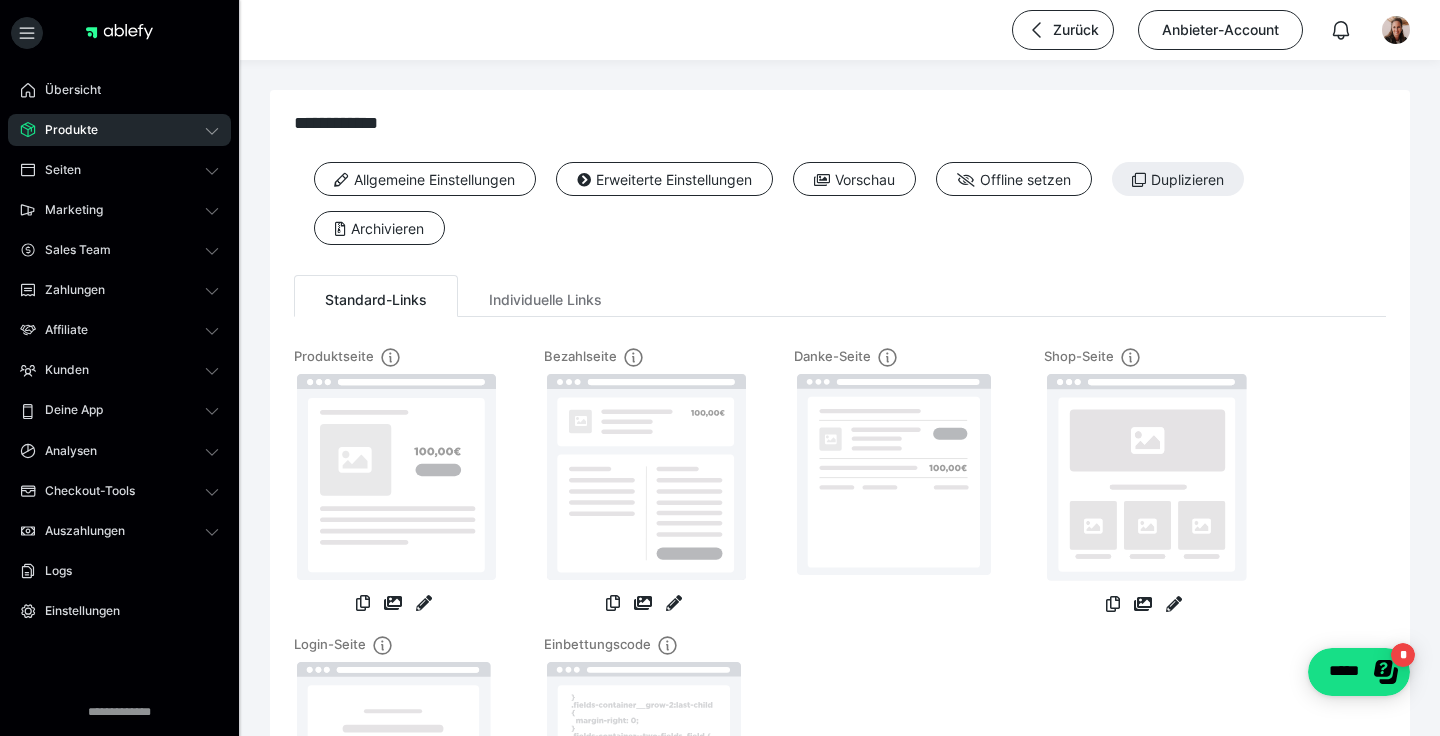 click on "Zurück Anbieter-Account" at bounding box center [1199, 30] 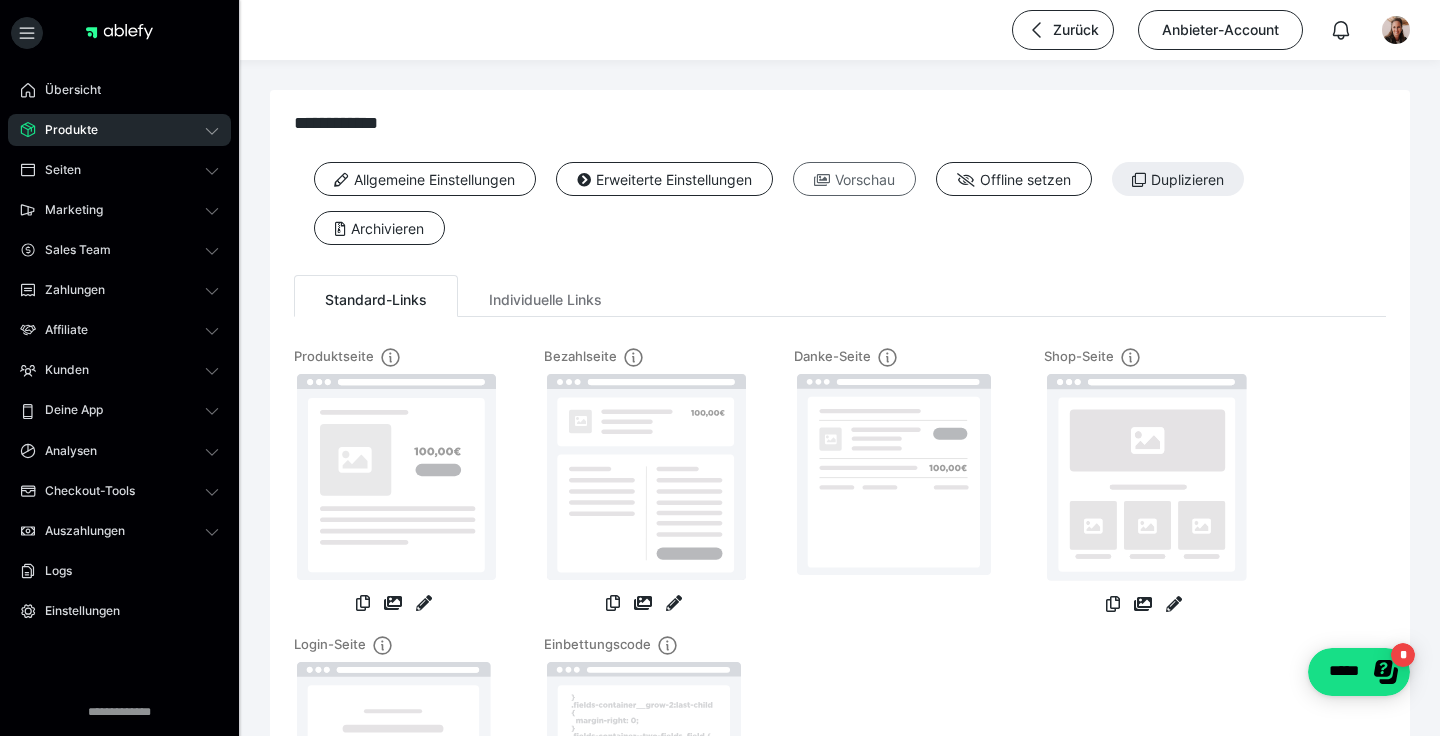 click on "Vorschau" at bounding box center [854, 179] 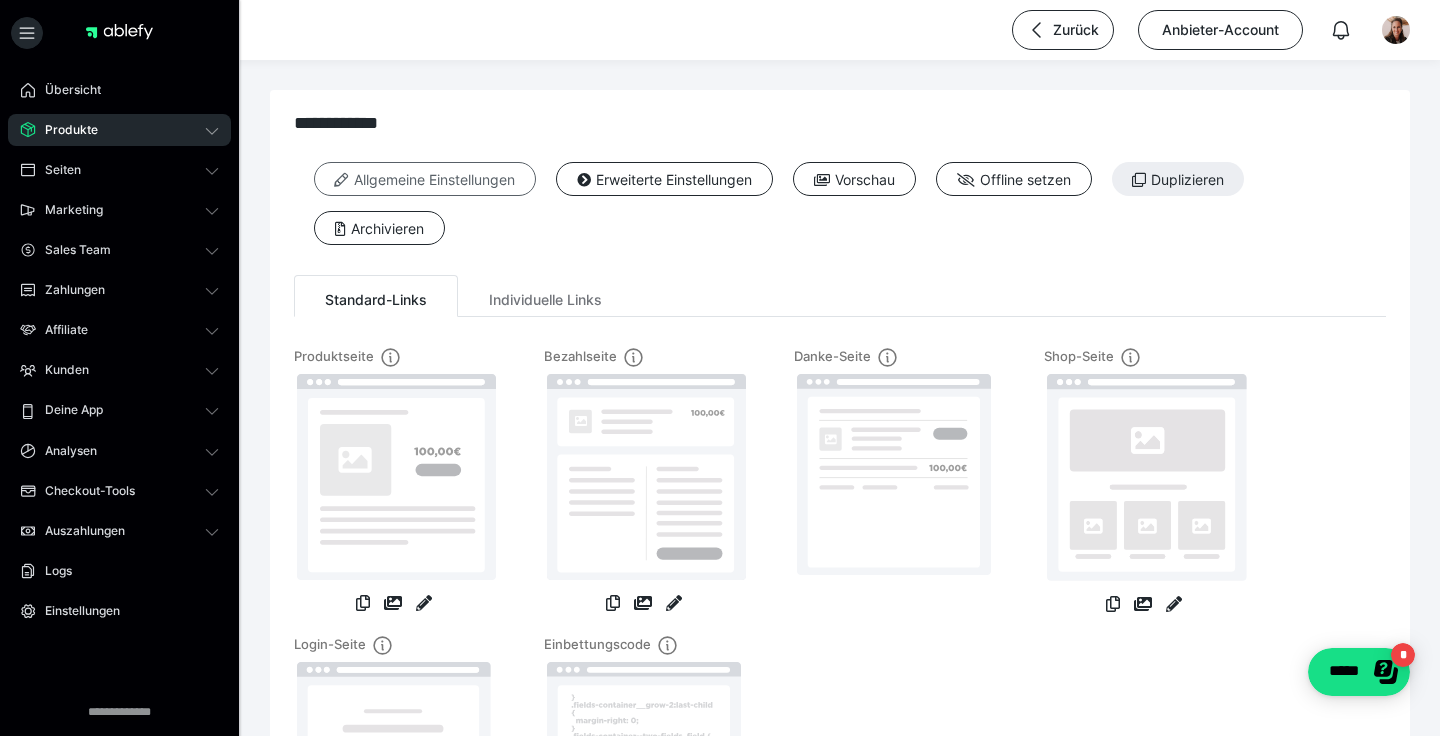 click on "Allgemeine Einstellungen" at bounding box center (425, 179) 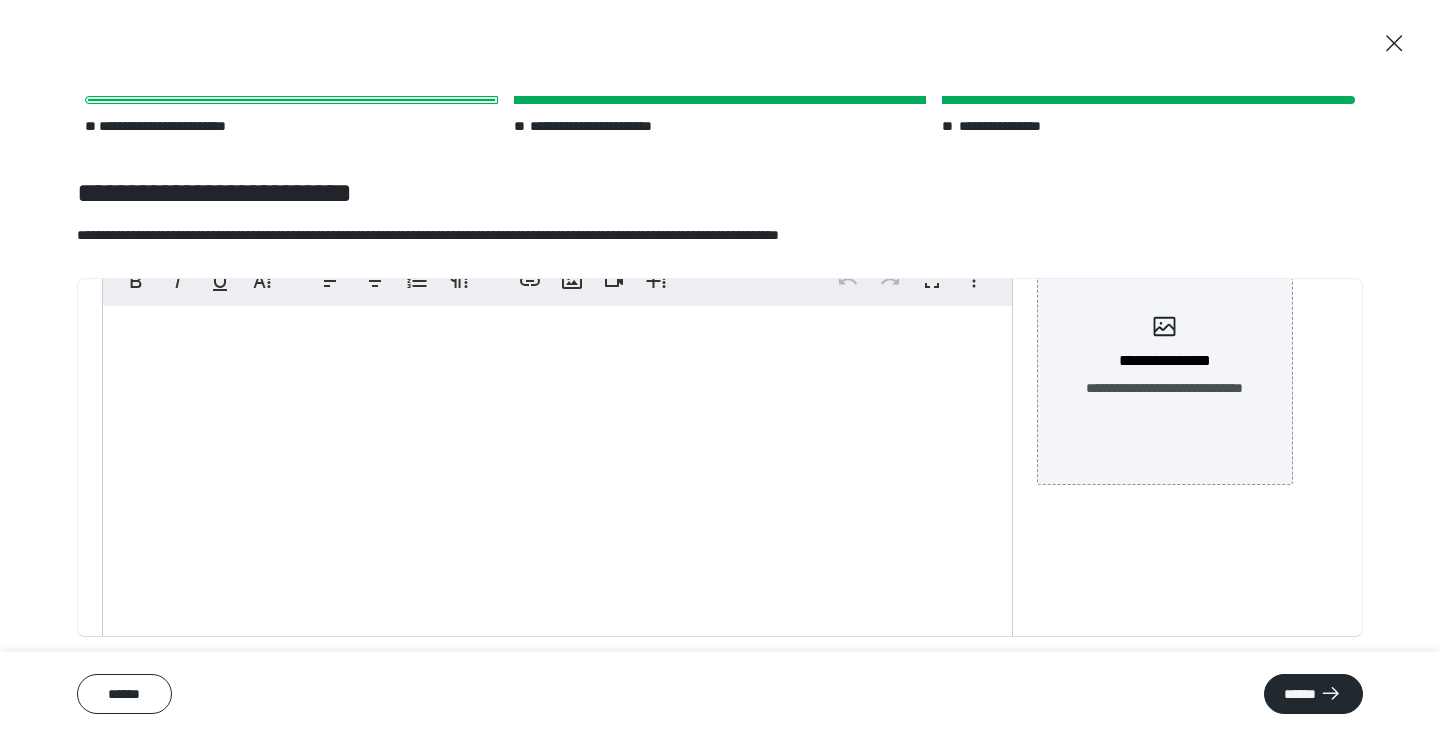 scroll, scrollTop: 309, scrollLeft: 0, axis: vertical 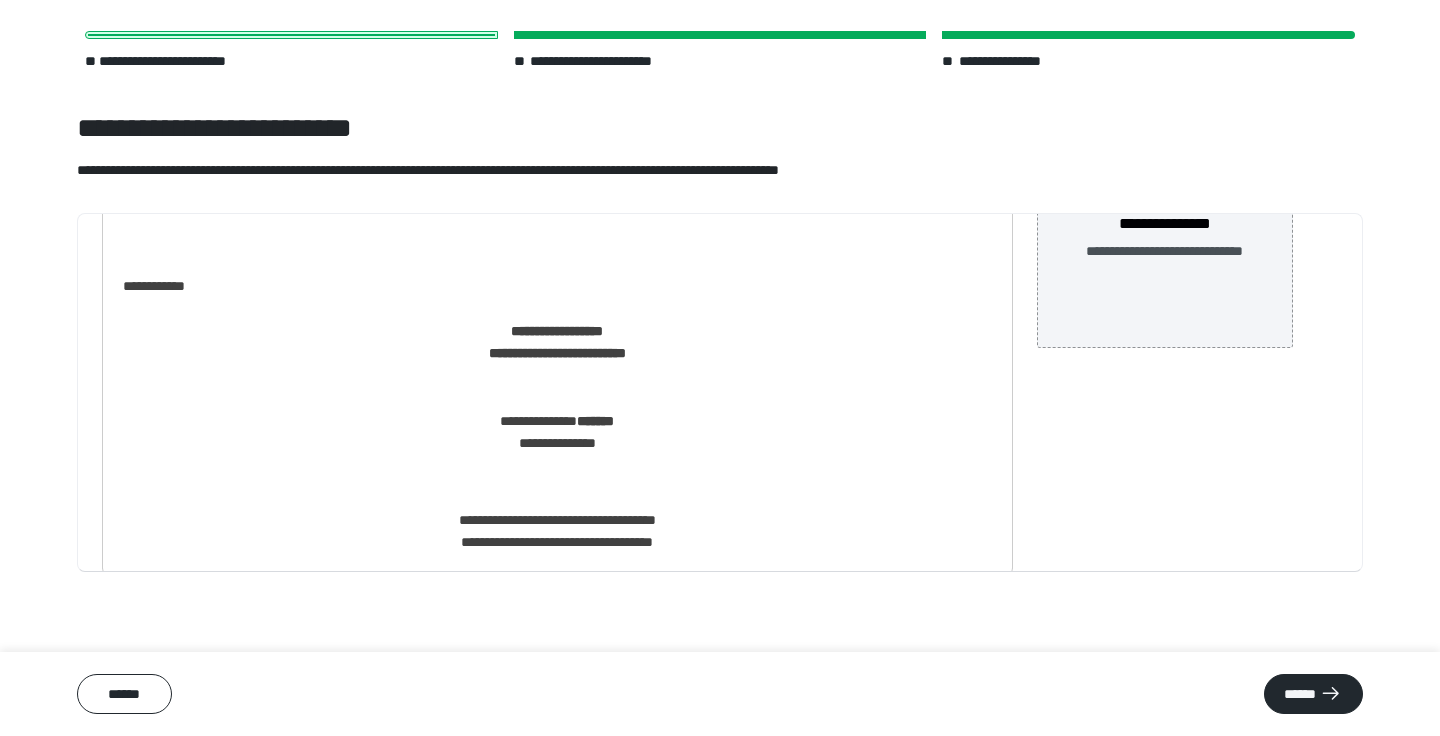 click on "**********" at bounding box center [557, 106] 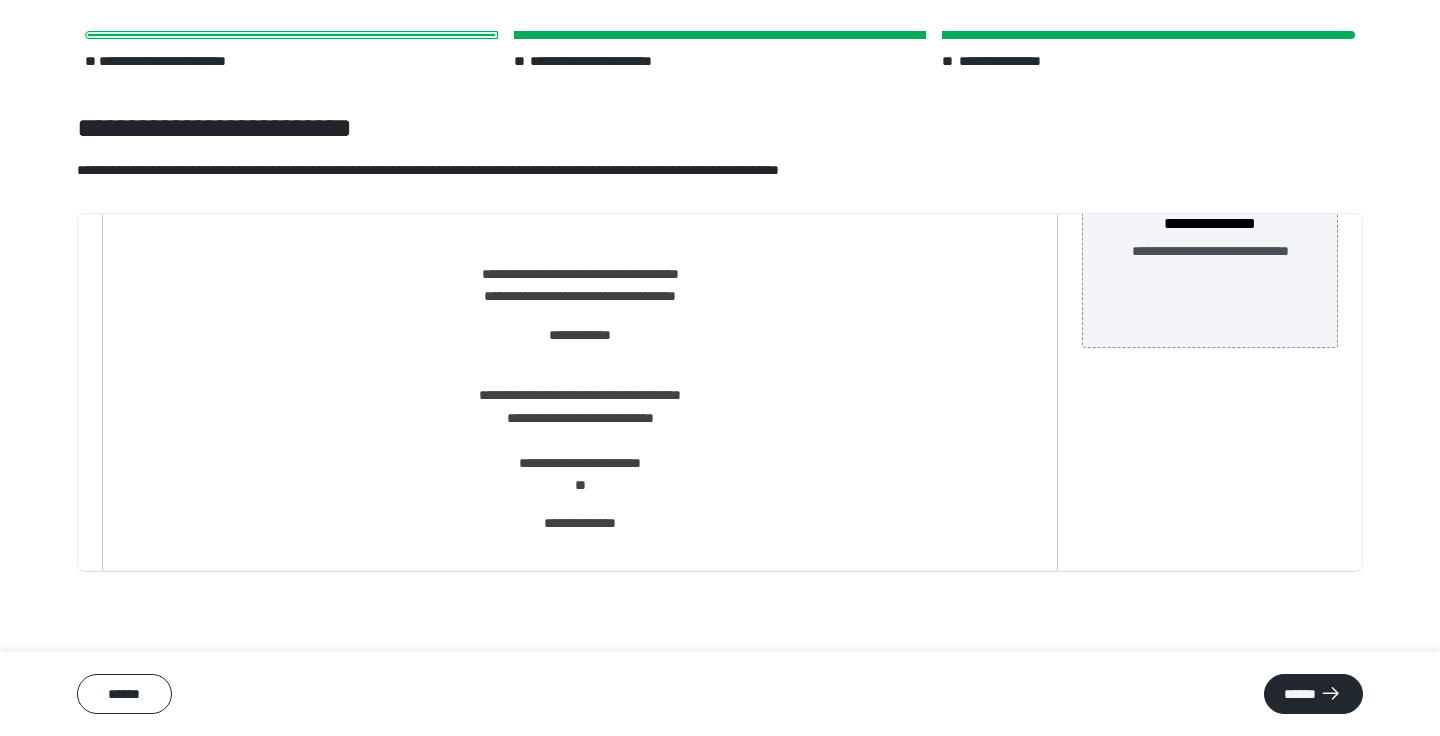 scroll, scrollTop: 1023, scrollLeft: 0, axis: vertical 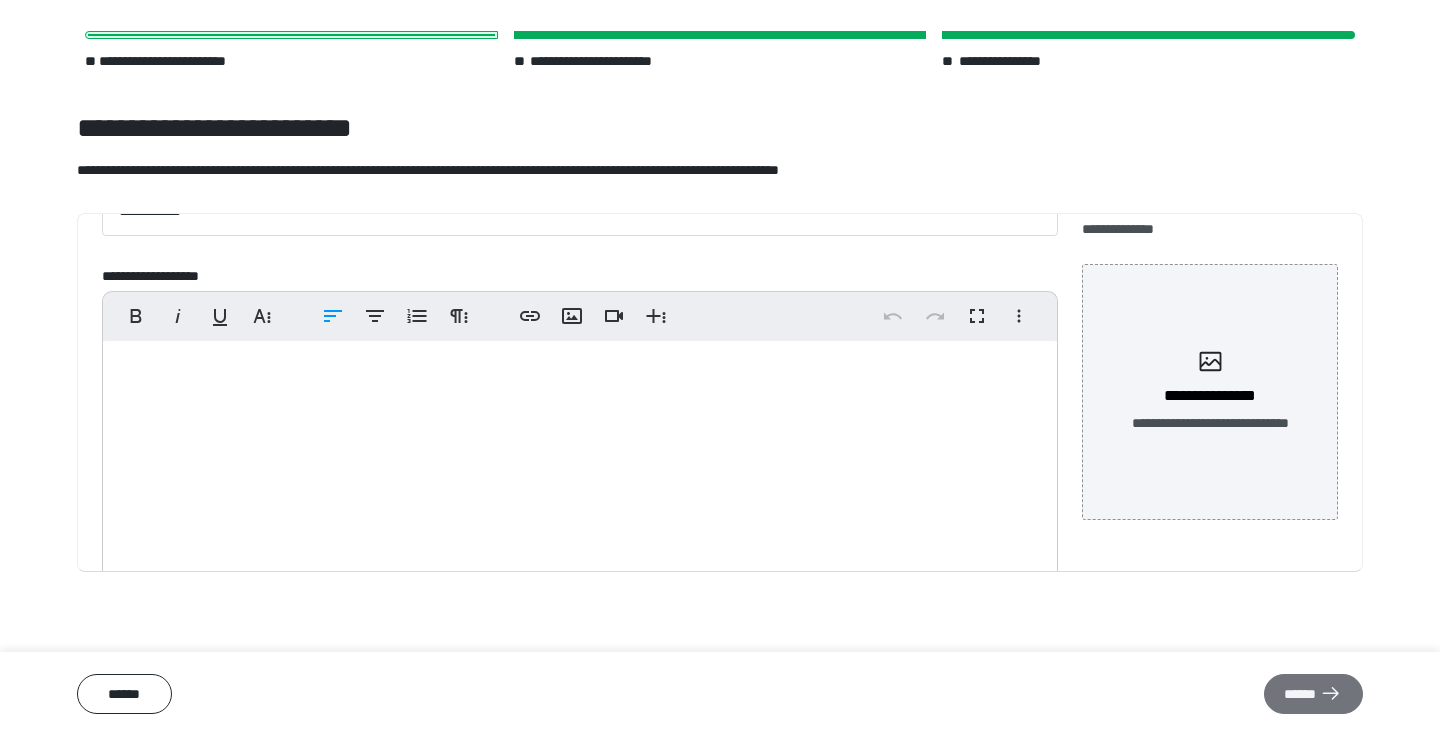 click on "******" at bounding box center [1313, 694] 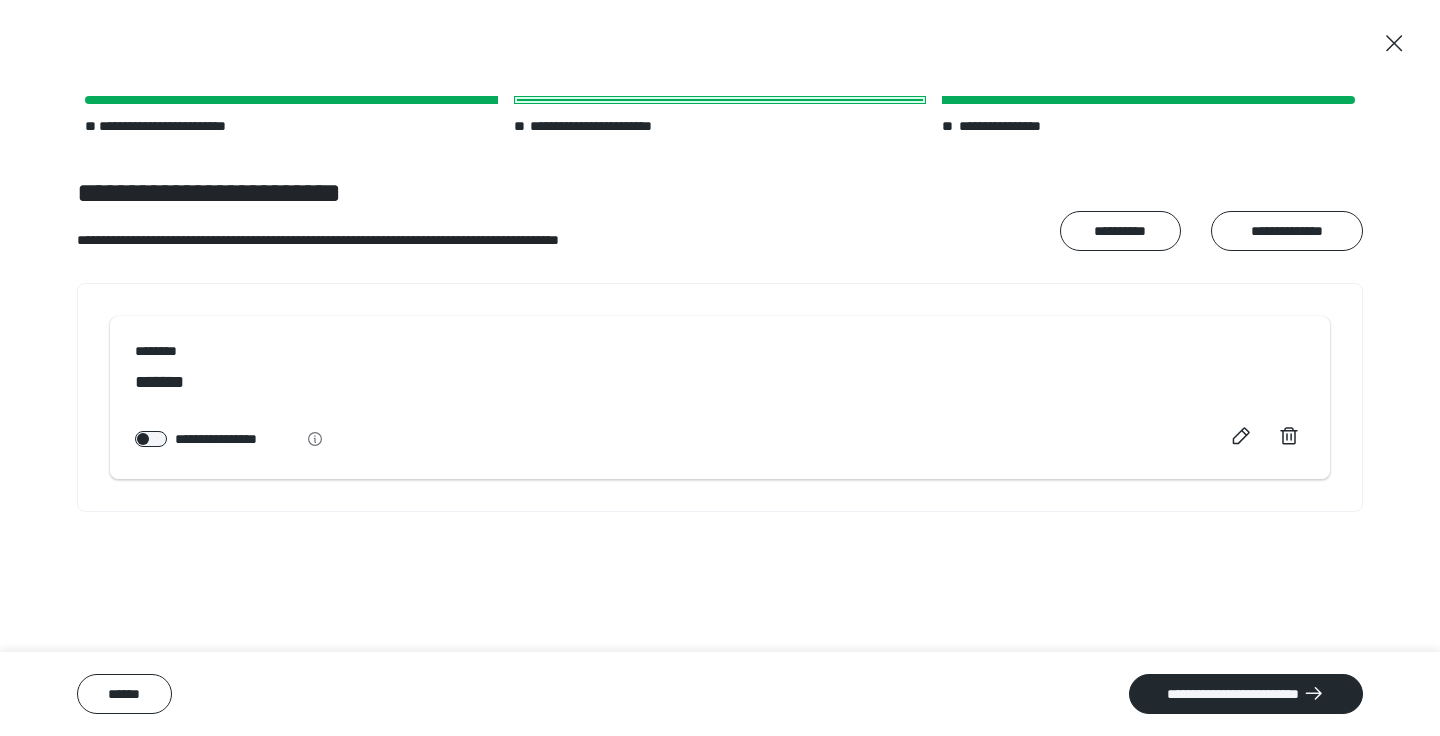 scroll, scrollTop: 0, scrollLeft: 0, axis: both 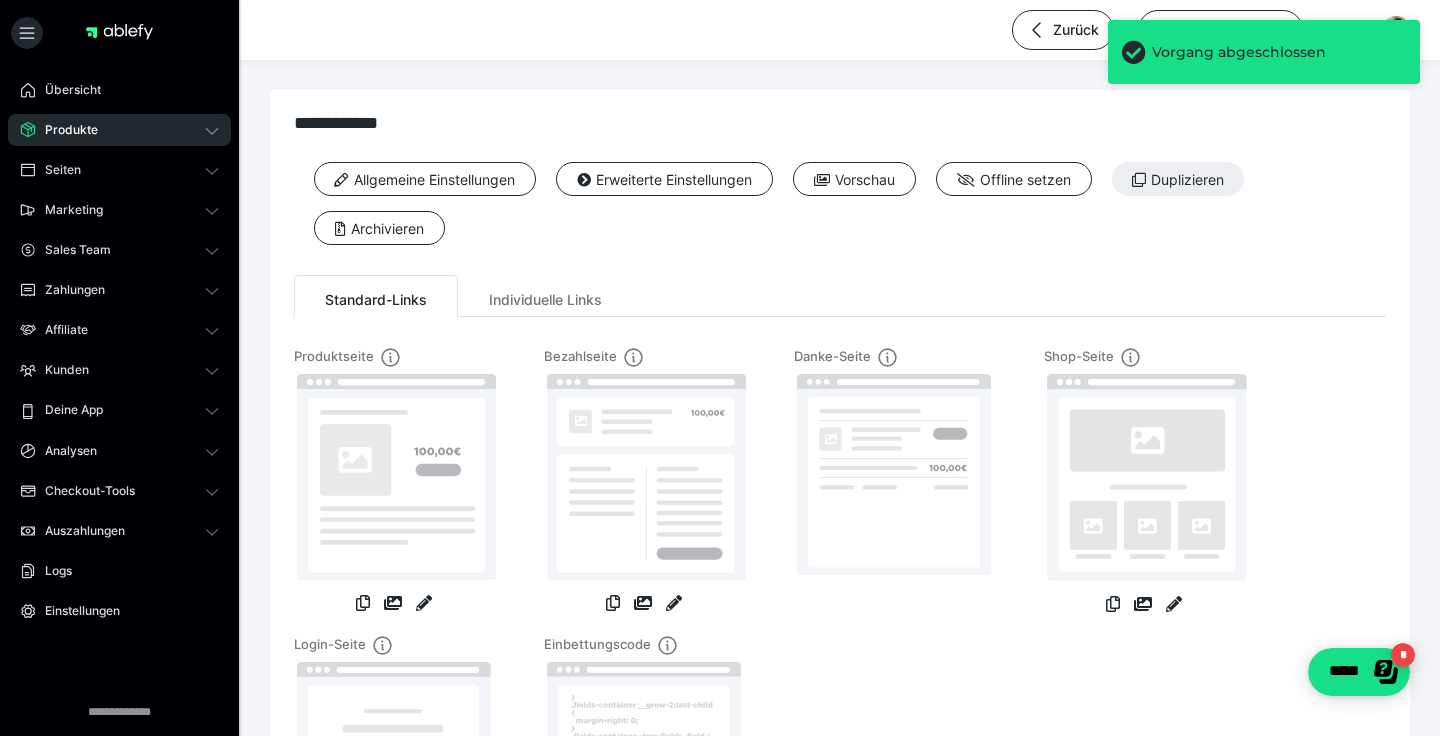 click on "Produkte" at bounding box center [64, 130] 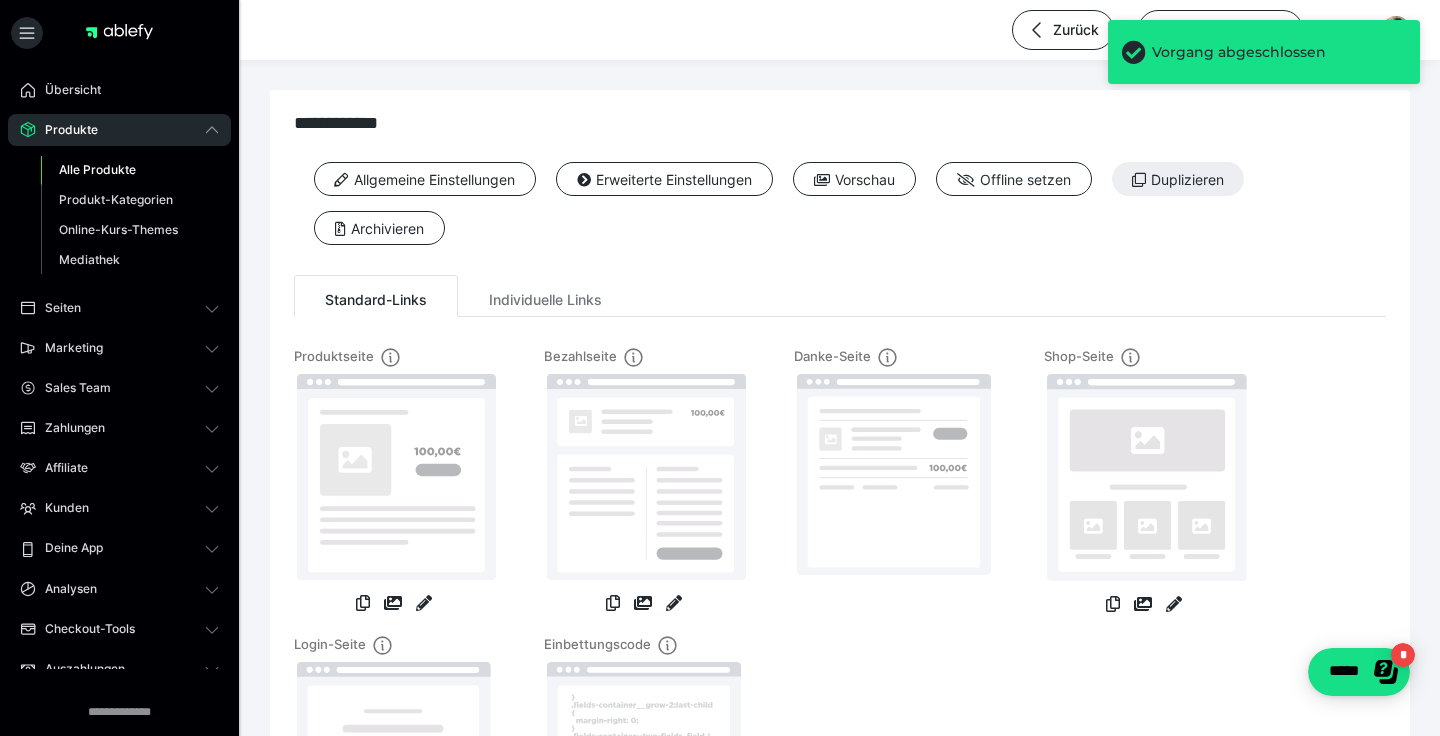 click on "Alle Produkte" at bounding box center [97, 169] 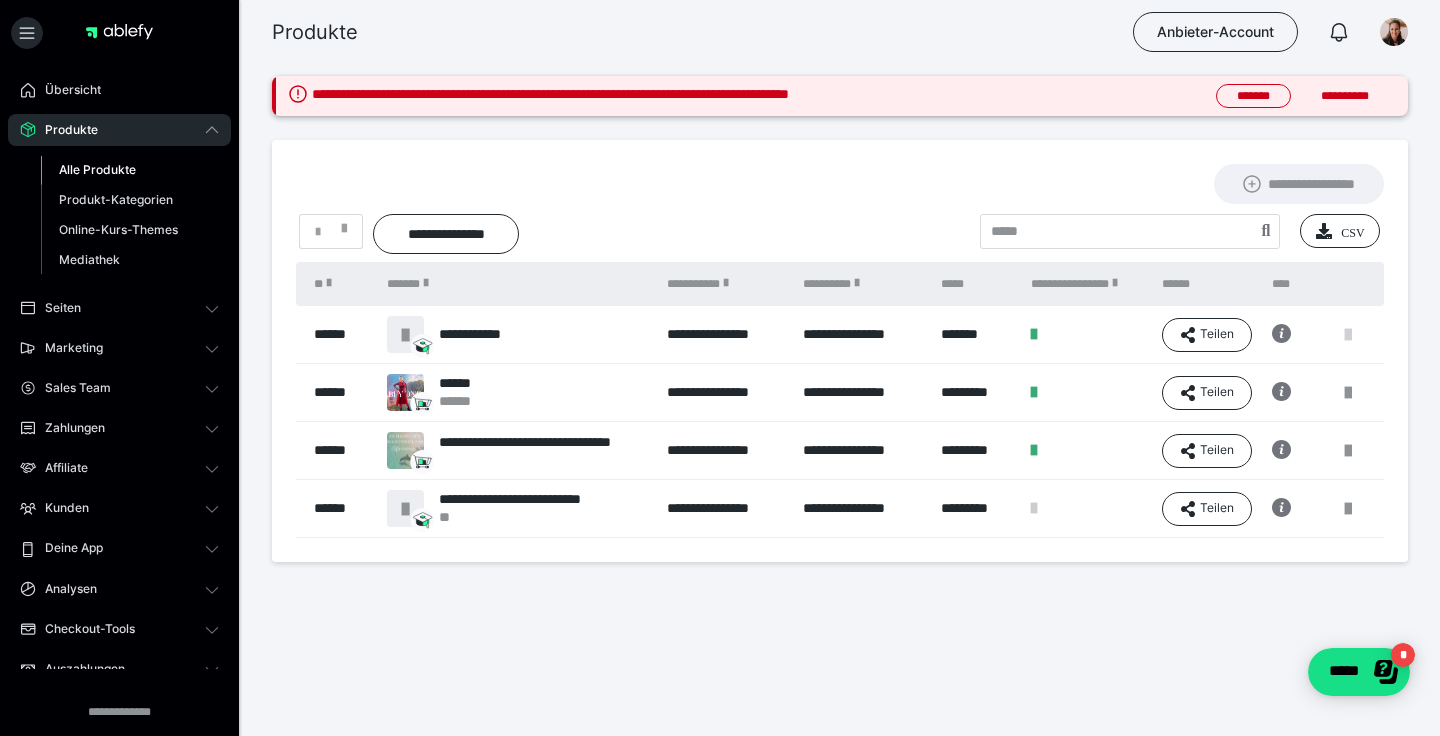 click at bounding box center [1348, 335] 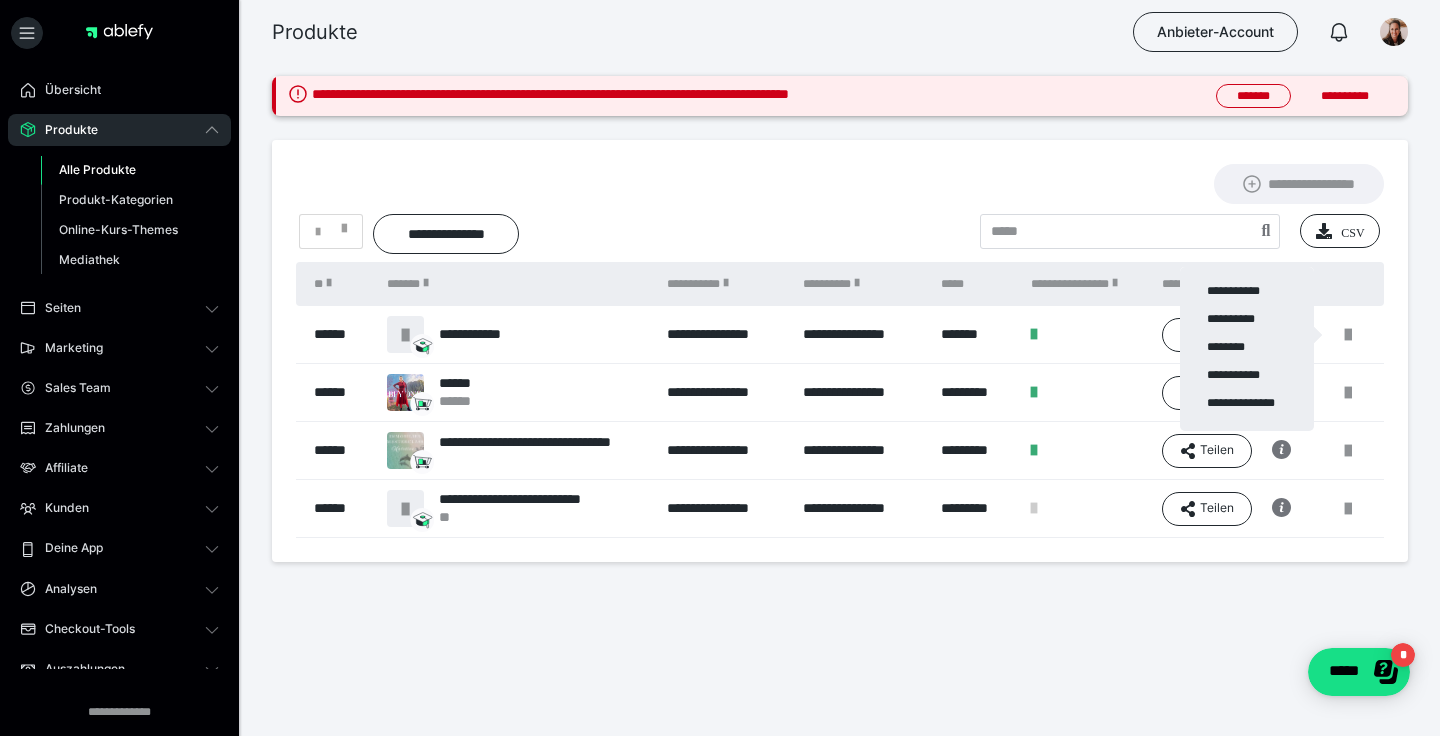 click at bounding box center (720, 368) 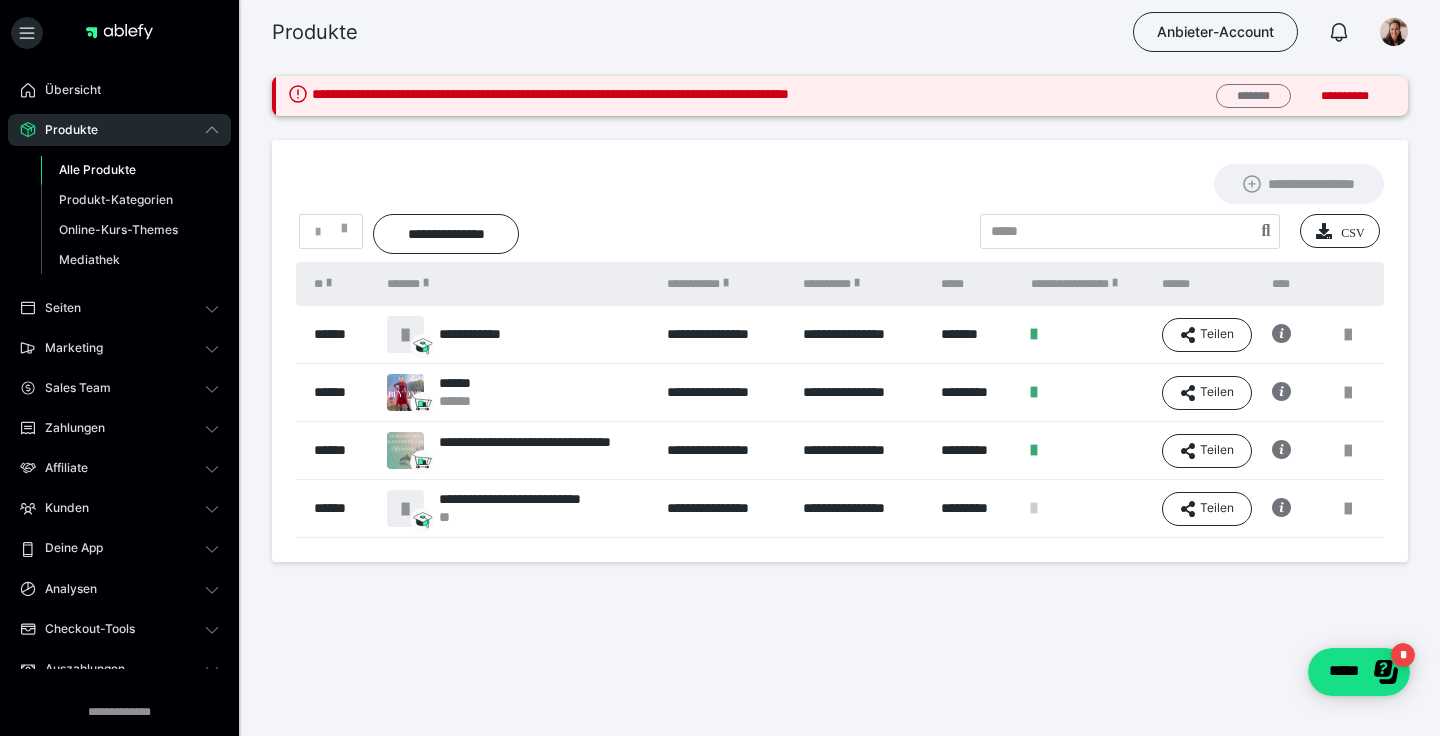 click on "*******" at bounding box center (1253, 96) 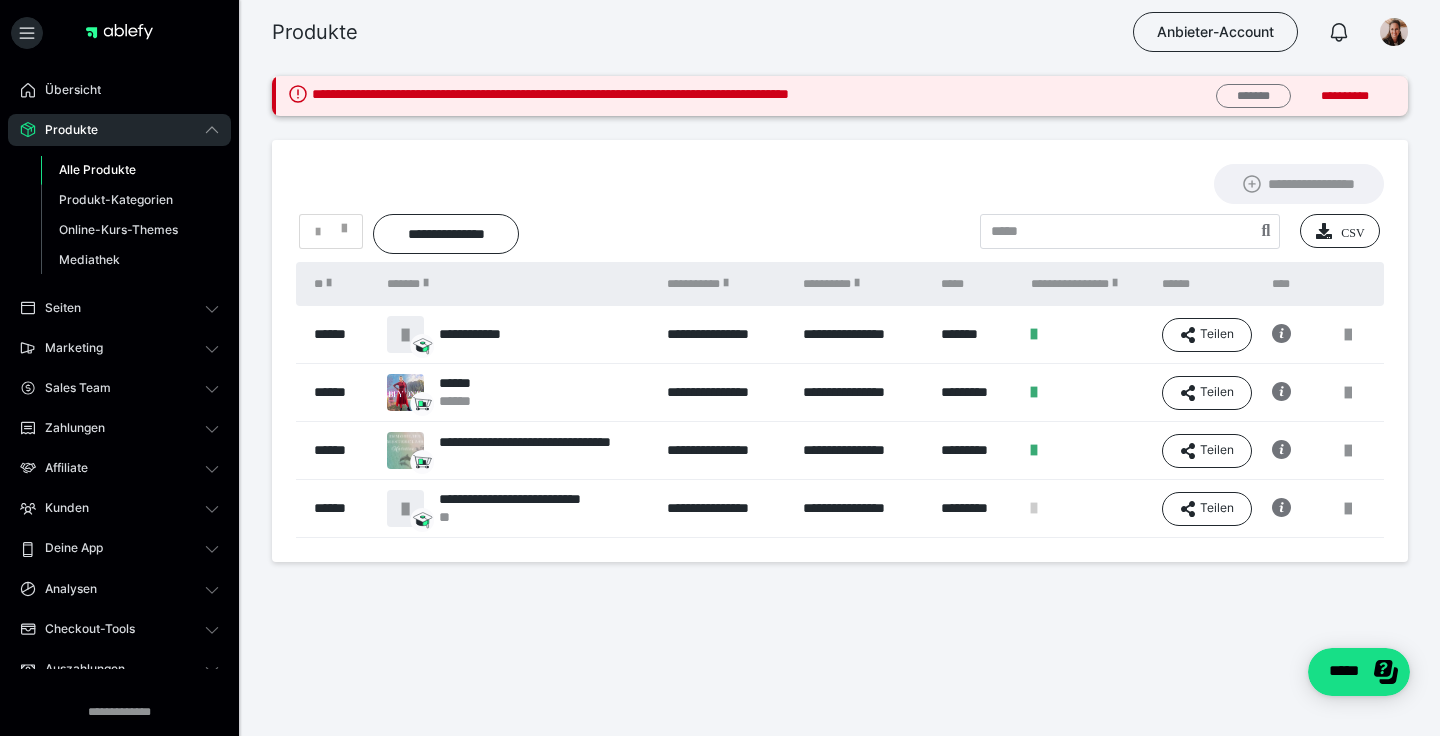 scroll, scrollTop: 0, scrollLeft: 0, axis: both 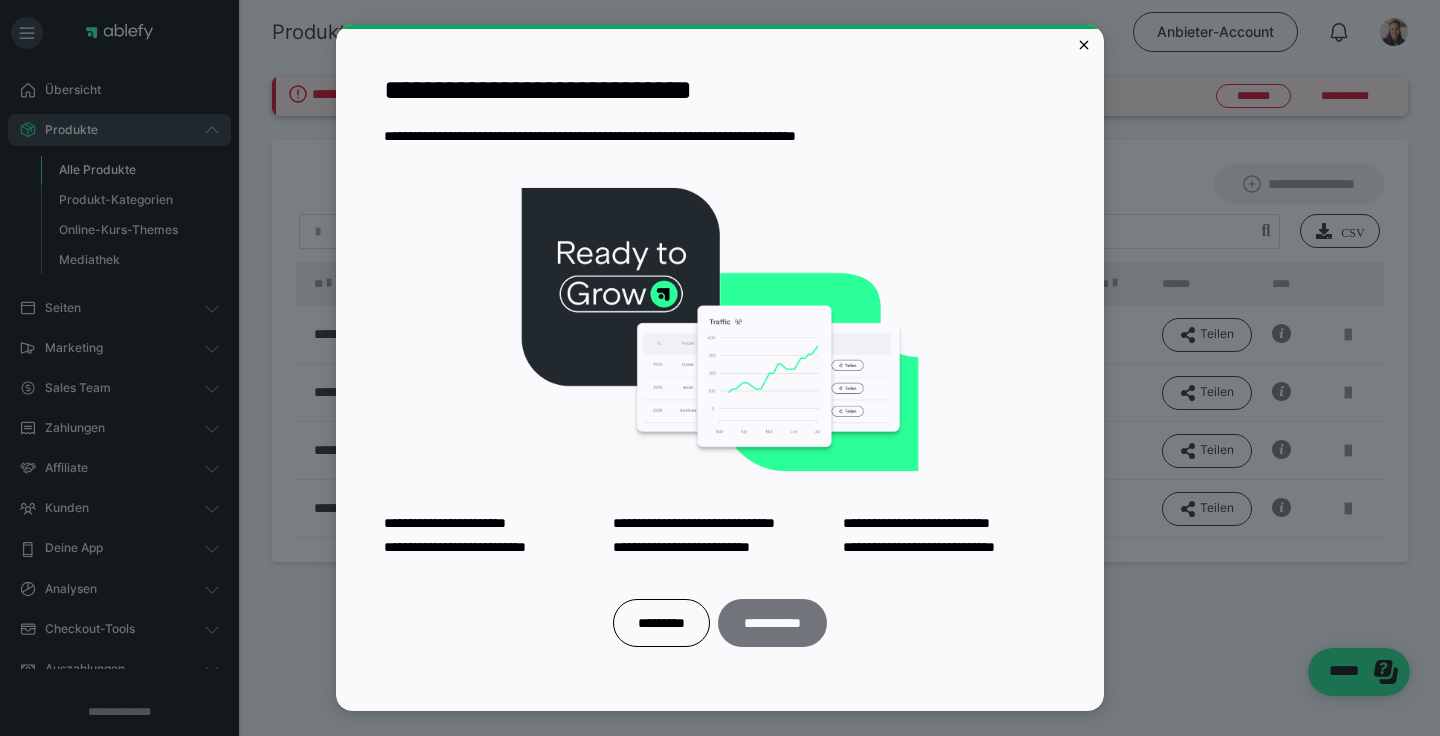 click on "**********" at bounding box center (772, 623) 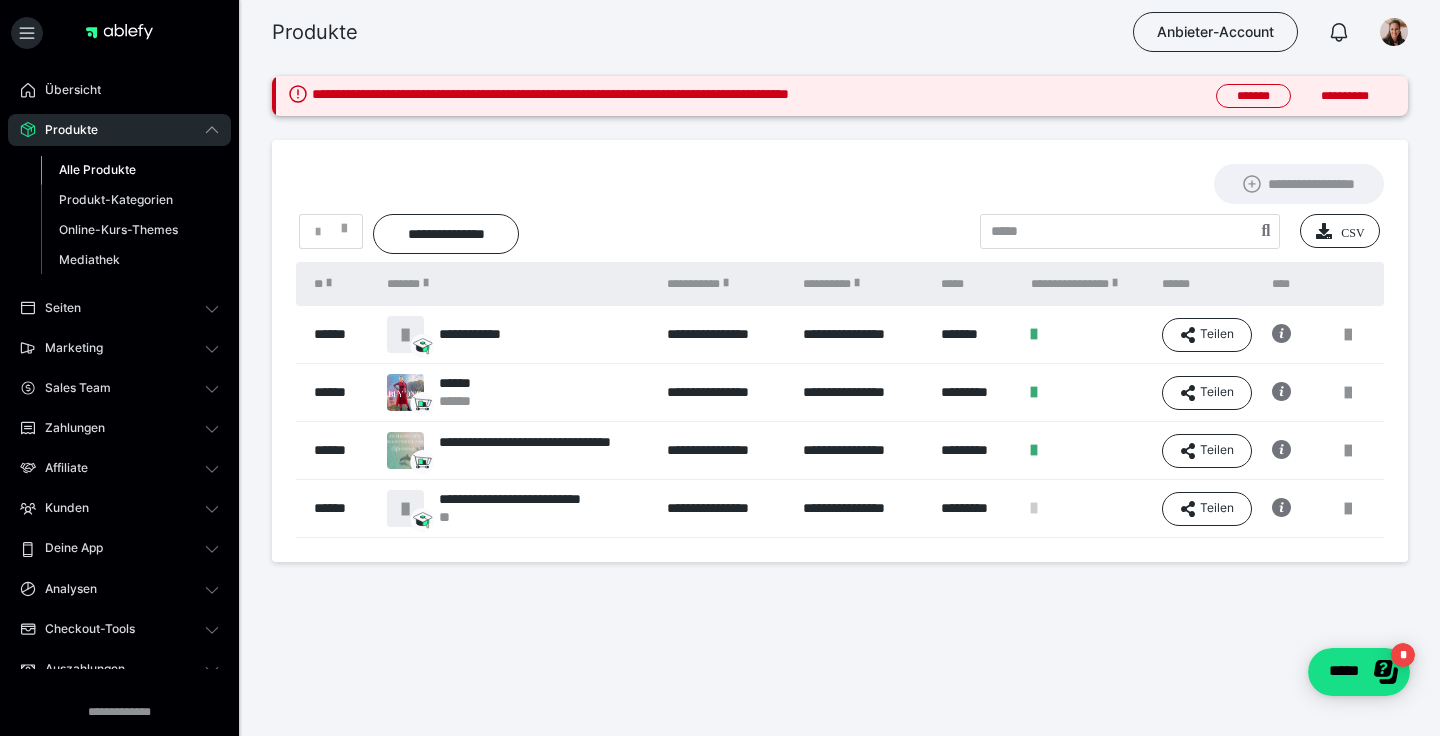 scroll, scrollTop: 0, scrollLeft: 0, axis: both 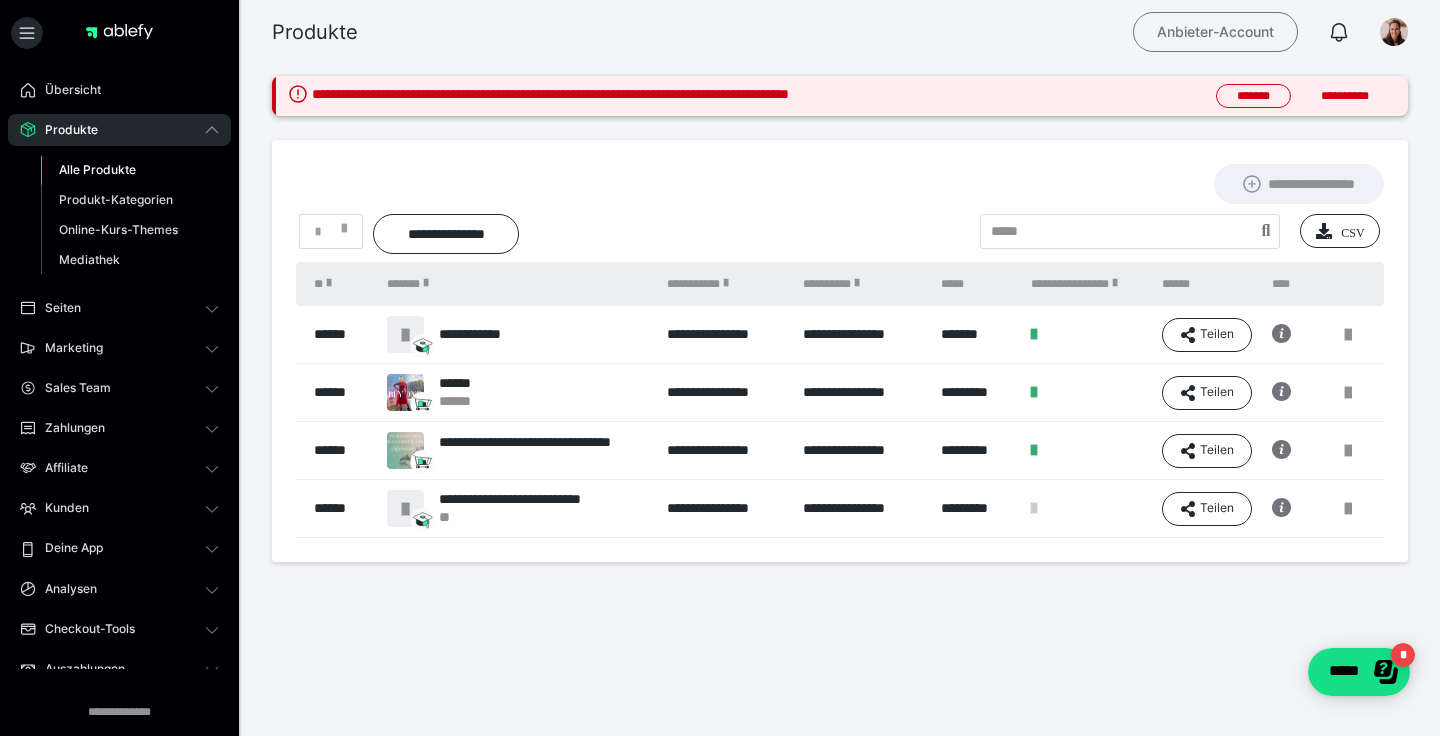 click on "Anbieter-Account" at bounding box center (1215, 32) 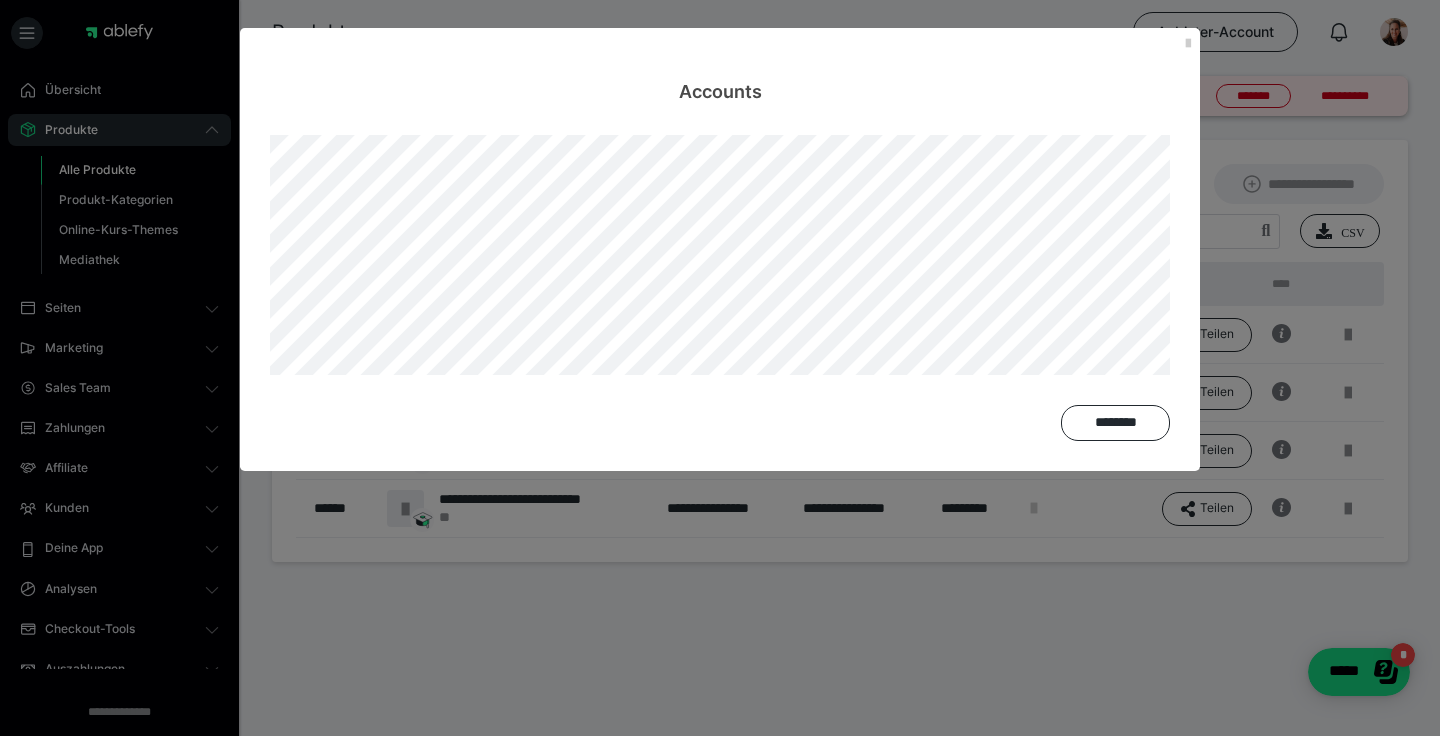 click on "Accounts ********" at bounding box center [720, 368] 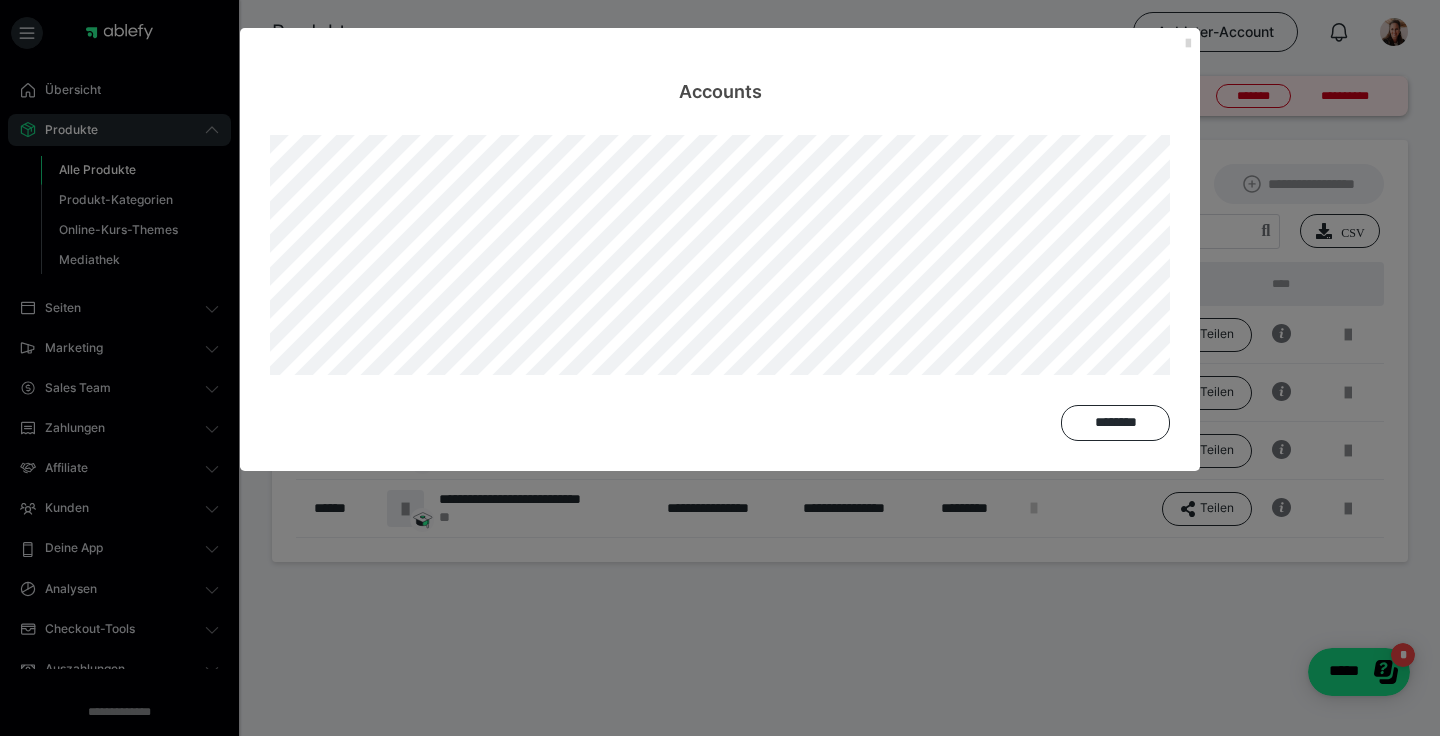 click at bounding box center (1188, 44) 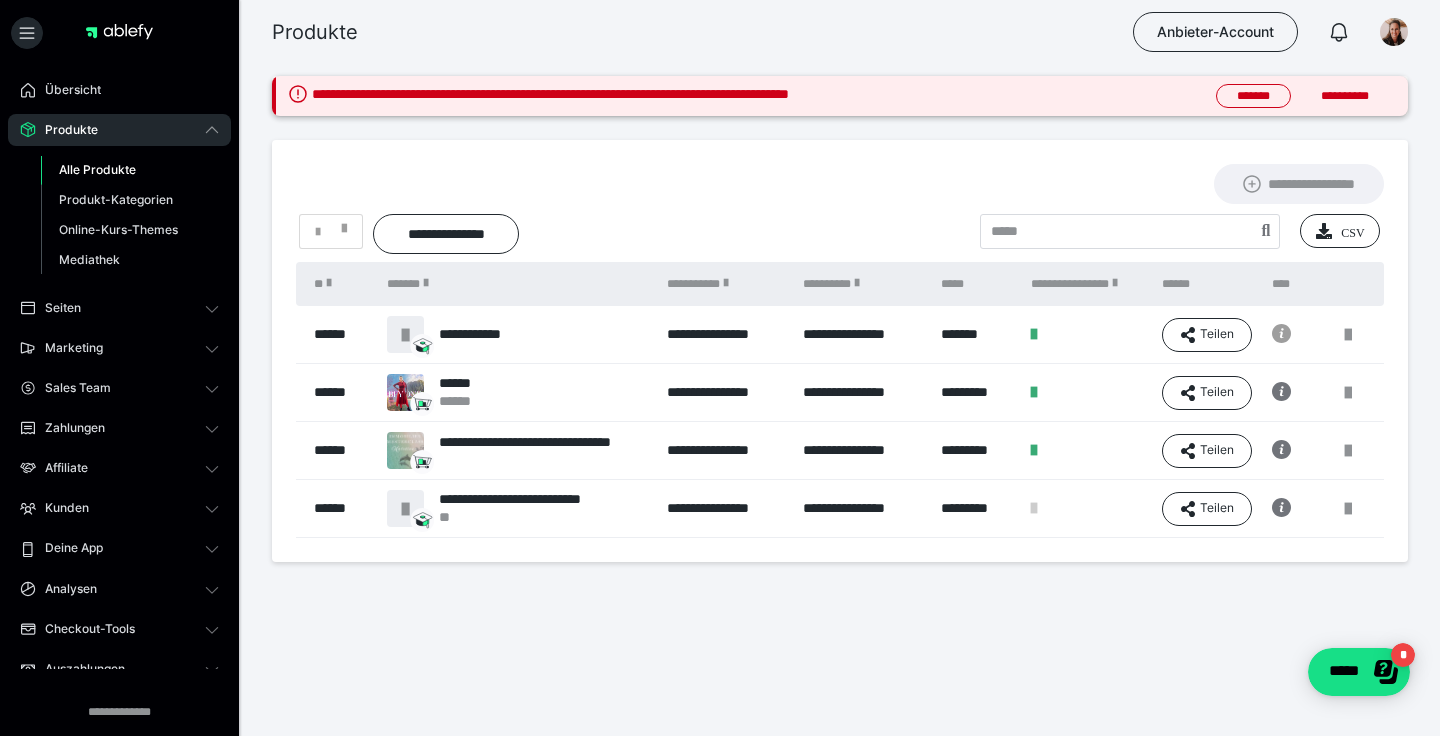 click 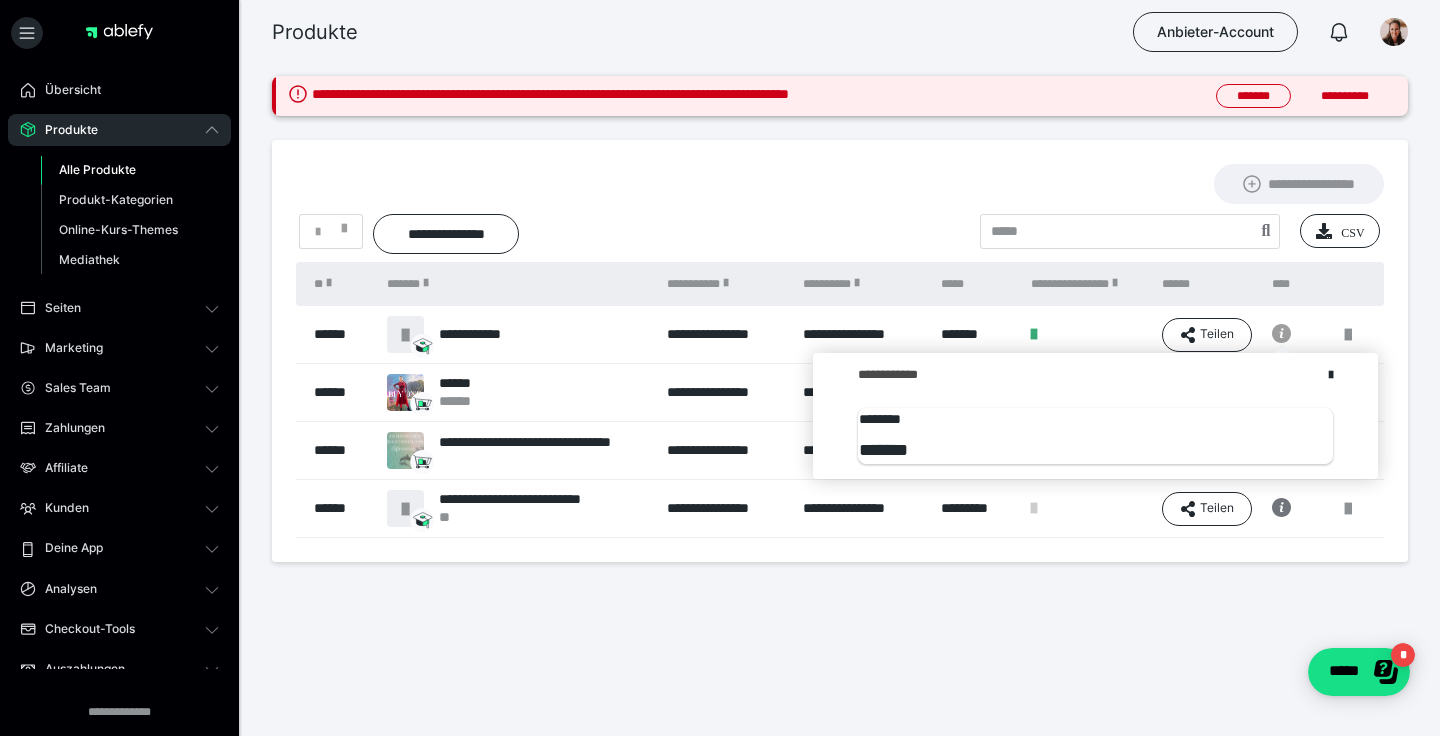 click 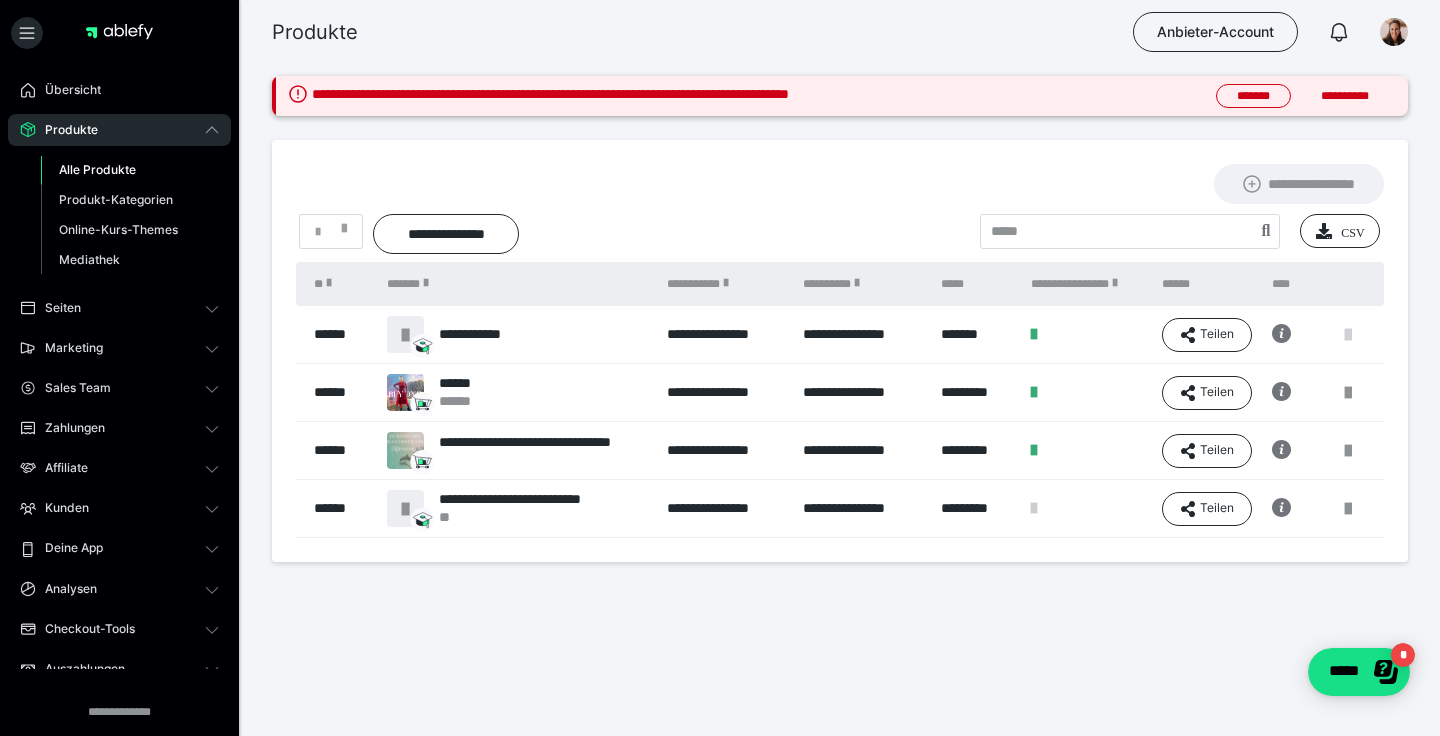click at bounding box center [1348, 335] 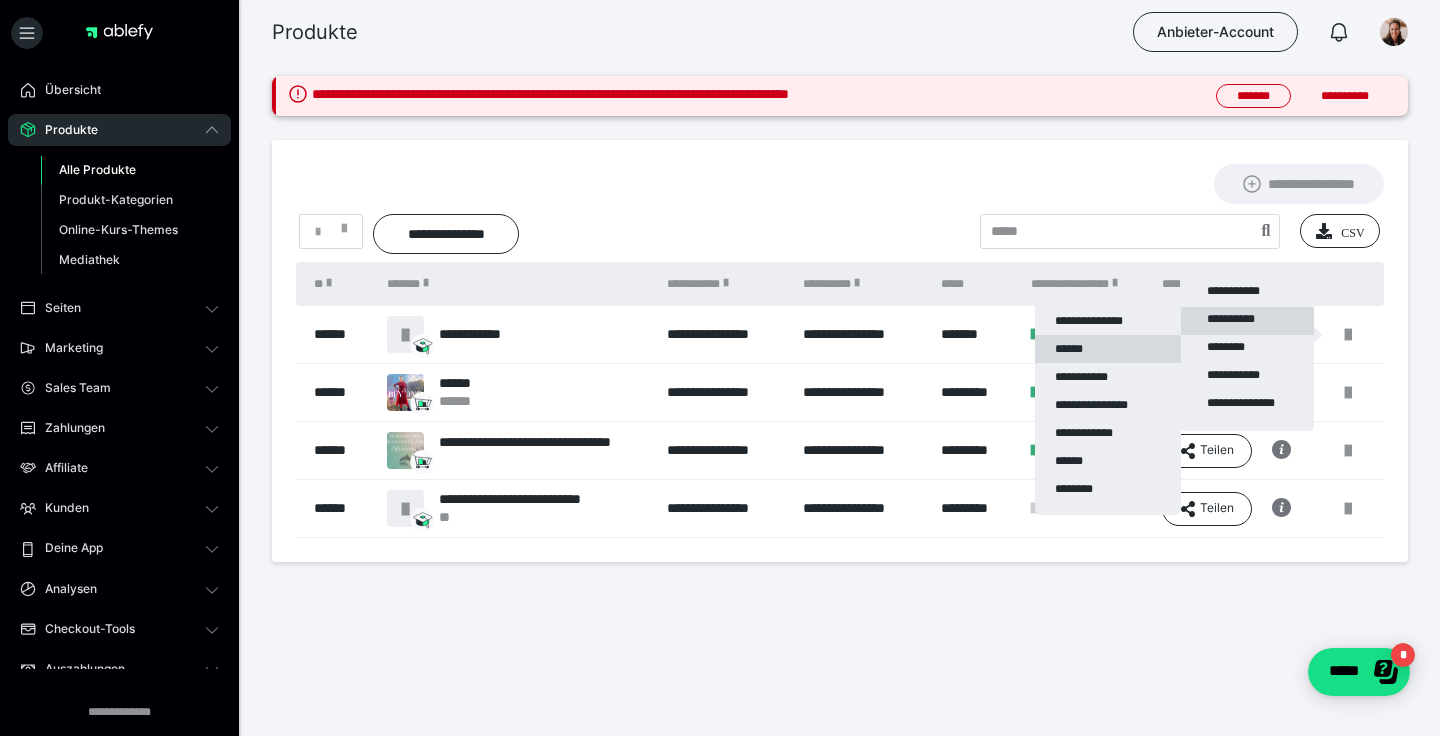 click on "******" at bounding box center [1108, 349] 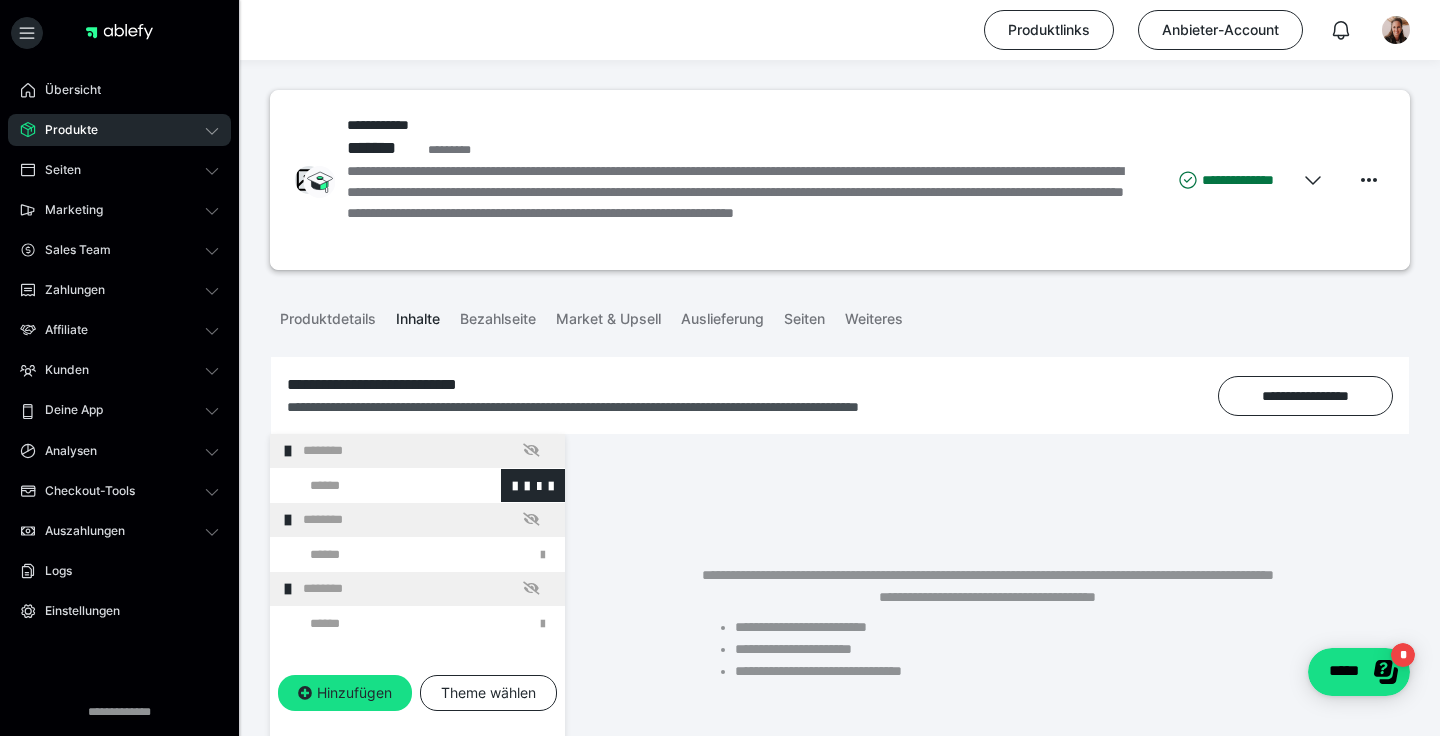 click at bounding box center [375, 486] 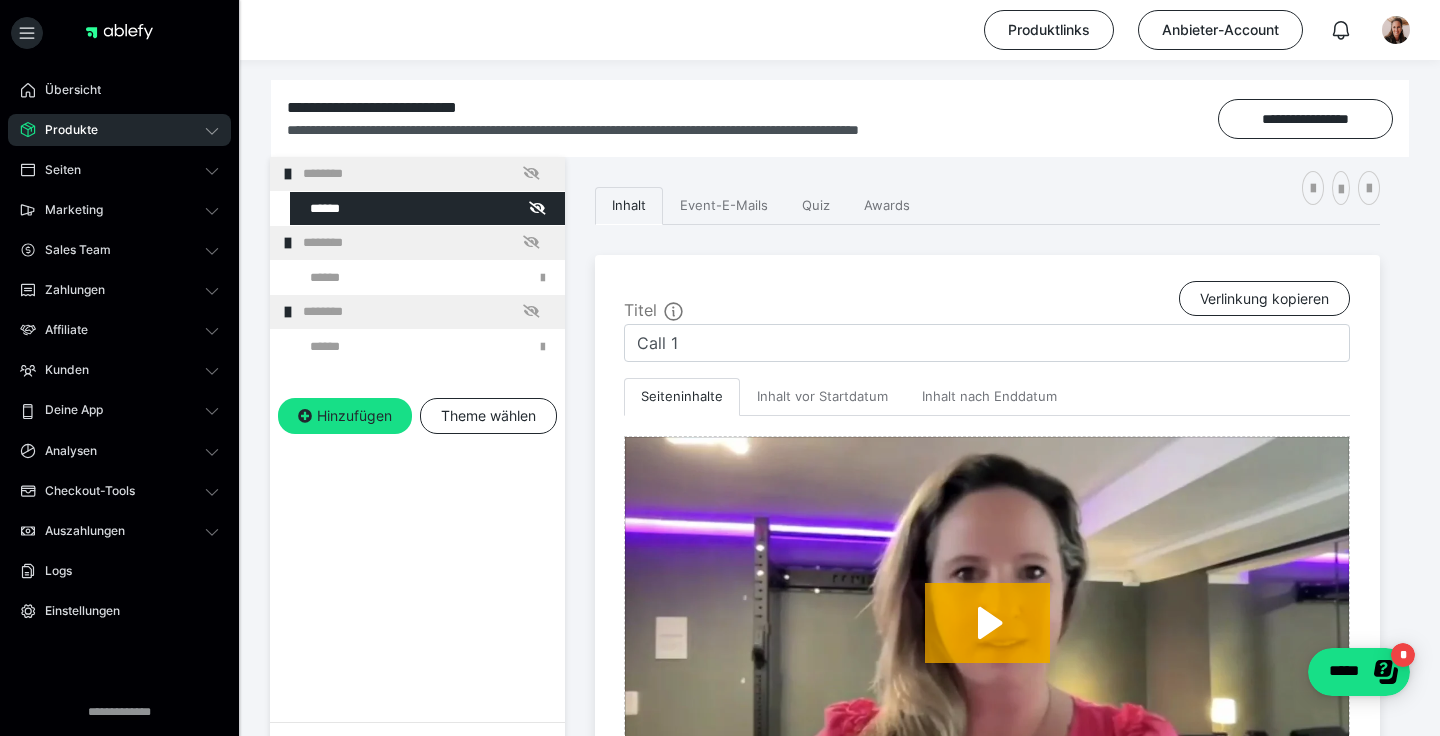 scroll, scrollTop: 274, scrollLeft: 0, axis: vertical 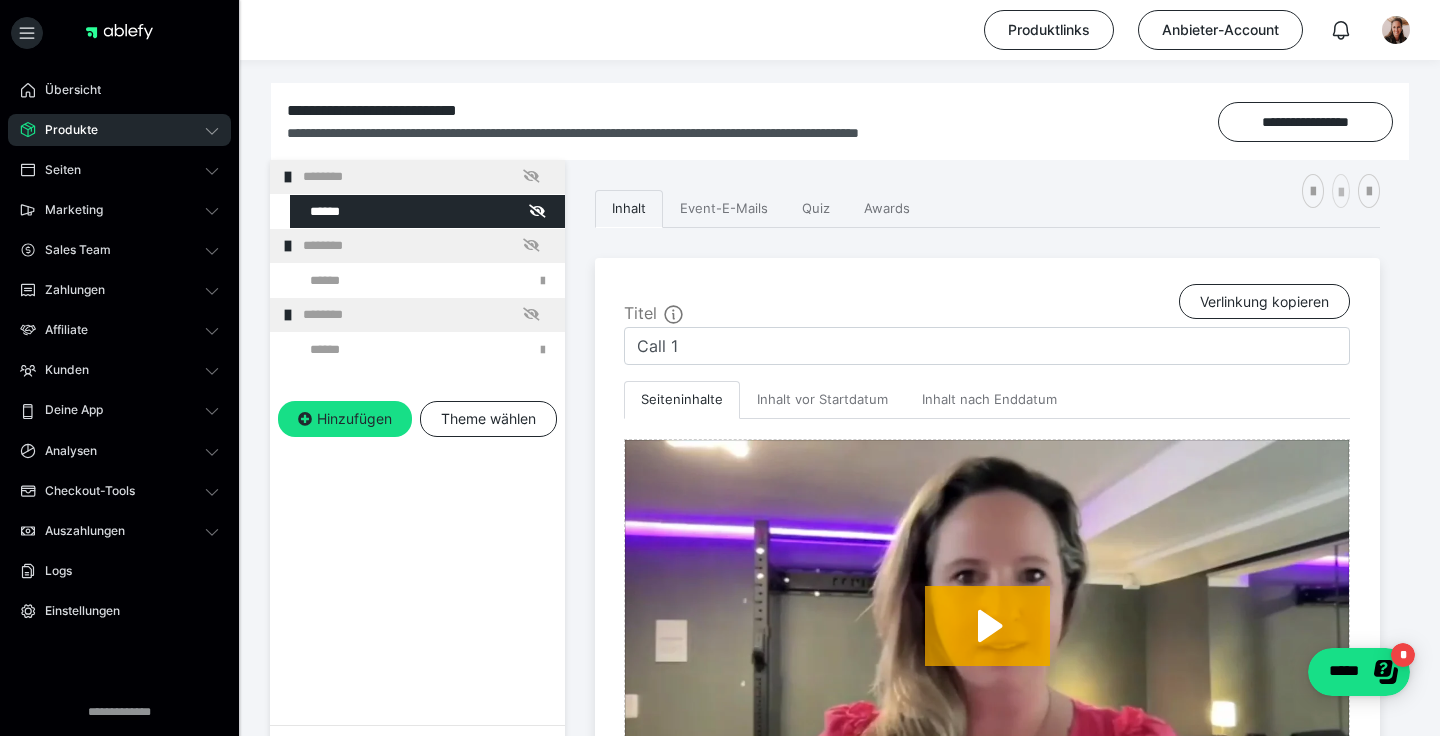click at bounding box center [1341, 193] 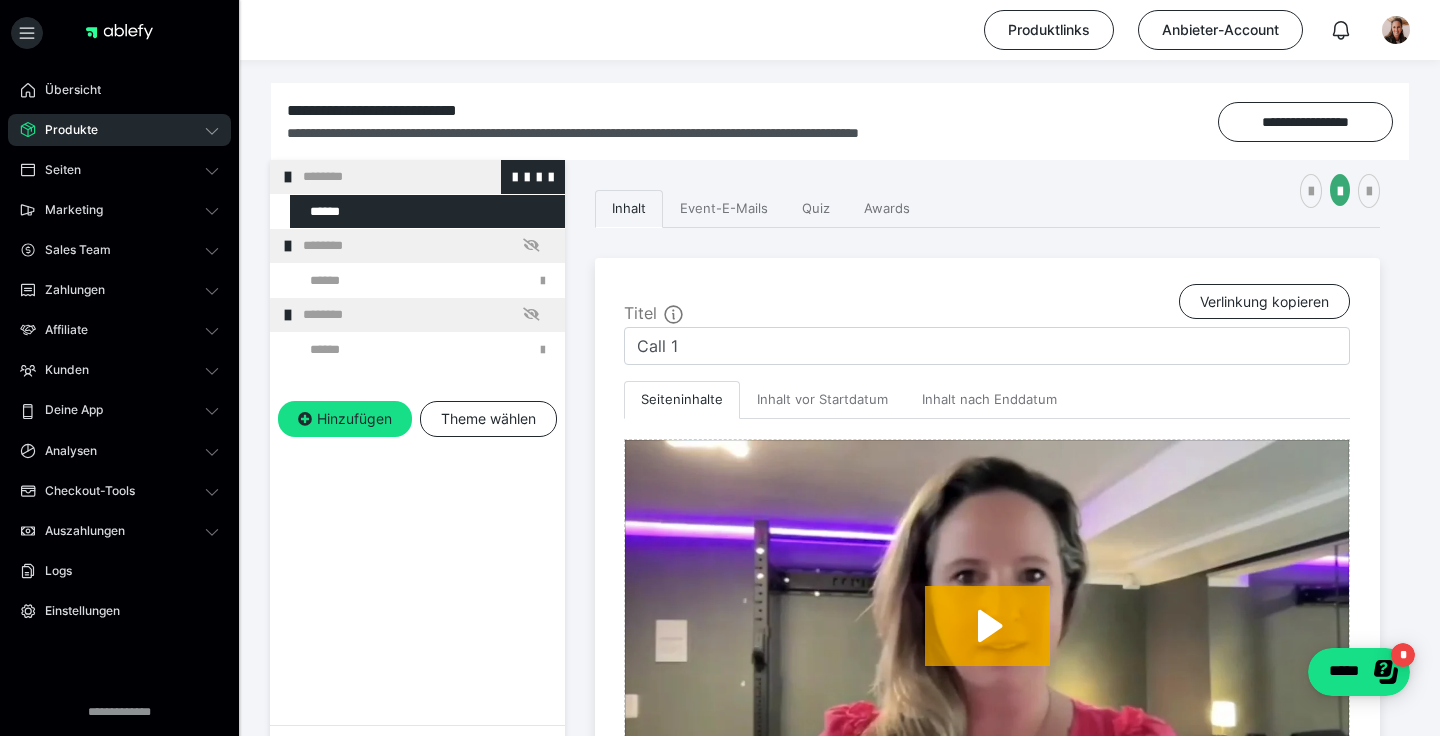 click on "********" at bounding box center (426, 177) 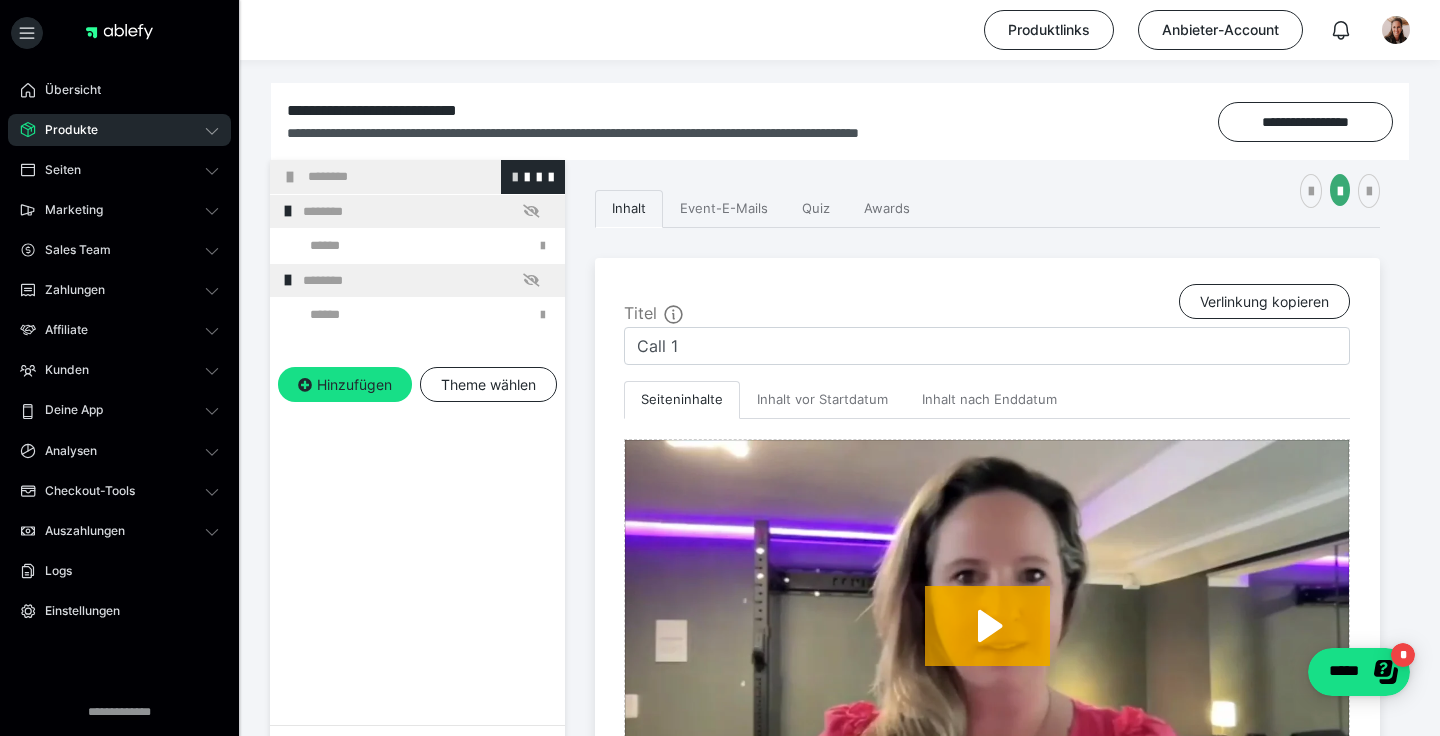 click at bounding box center [515, 176] 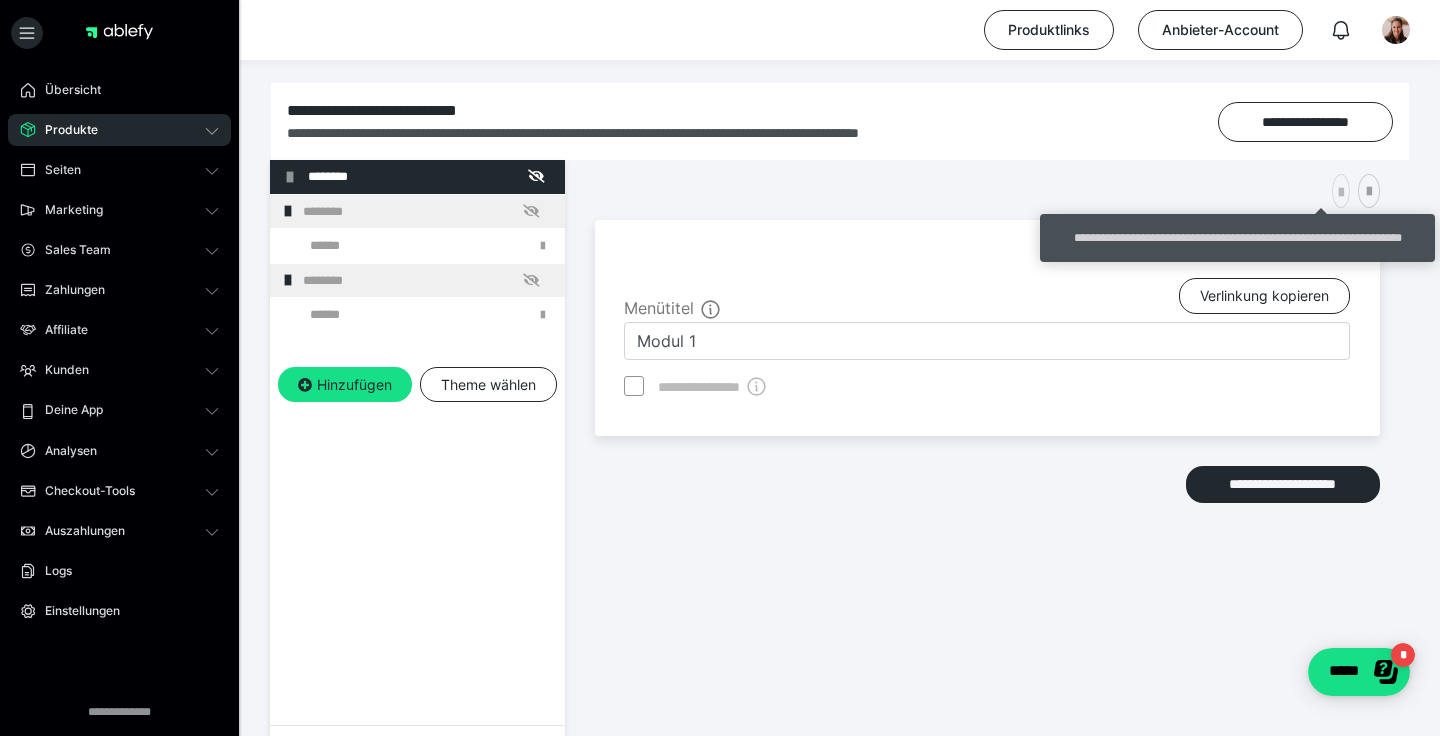 click at bounding box center (1341, 193) 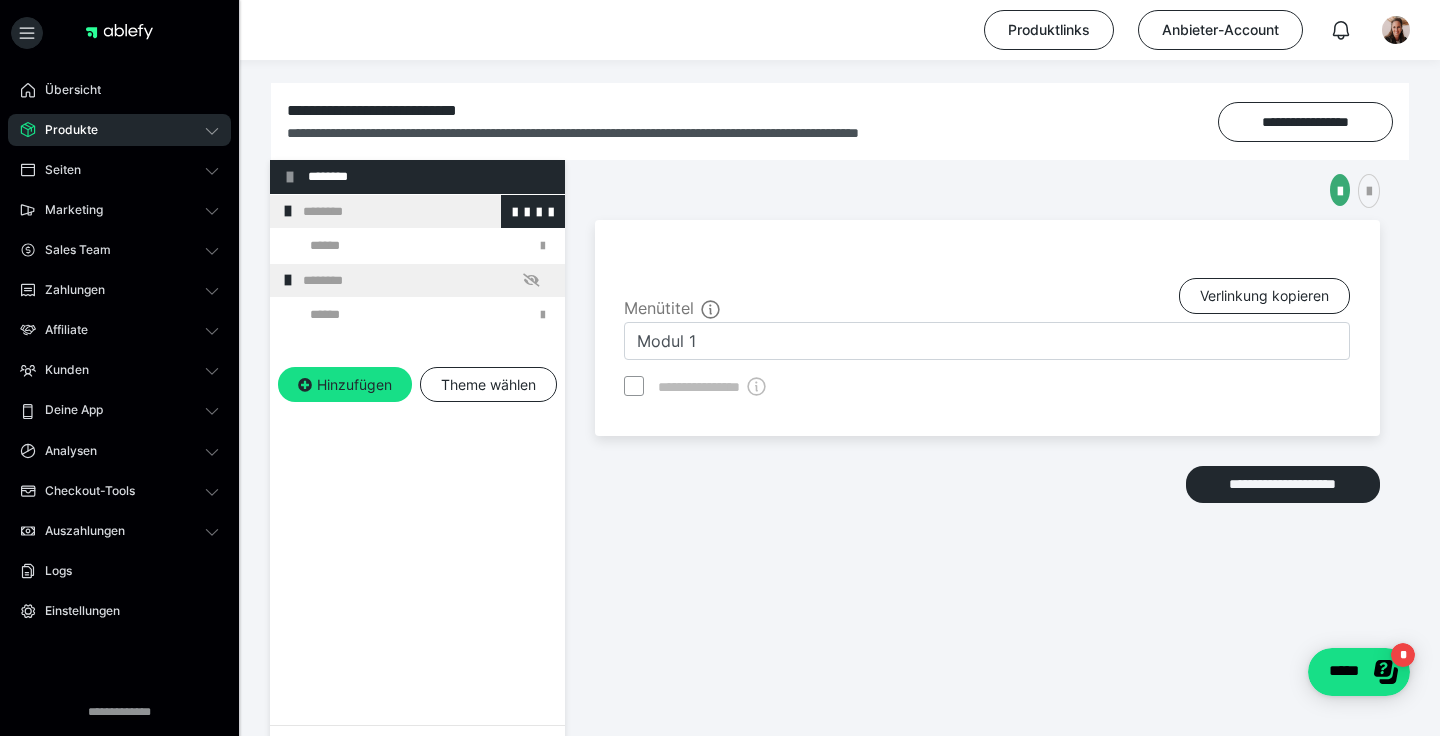 click on "********" at bounding box center (426, 212) 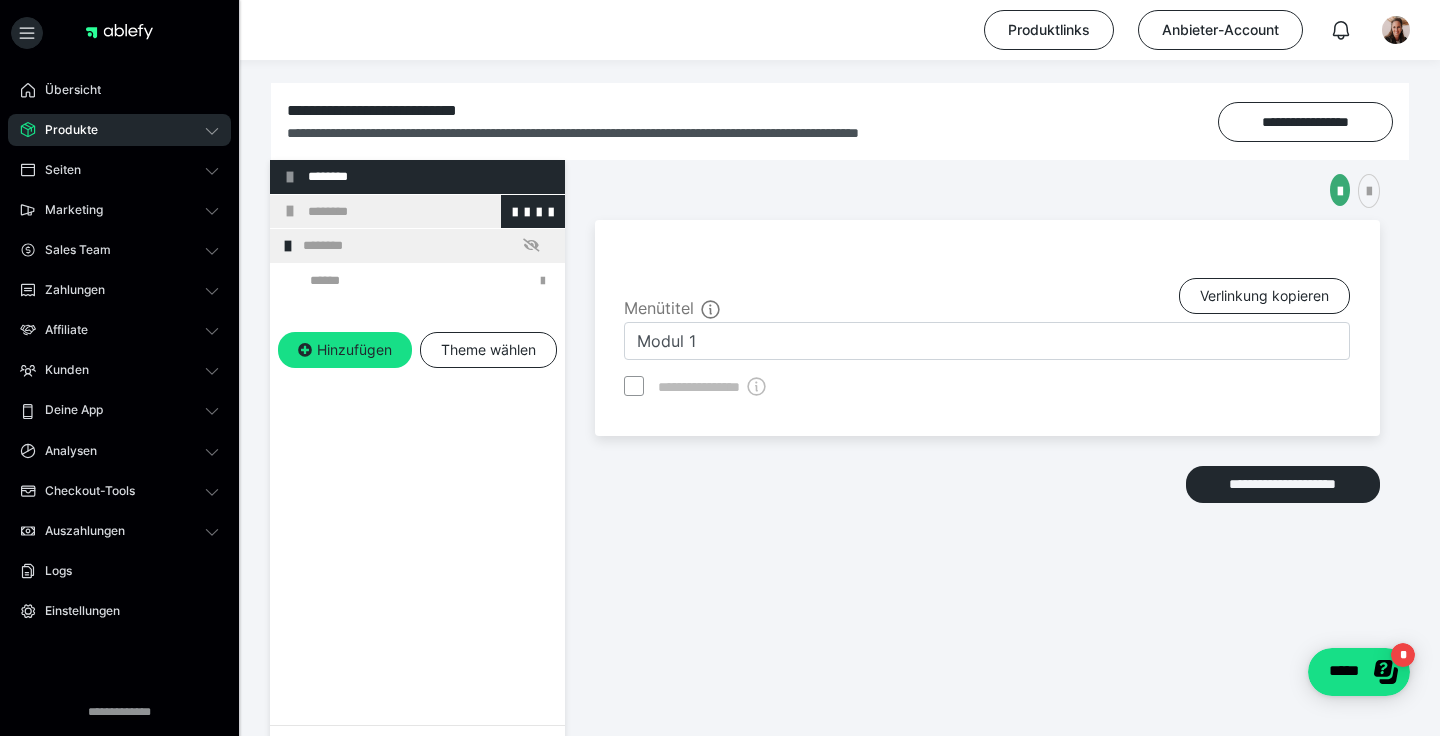 click on "********" at bounding box center (431, 212) 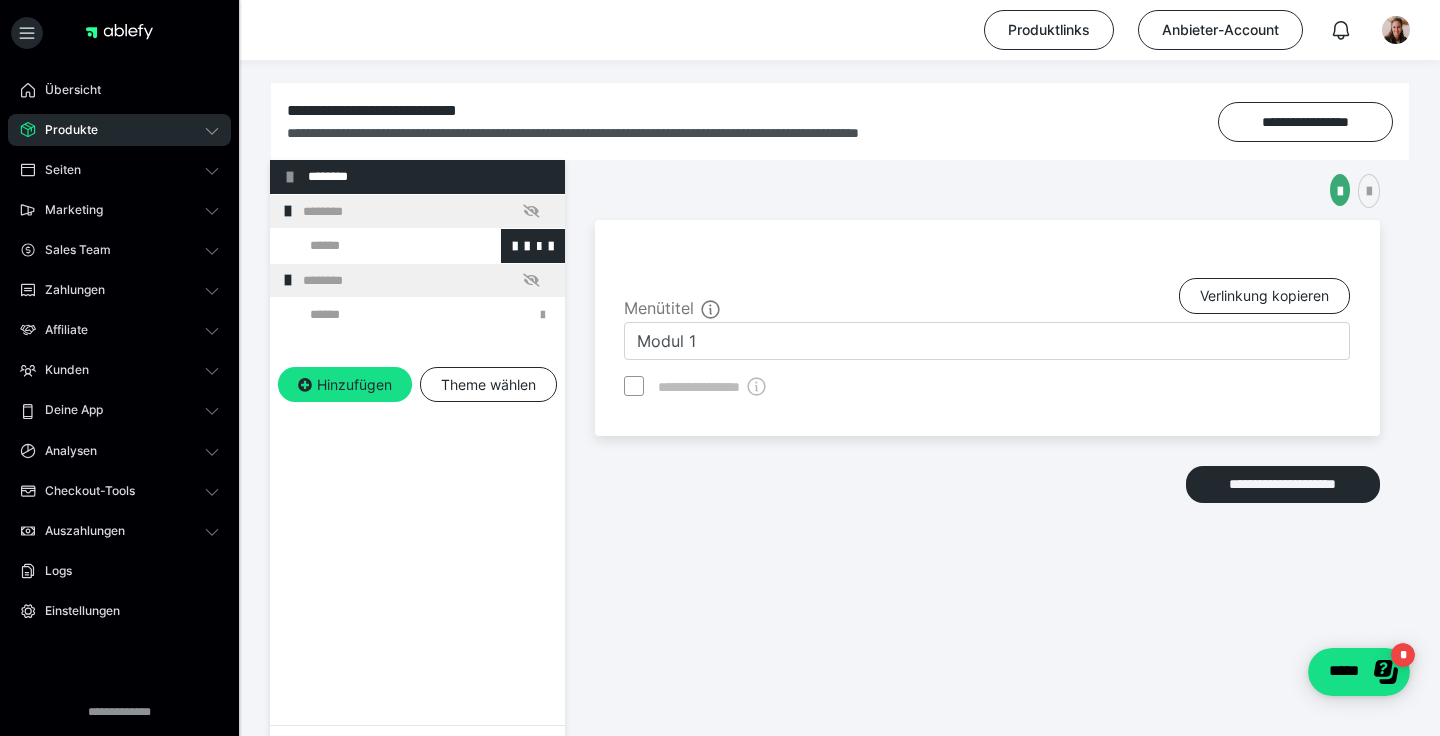 click at bounding box center (375, 246) 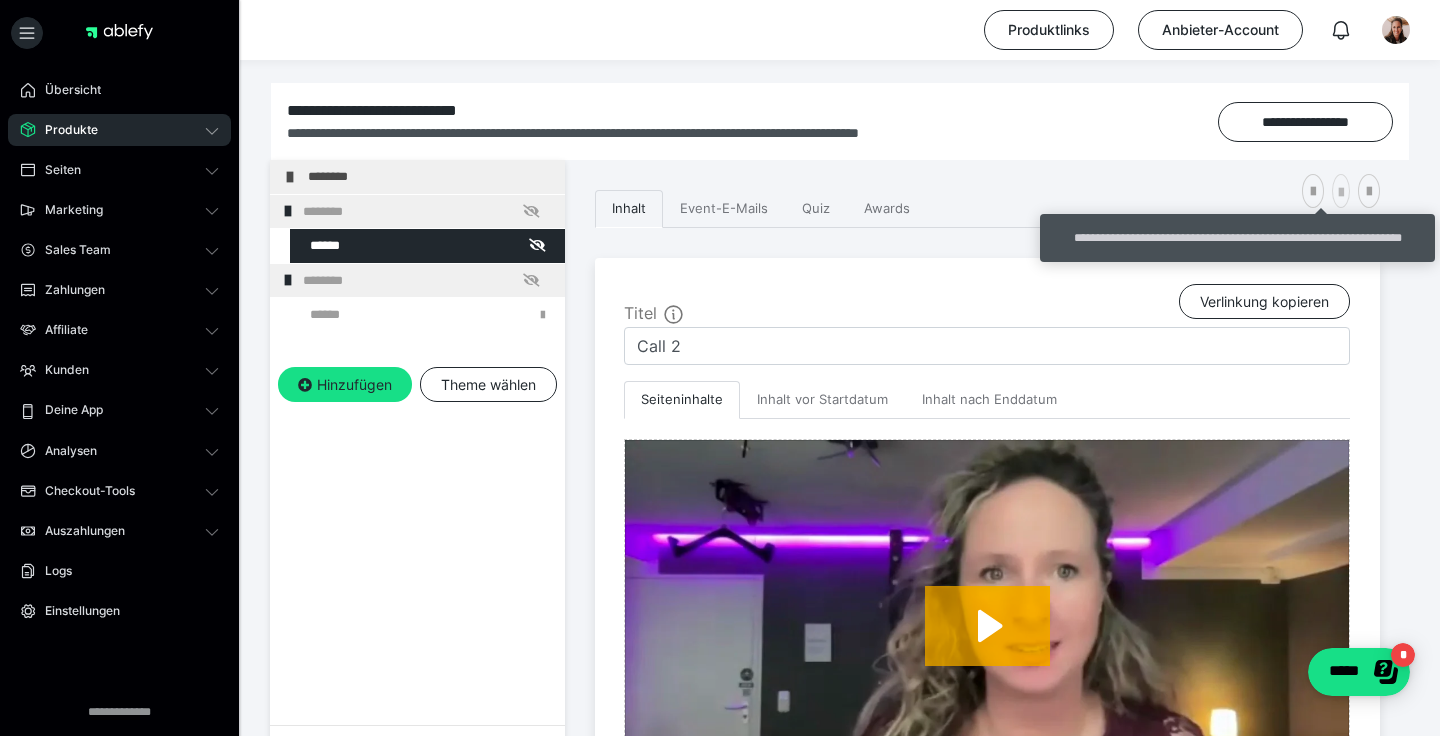 click at bounding box center (1341, 193) 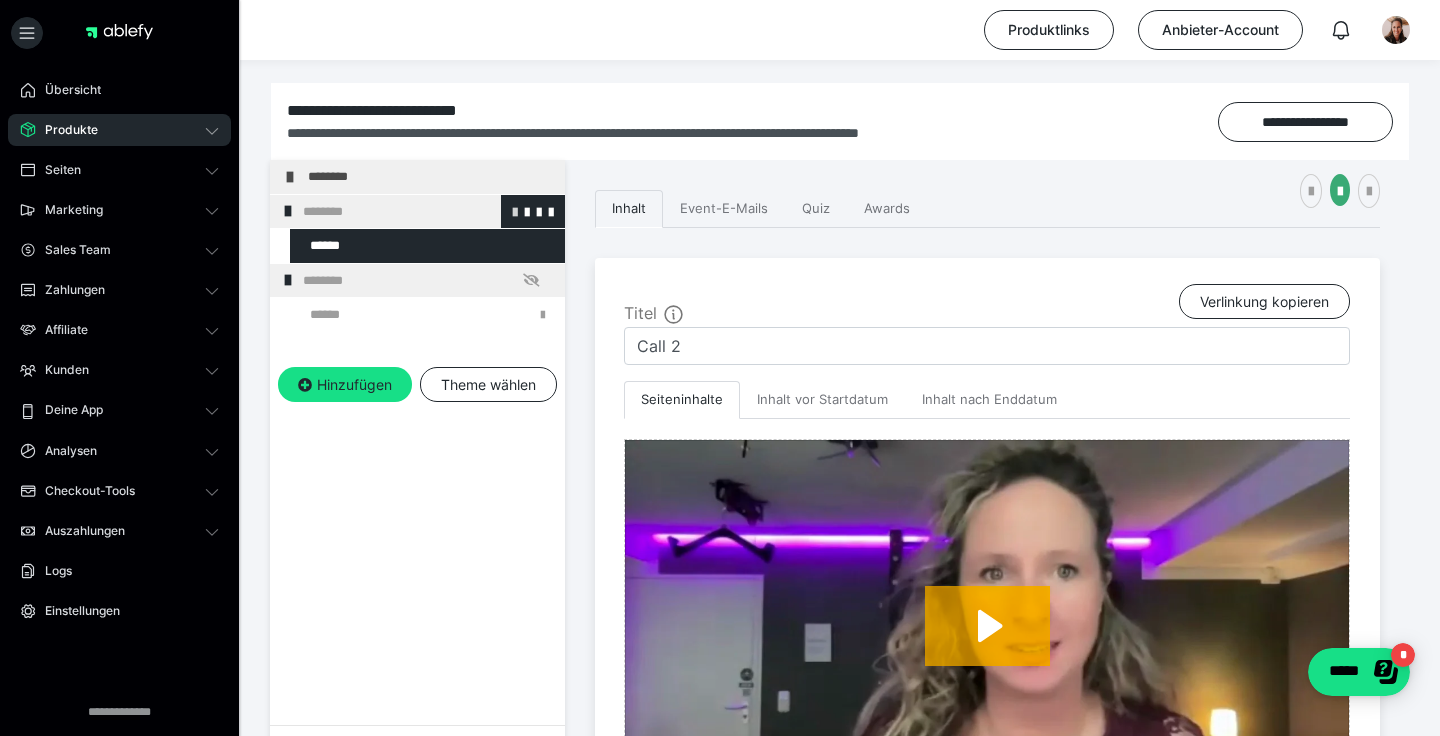 click at bounding box center (515, 211) 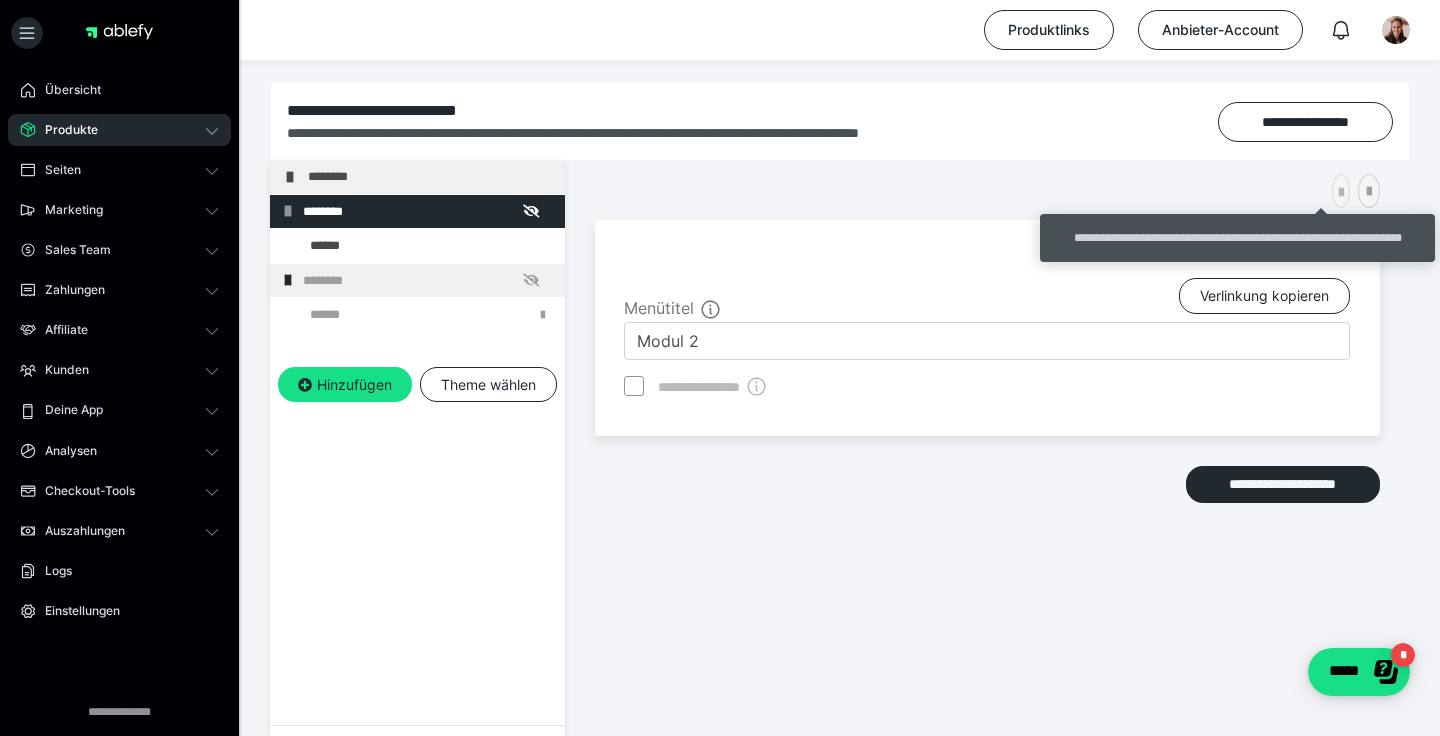 click at bounding box center (1341, 193) 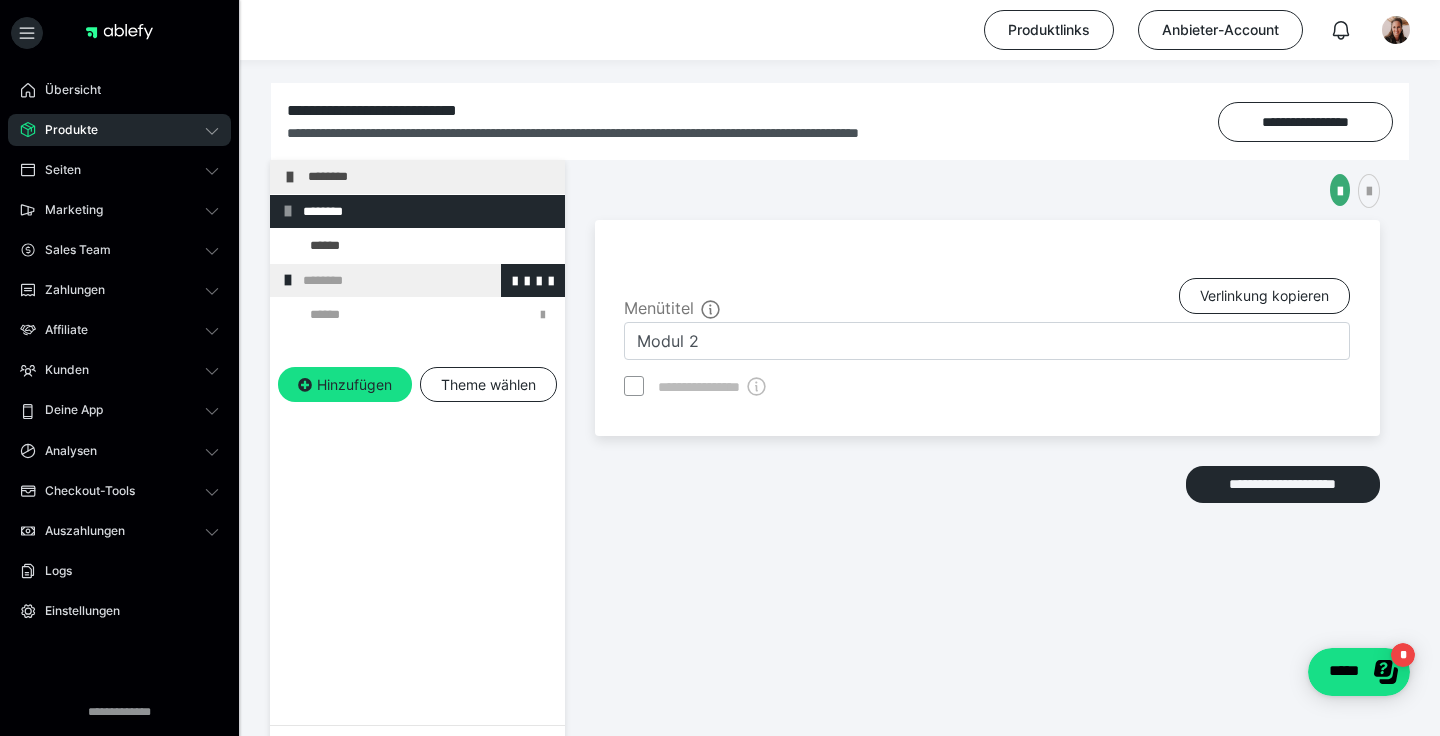 click on "********" at bounding box center [426, 281] 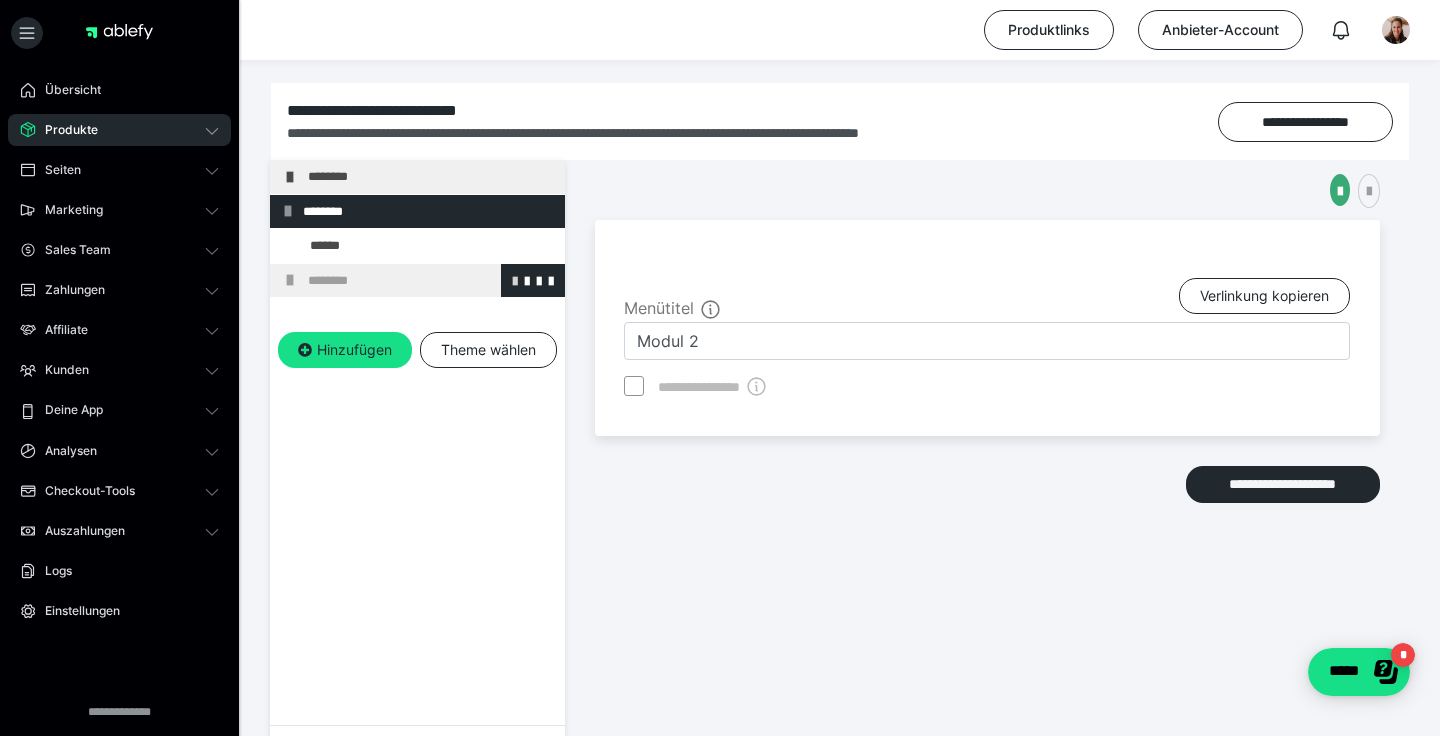 click at bounding box center (515, 280) 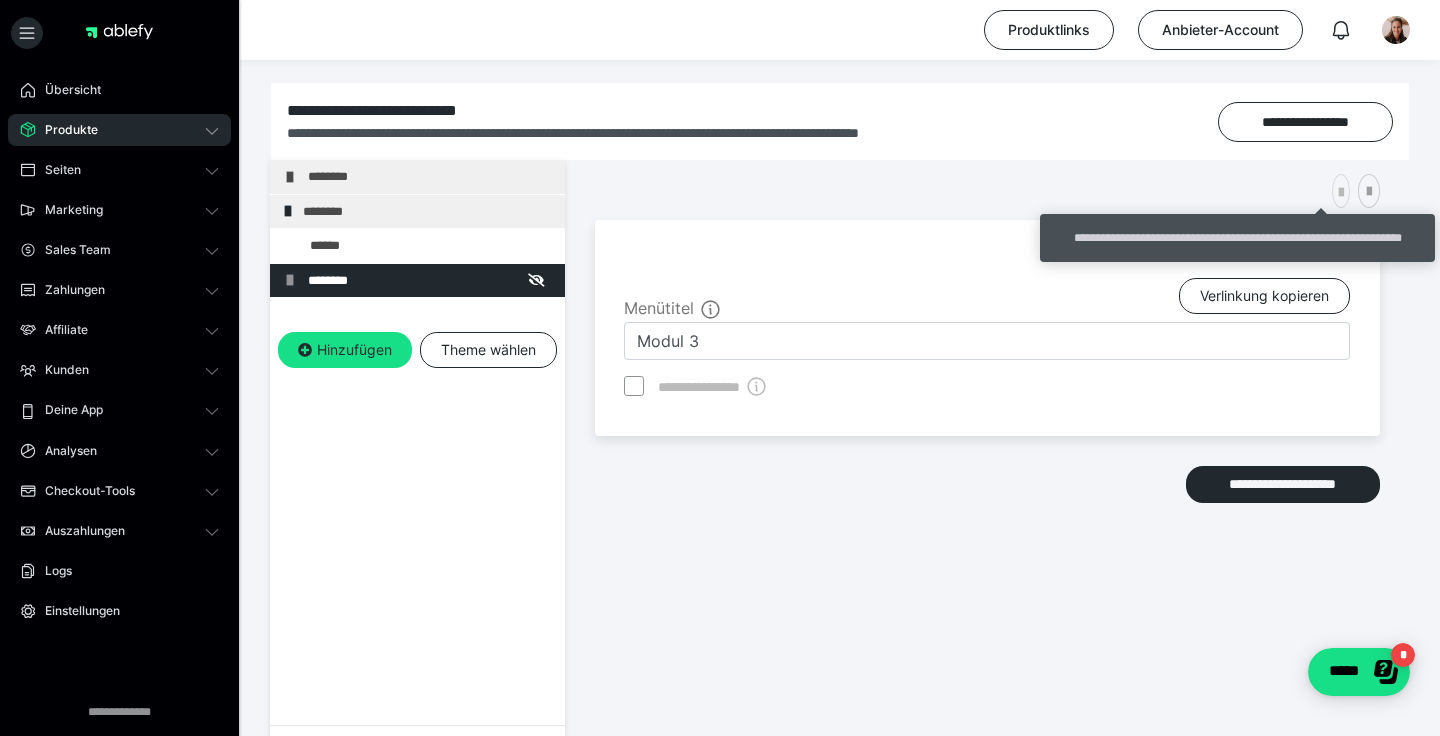 click at bounding box center [1341, 193] 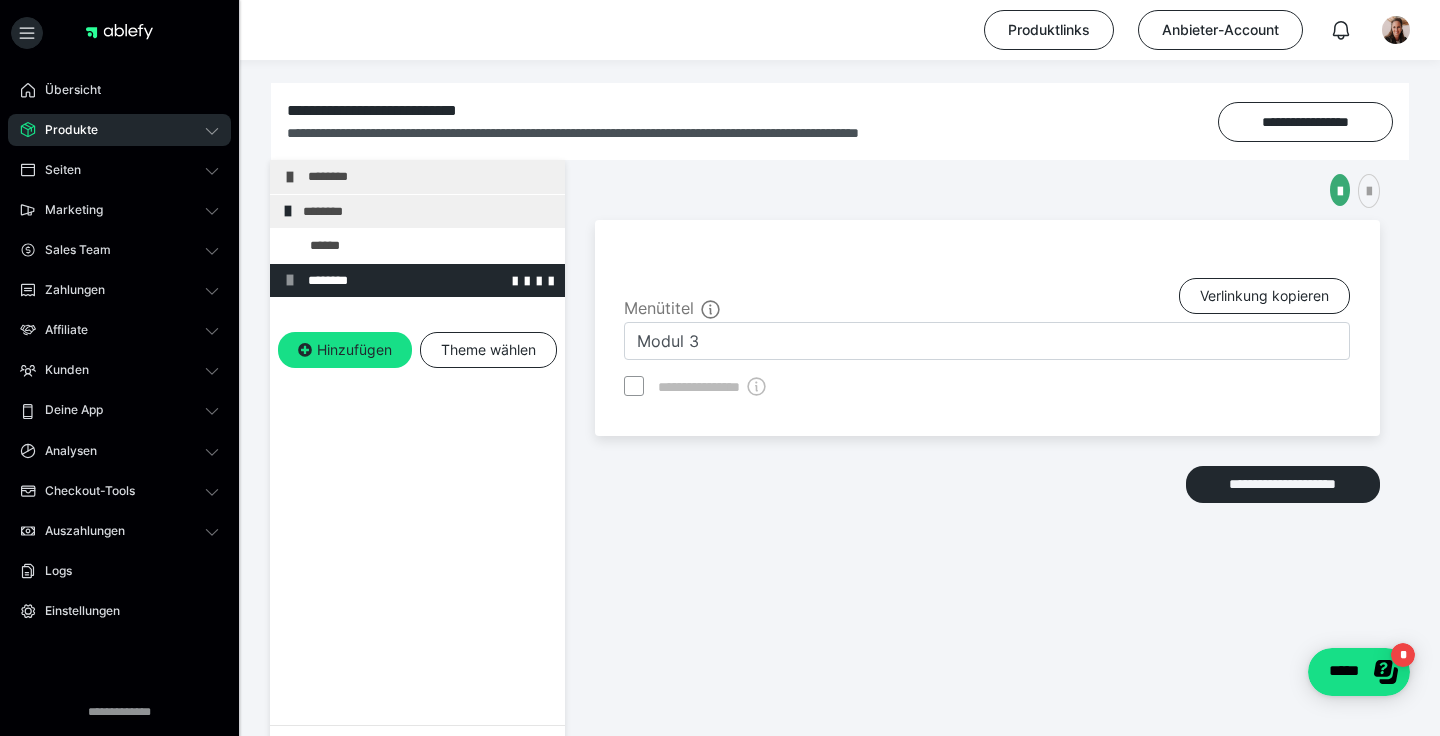 click on "********" at bounding box center [417, 281] 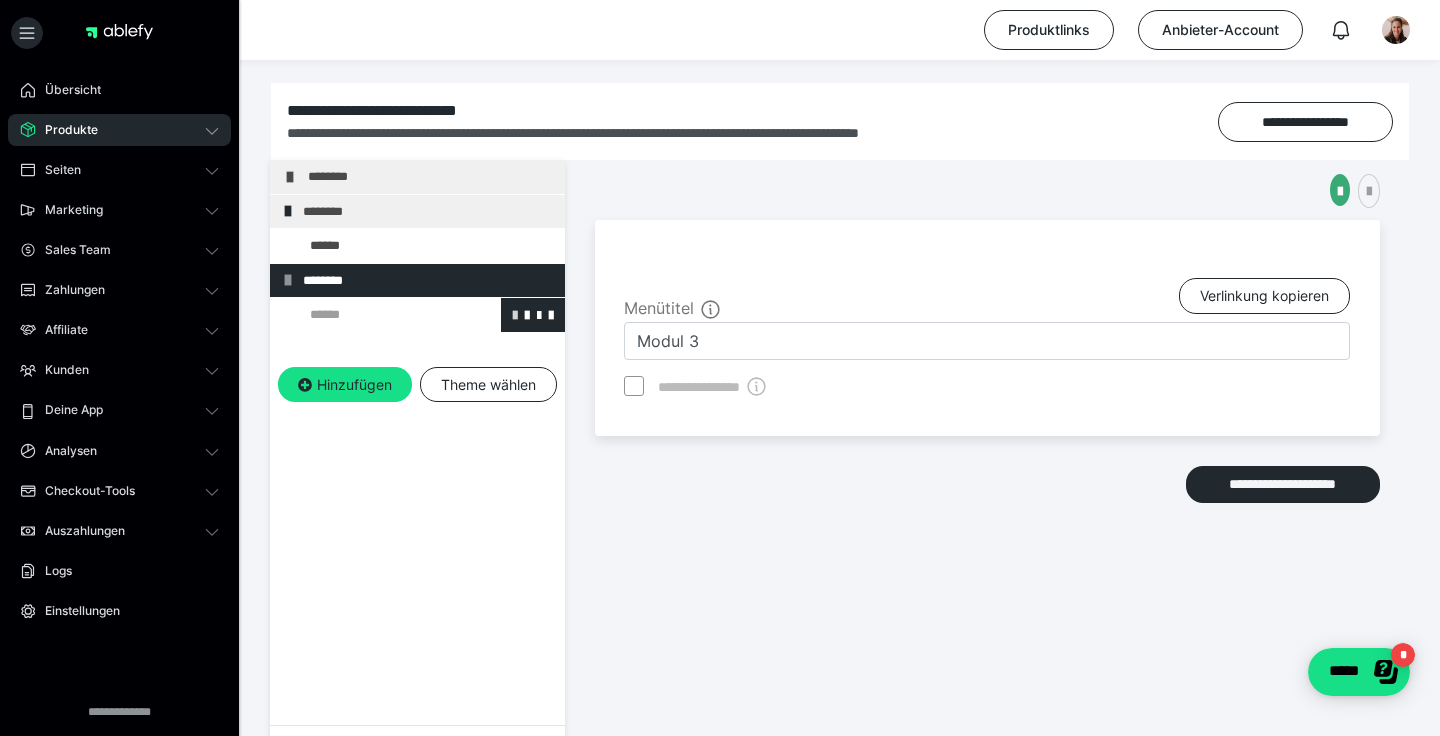 click at bounding box center (515, 314) 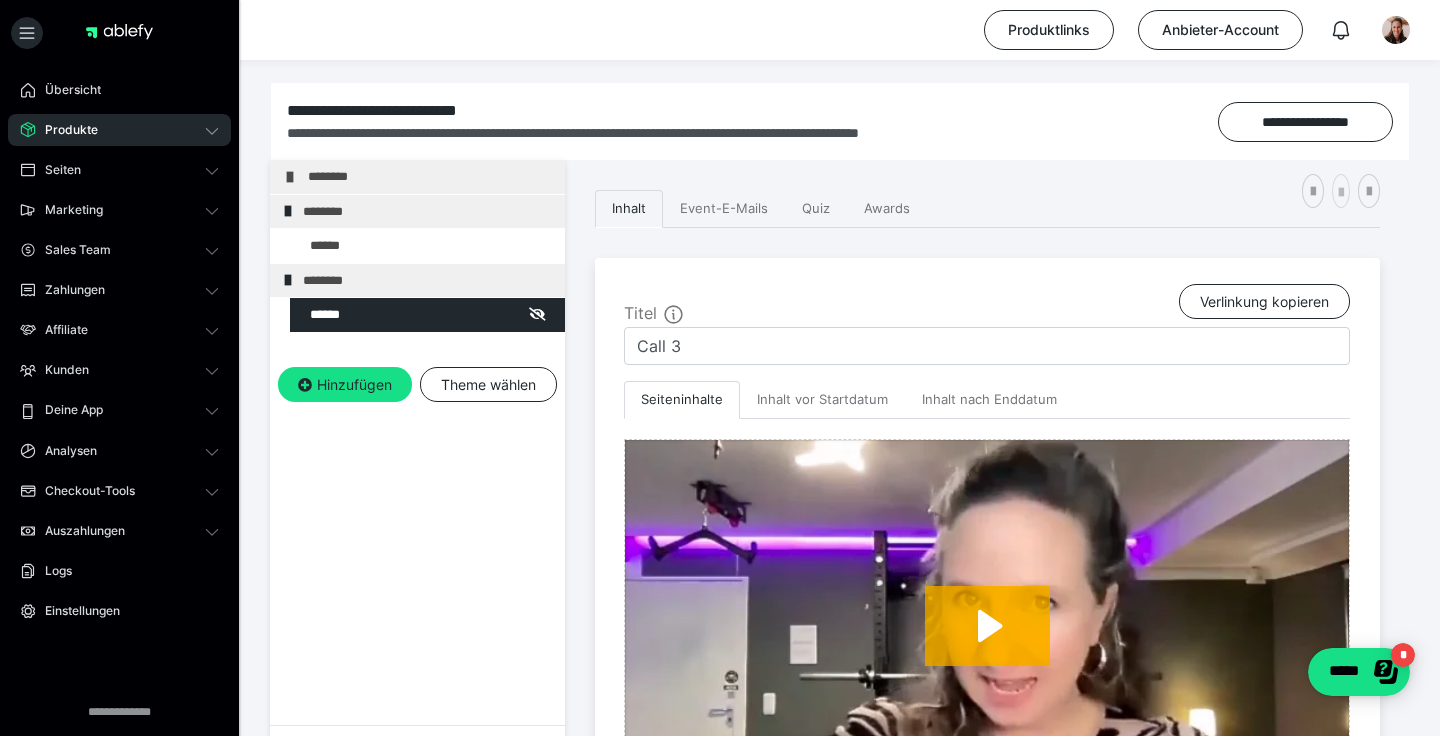 click at bounding box center [1341, 193] 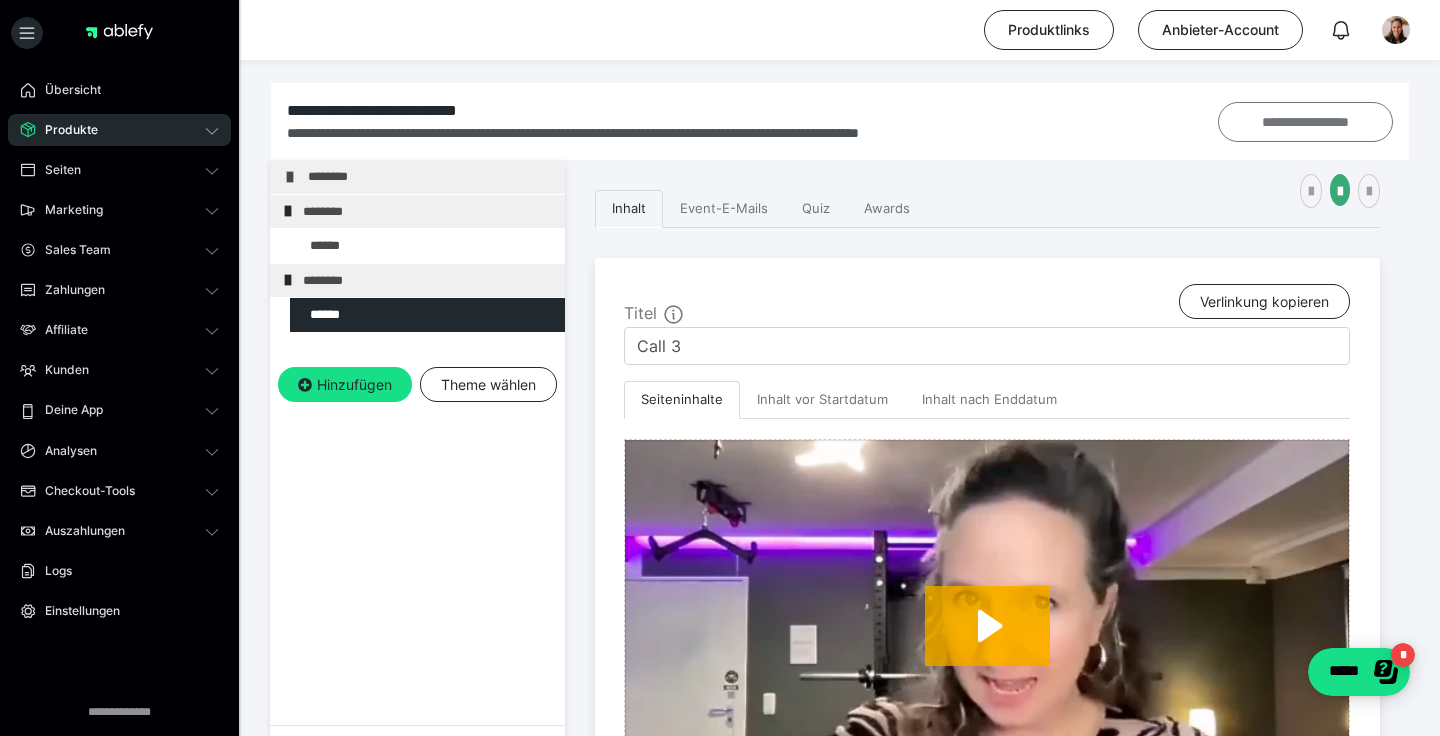 click on "**********" at bounding box center [1305, 122] 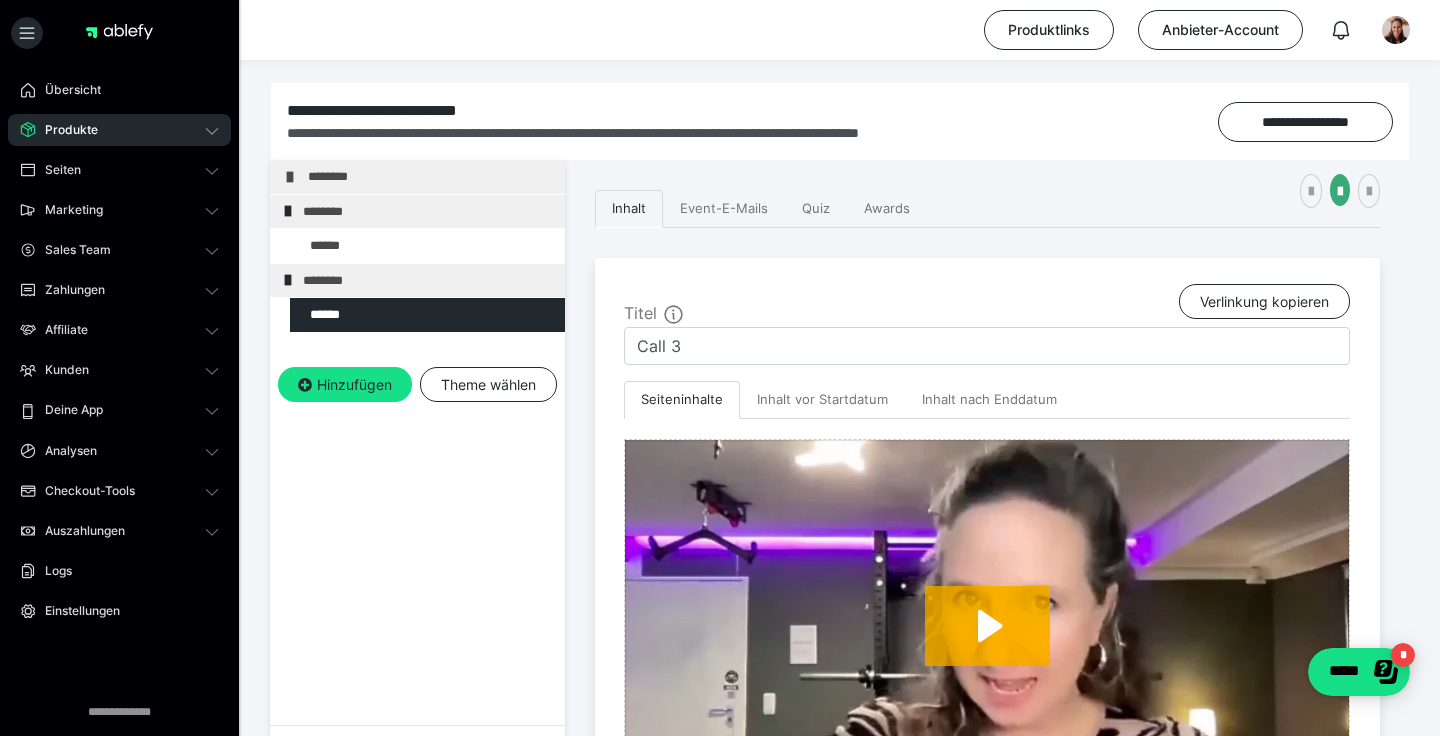 click on "Produkte" at bounding box center [119, 130] 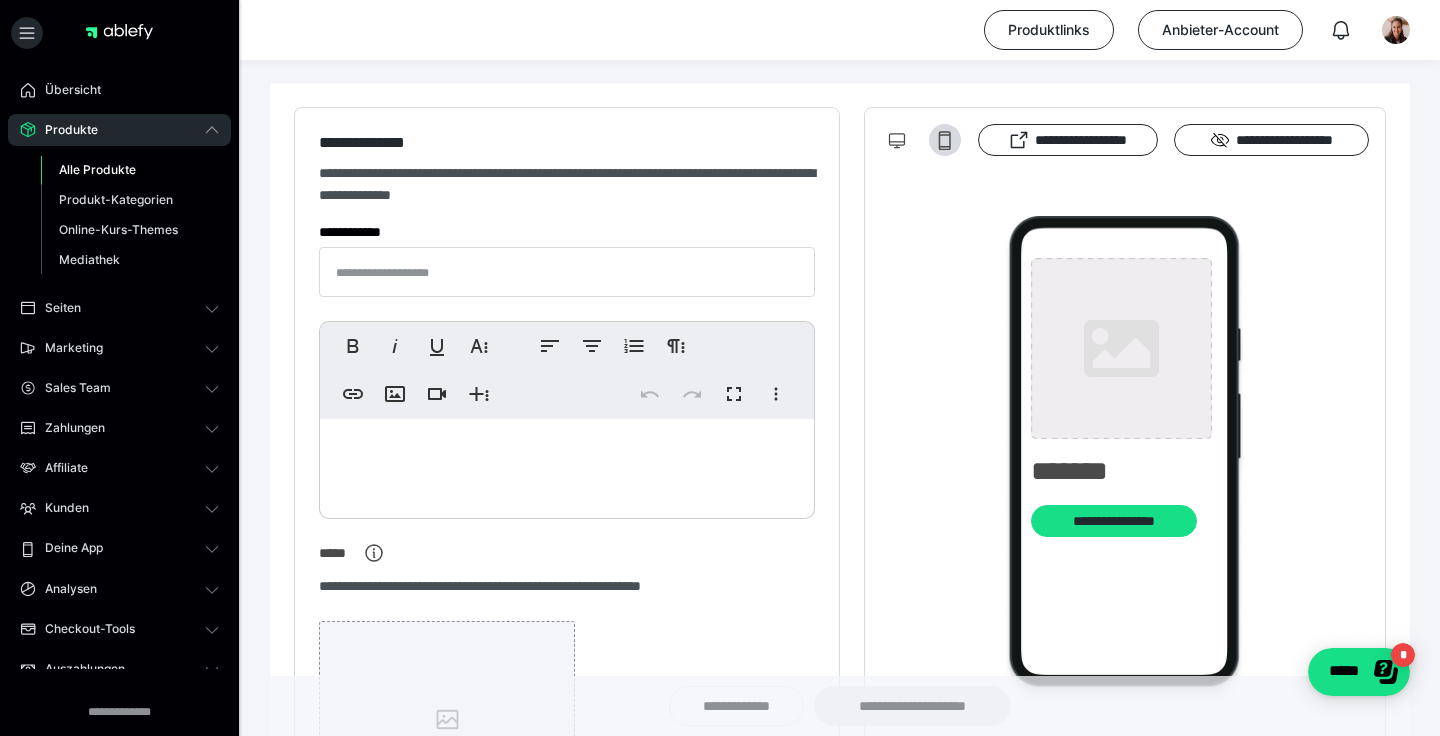 type on "**********" 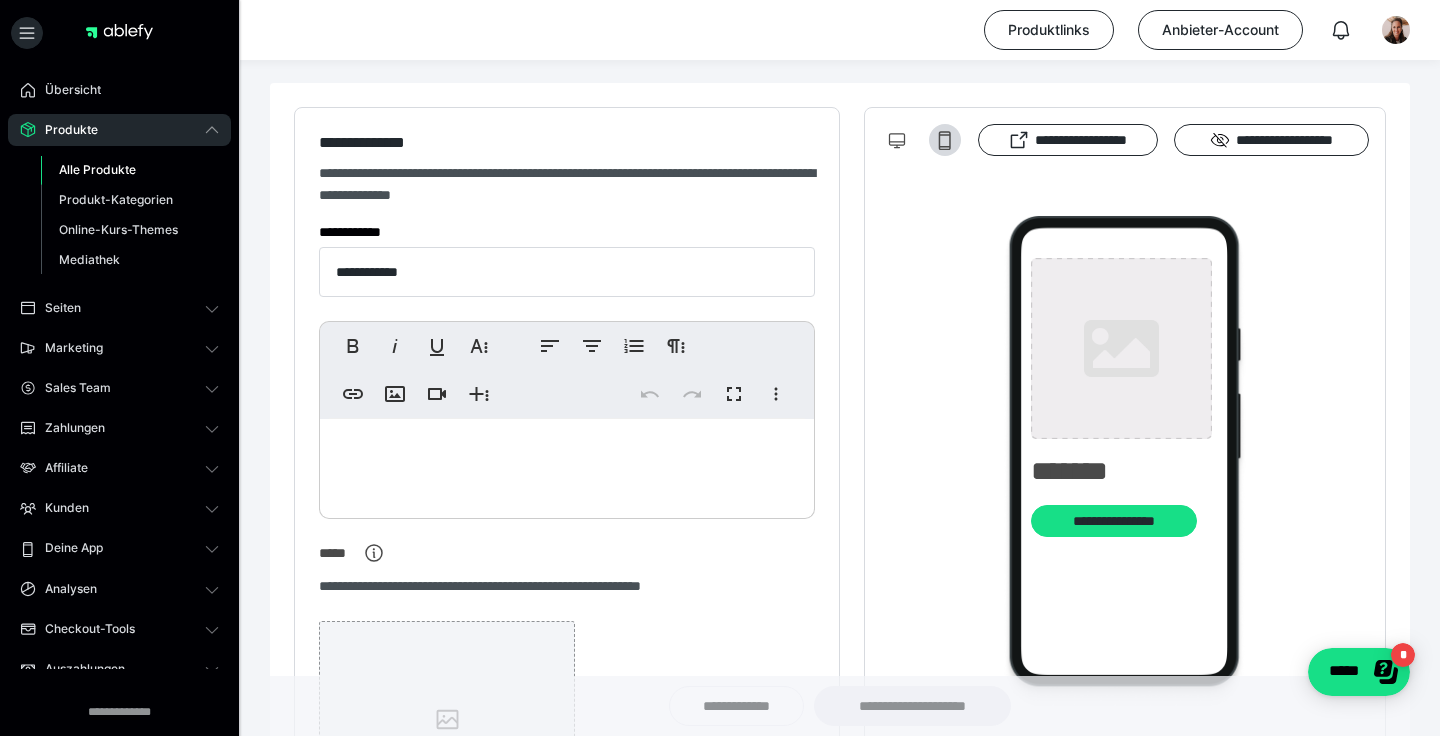 type on "**********" 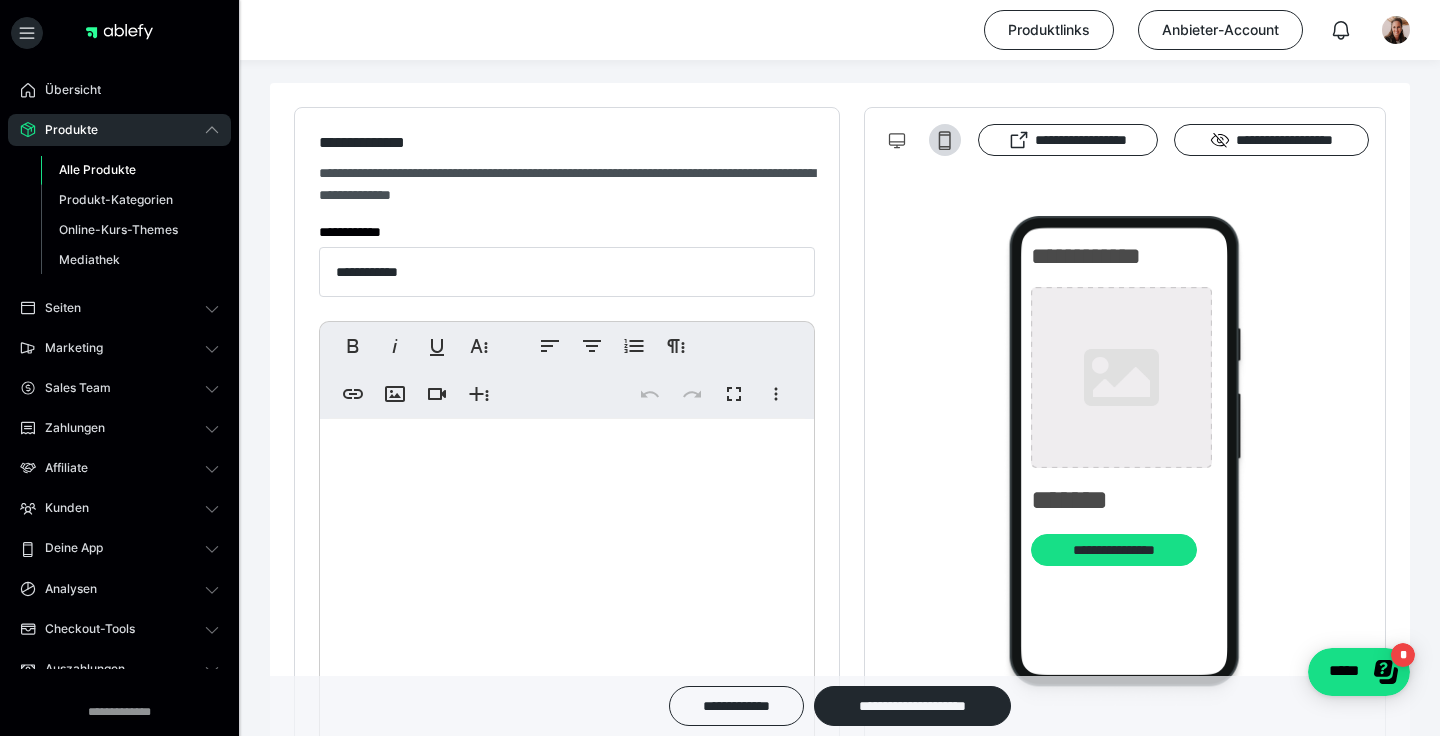 click on "Alle Produkte" at bounding box center [97, 169] 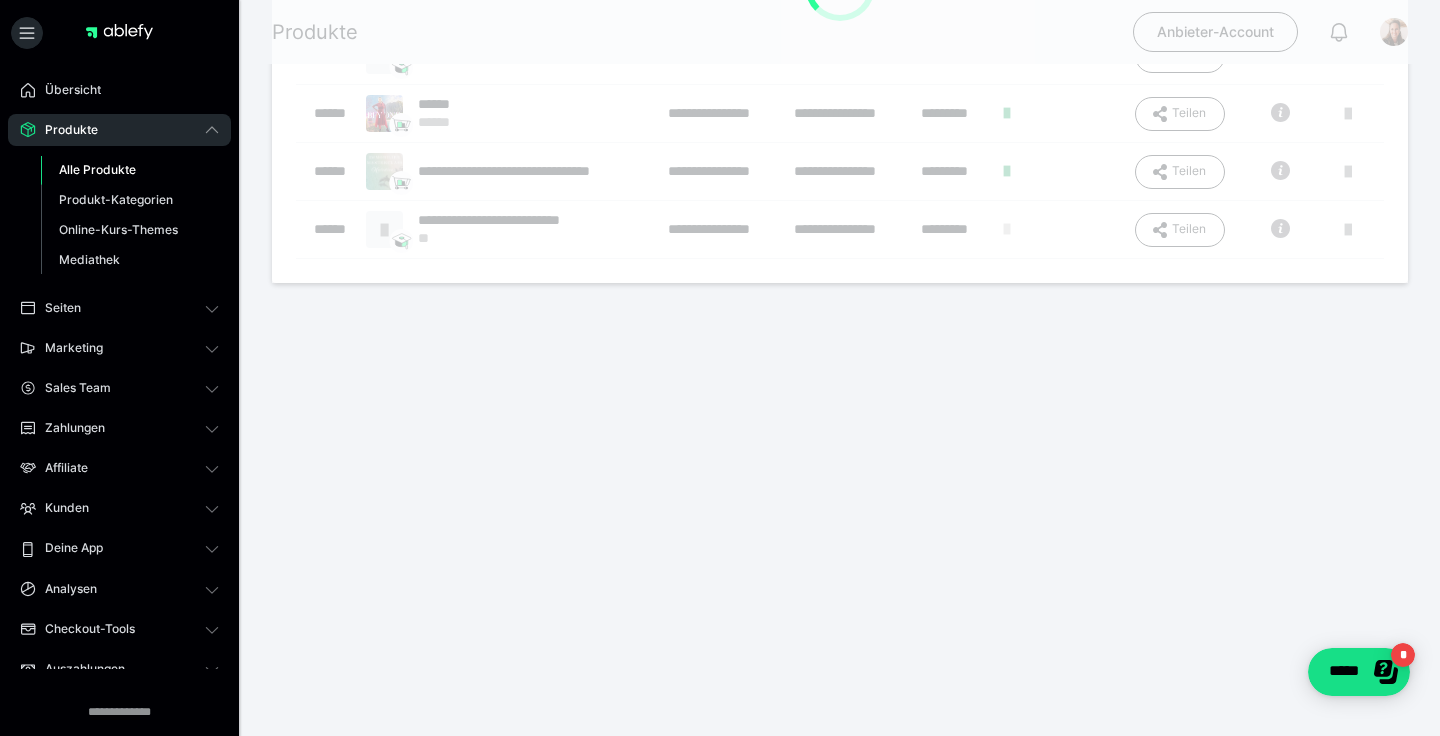 scroll, scrollTop: 0, scrollLeft: 0, axis: both 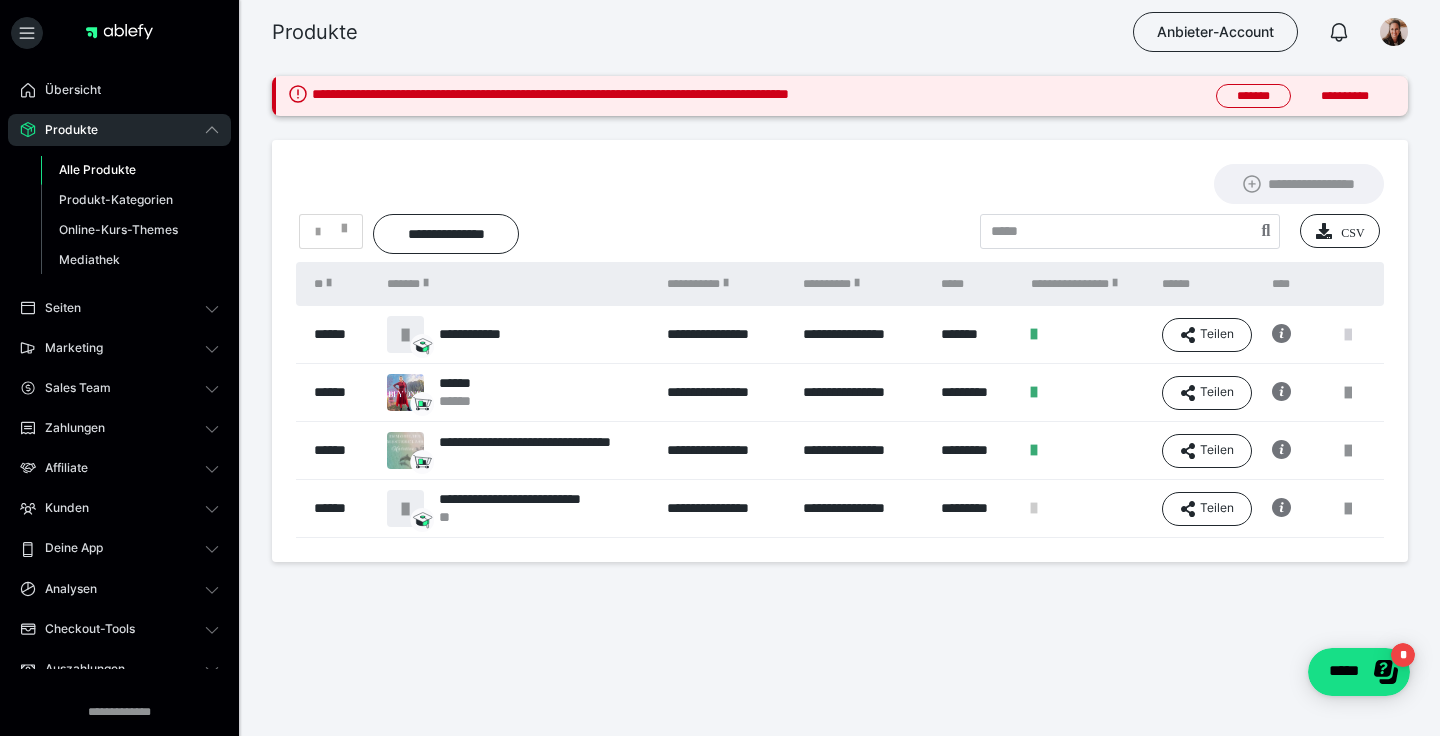click at bounding box center [1348, 335] 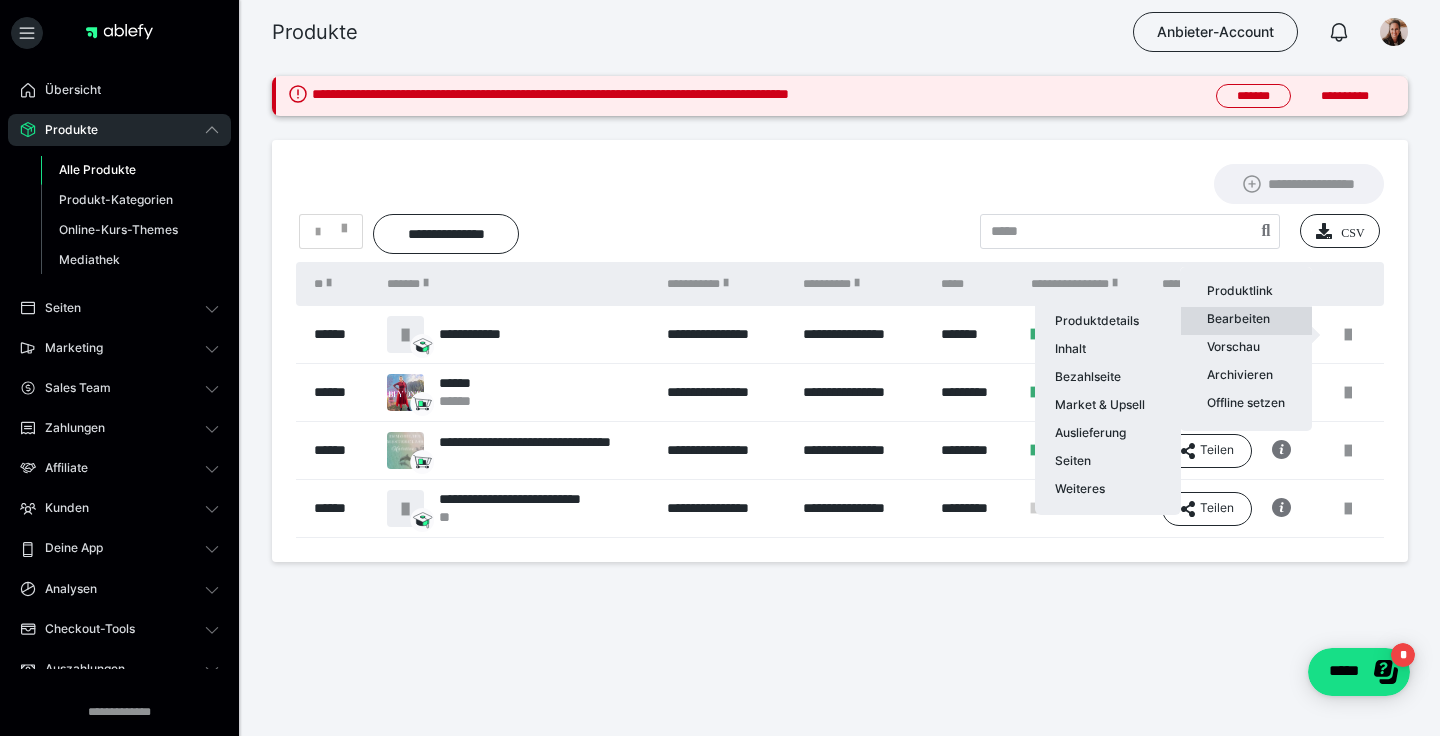 click on "Bearbeiten Produktdetails Inhalt Bezahlseite Market & Upsell Auslieferung Seiten Weiteres" at bounding box center (1246, 321) 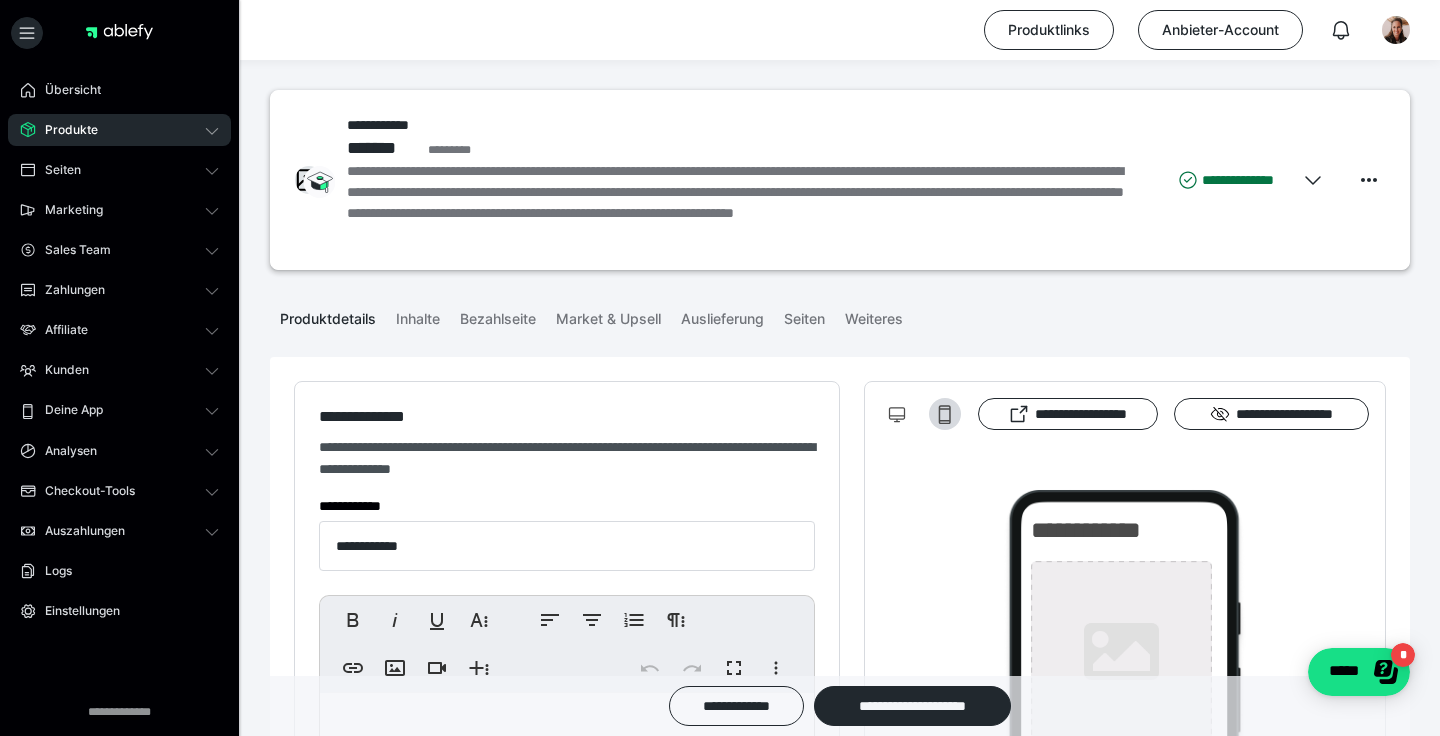 scroll, scrollTop: 405, scrollLeft: 0, axis: vertical 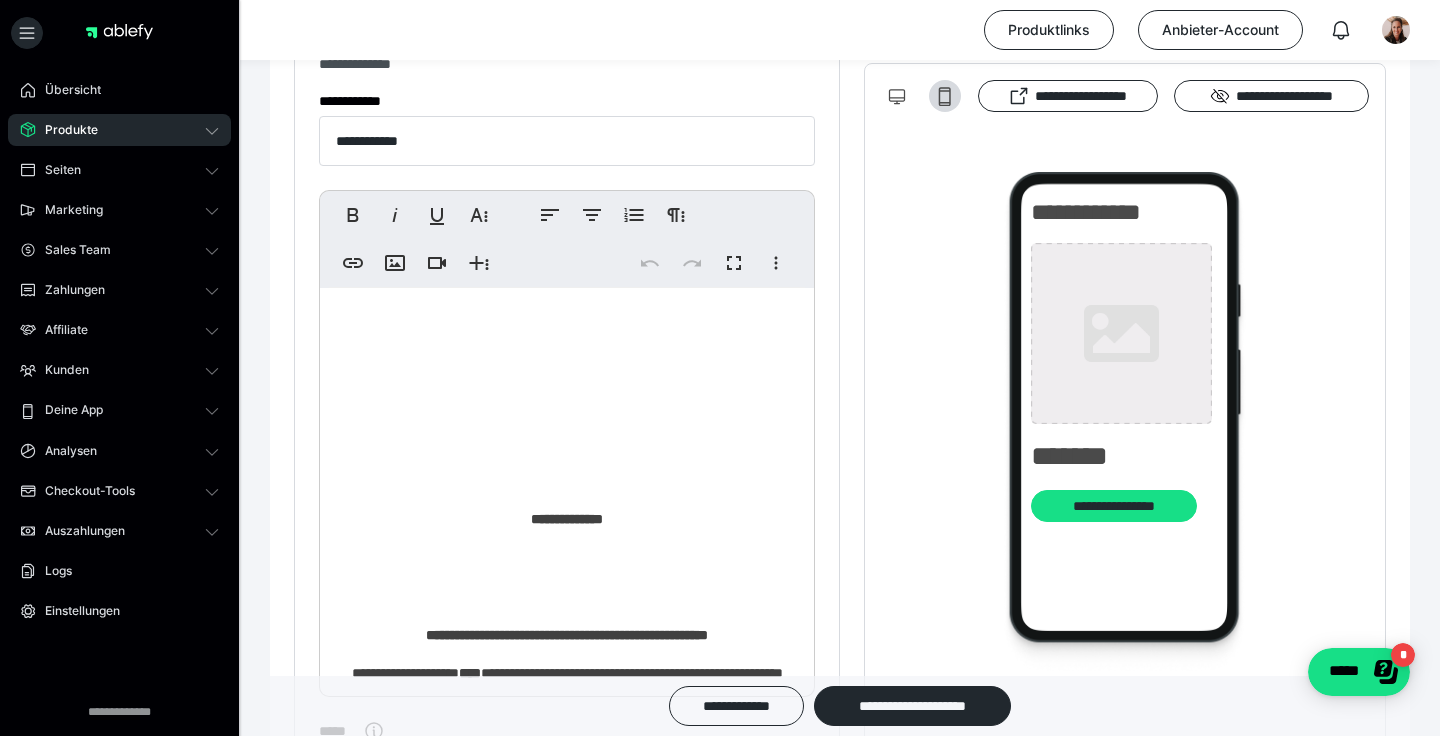 click 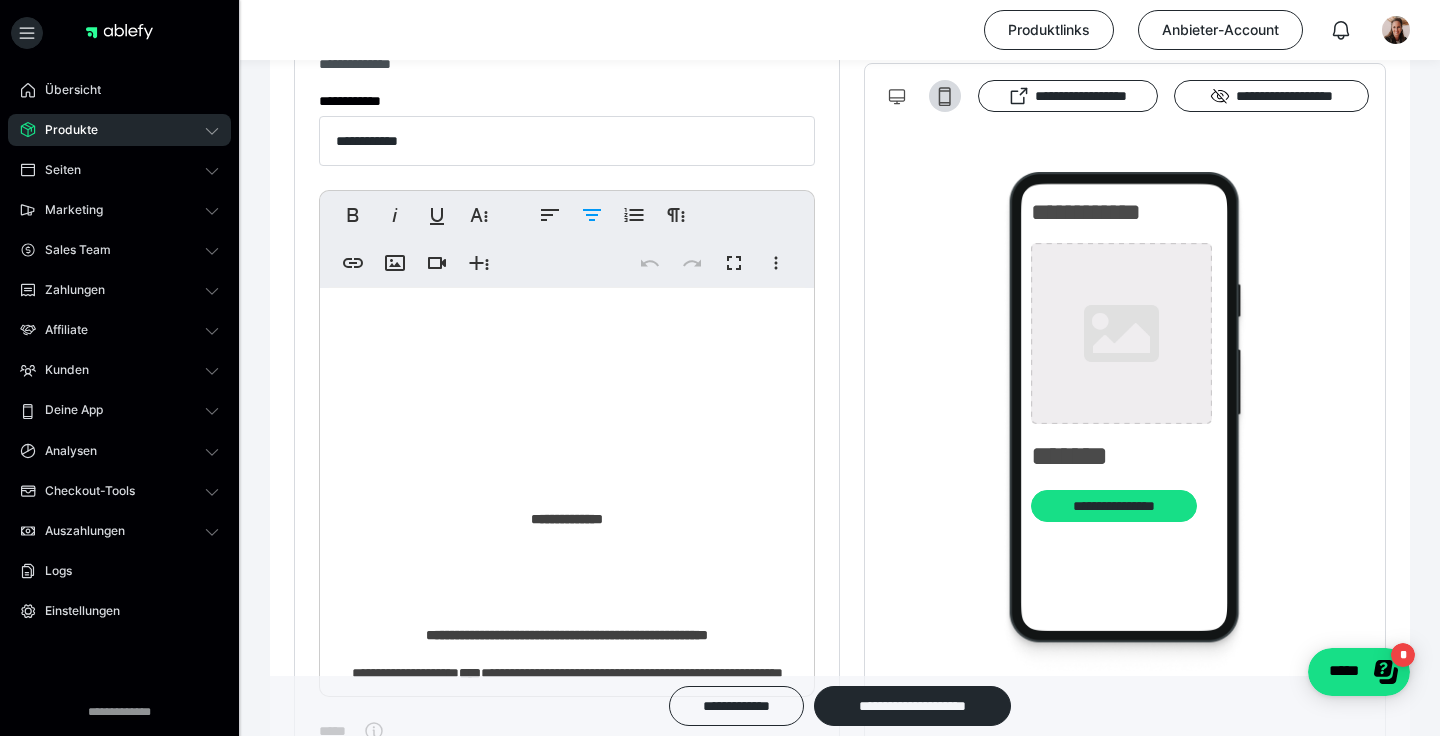 click on "**********" 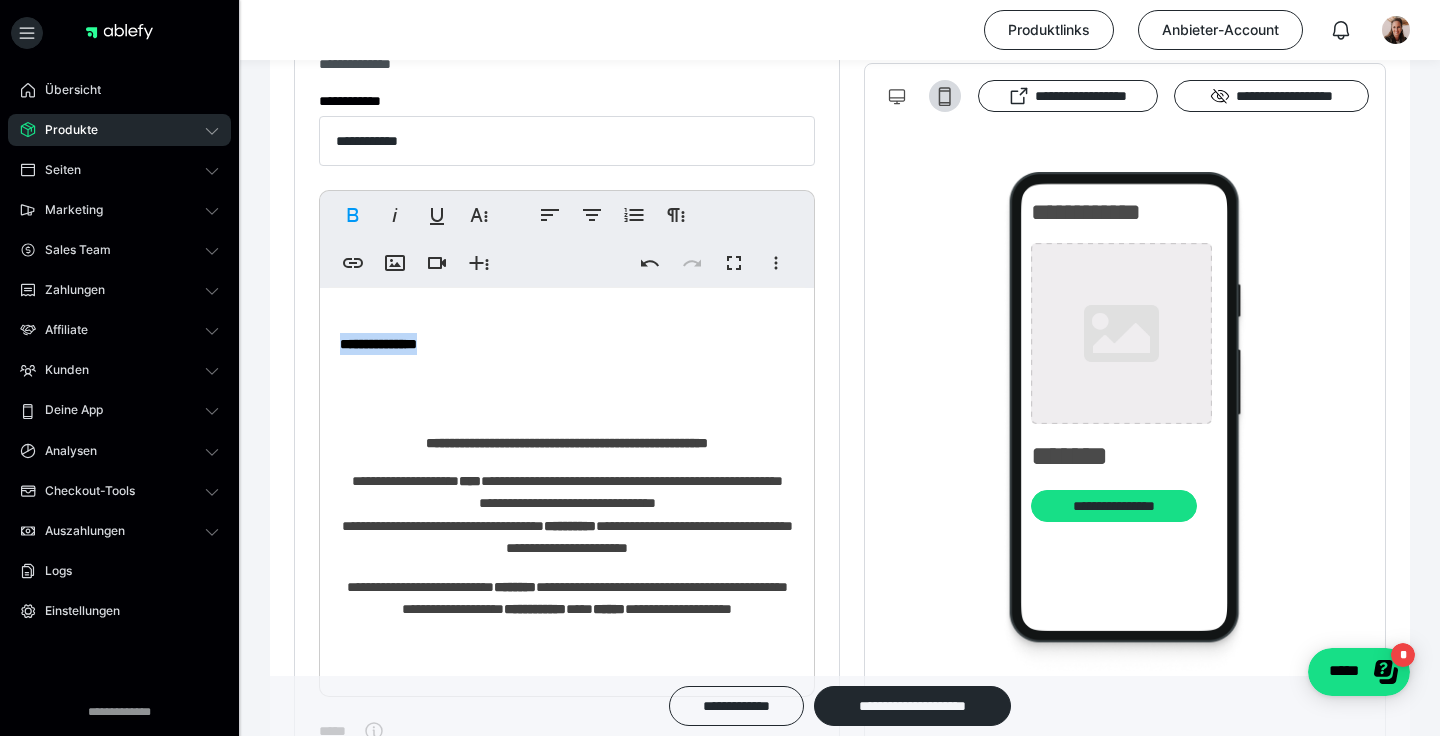 drag, startPoint x: 336, startPoint y: 337, endPoint x: 521, endPoint y: 351, distance: 185.52898 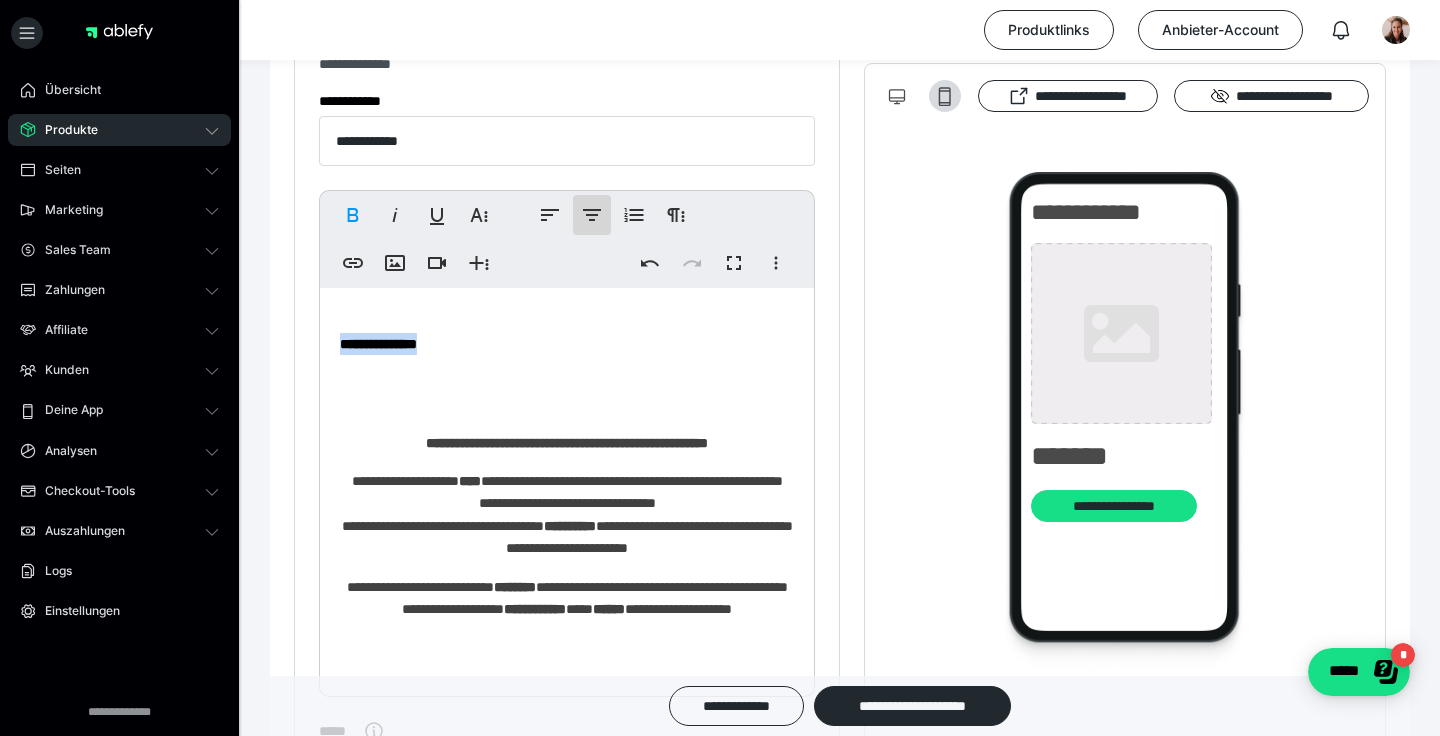 click 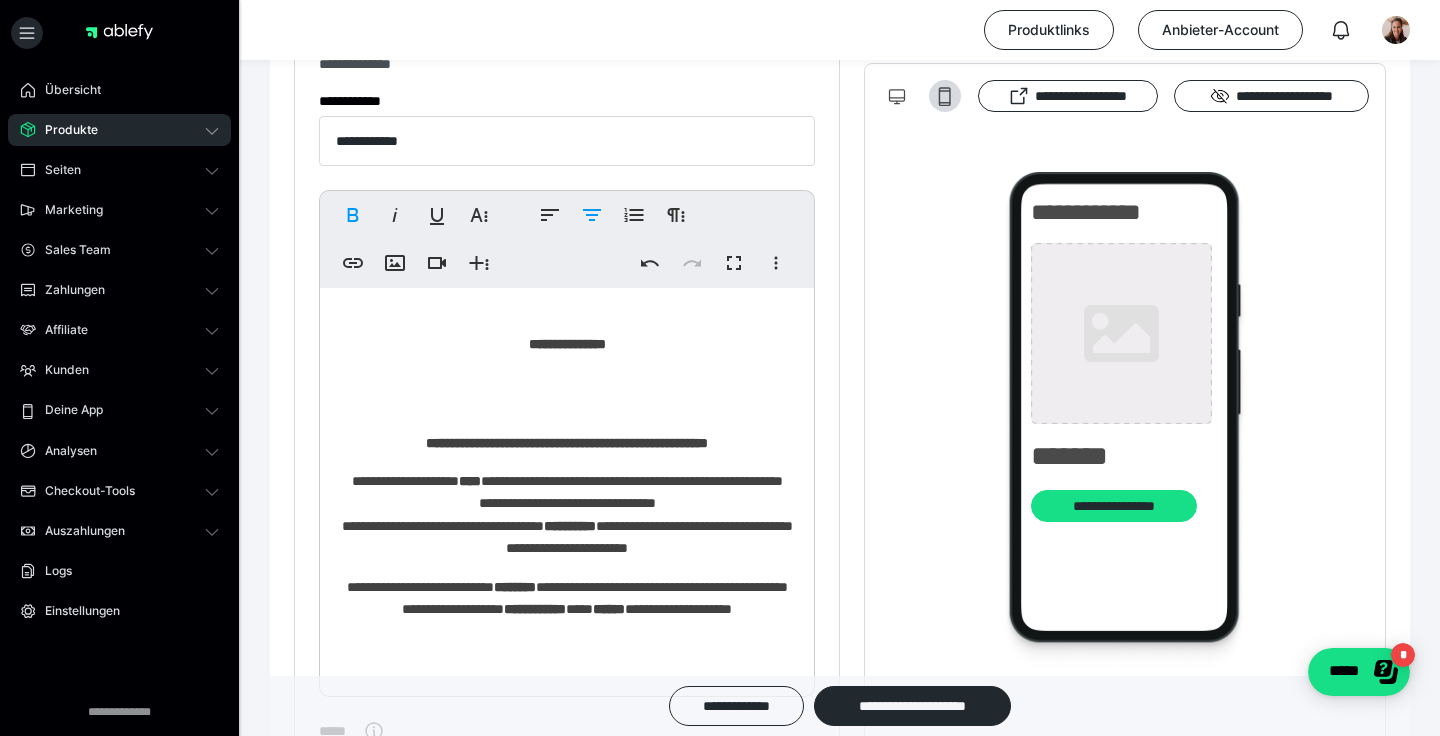 click at bounding box center [567, 404] 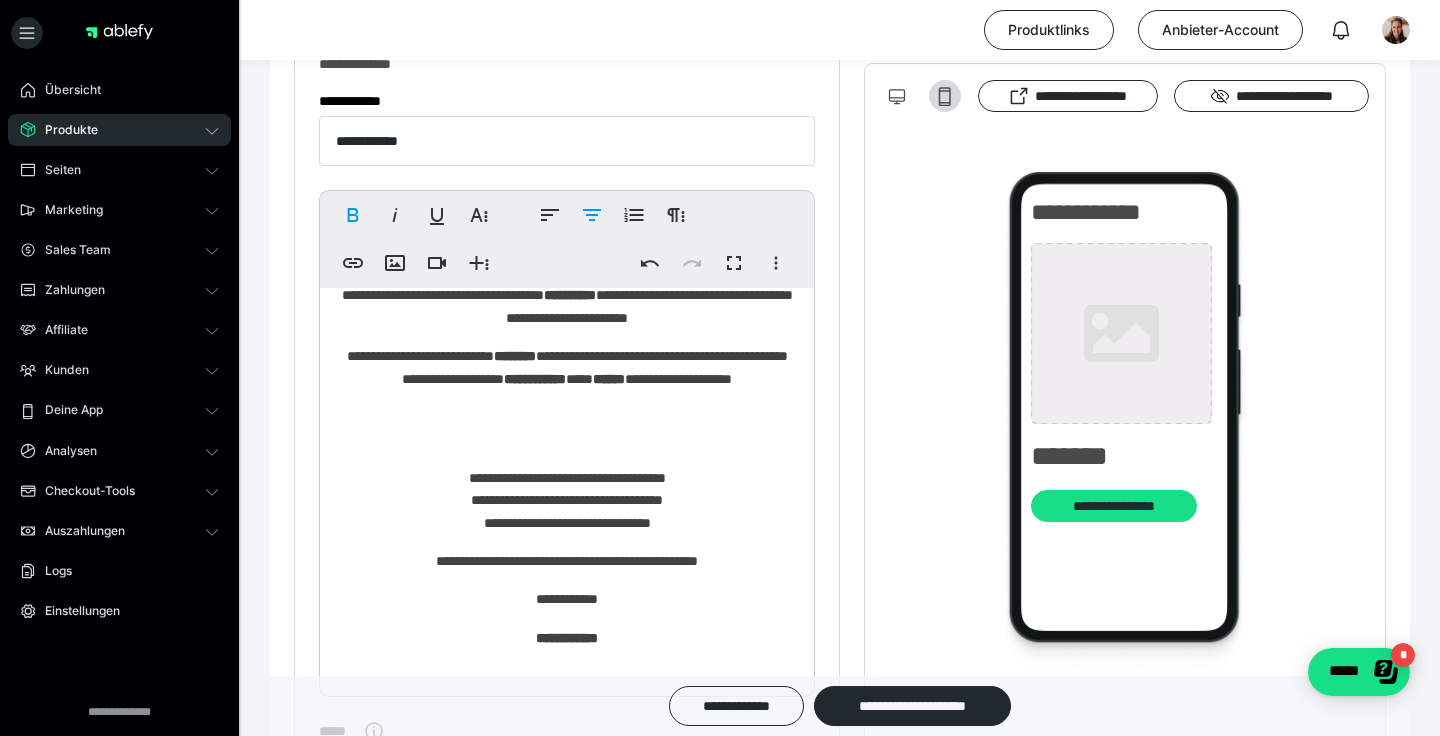 scroll, scrollTop: 303, scrollLeft: 0, axis: vertical 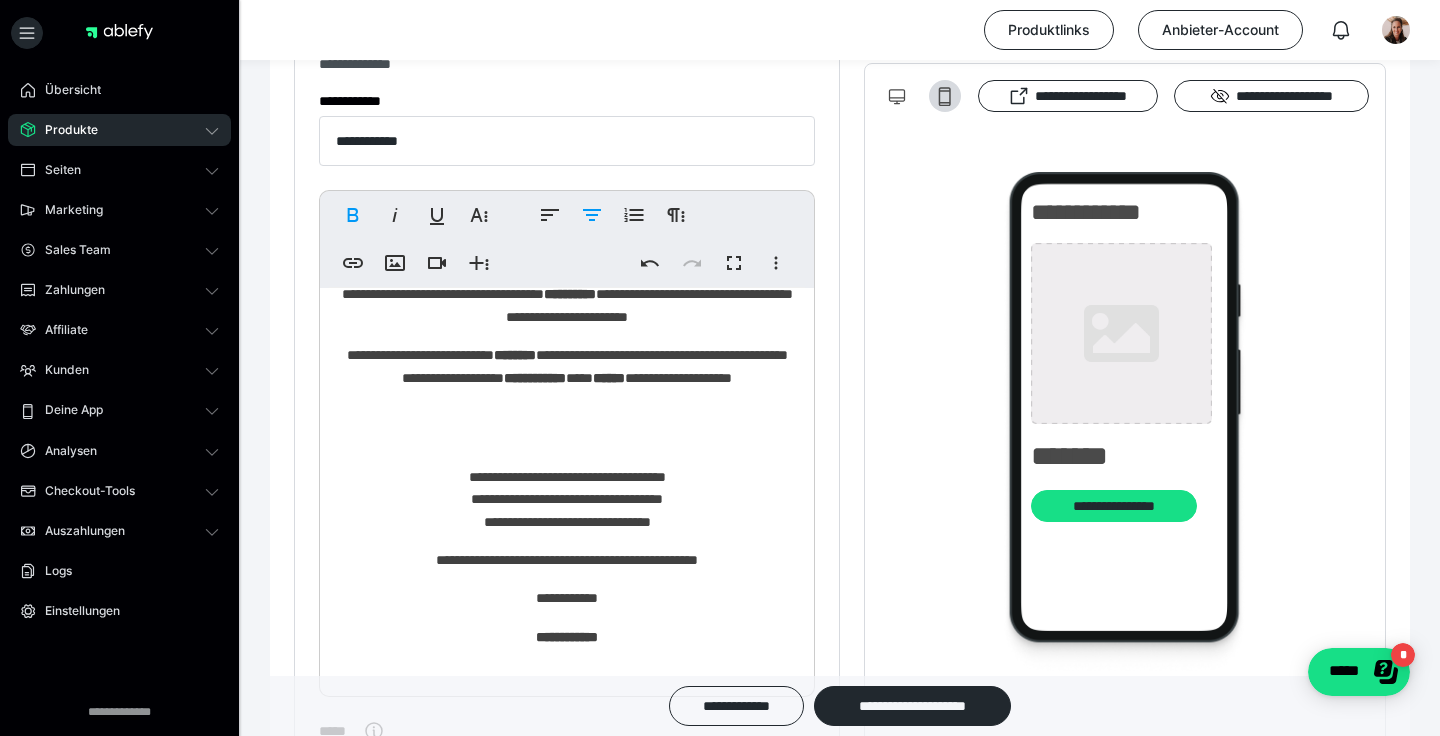 click on "**********" at bounding box center (567, 614) 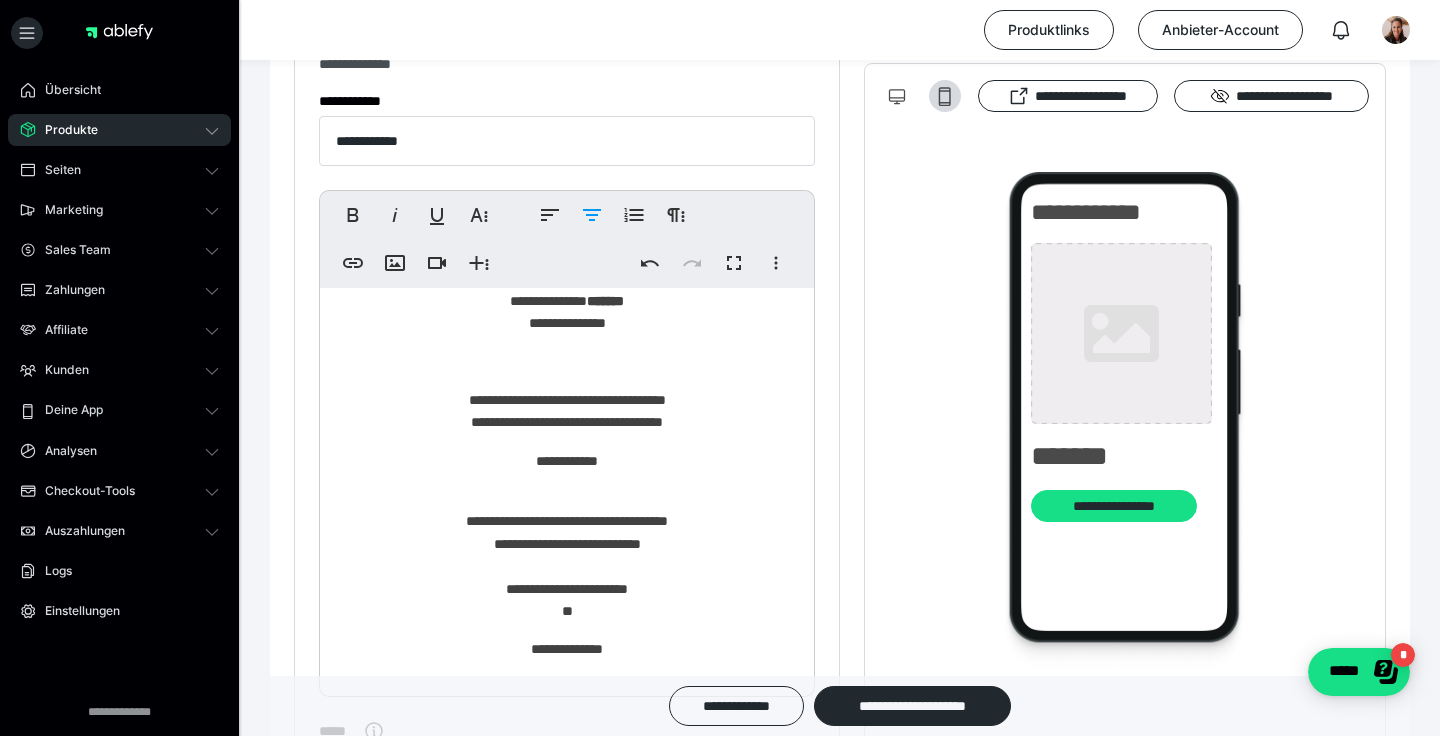 scroll, scrollTop: 821, scrollLeft: 0, axis: vertical 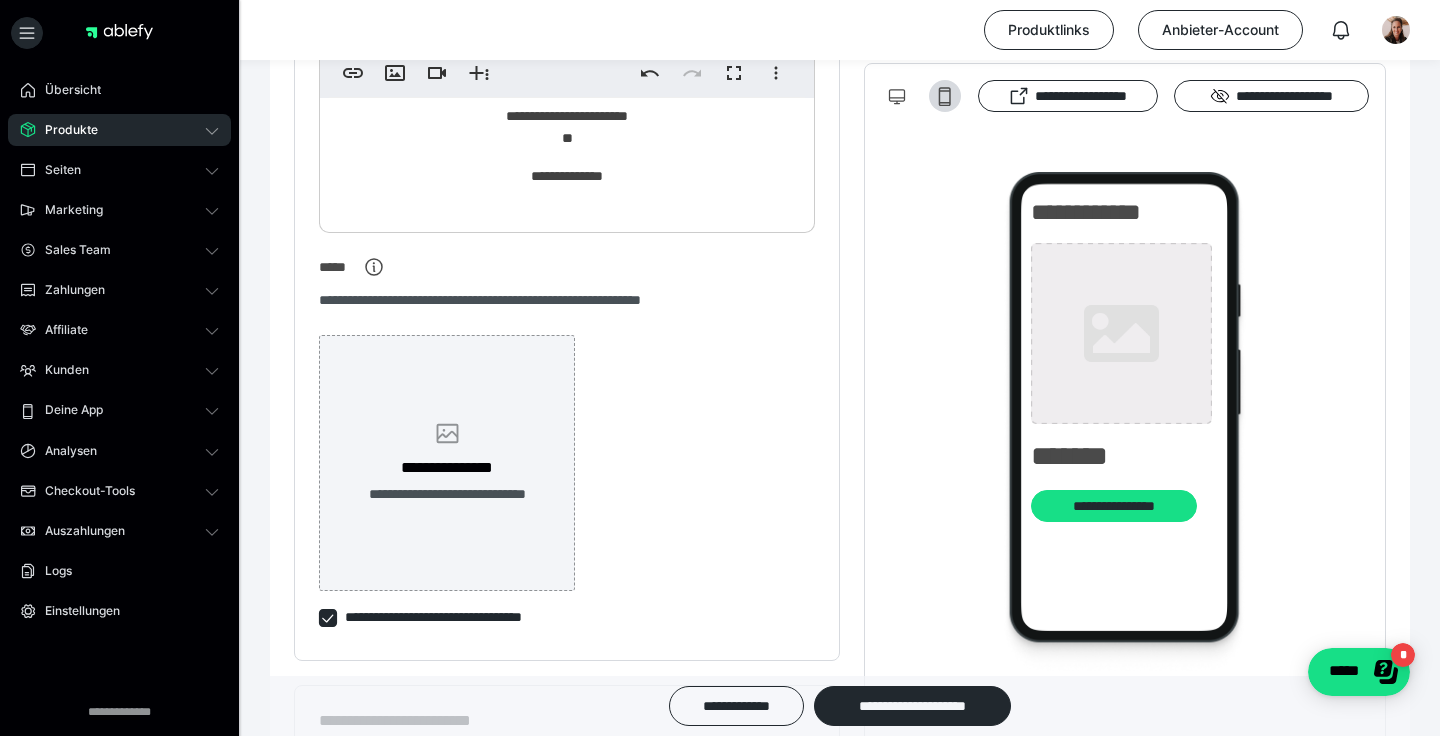 click on "**********" at bounding box center (447, 468) 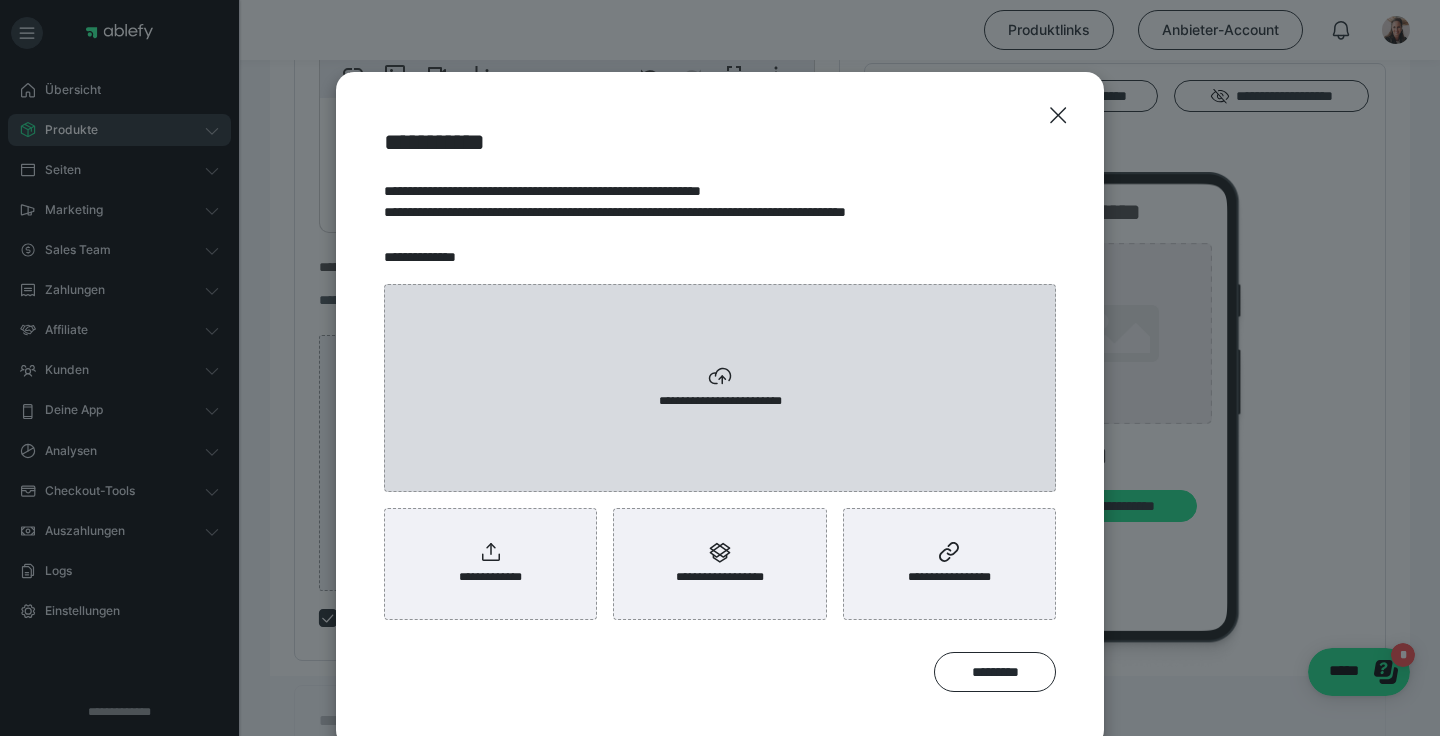 click on "**********" at bounding box center (720, 401) 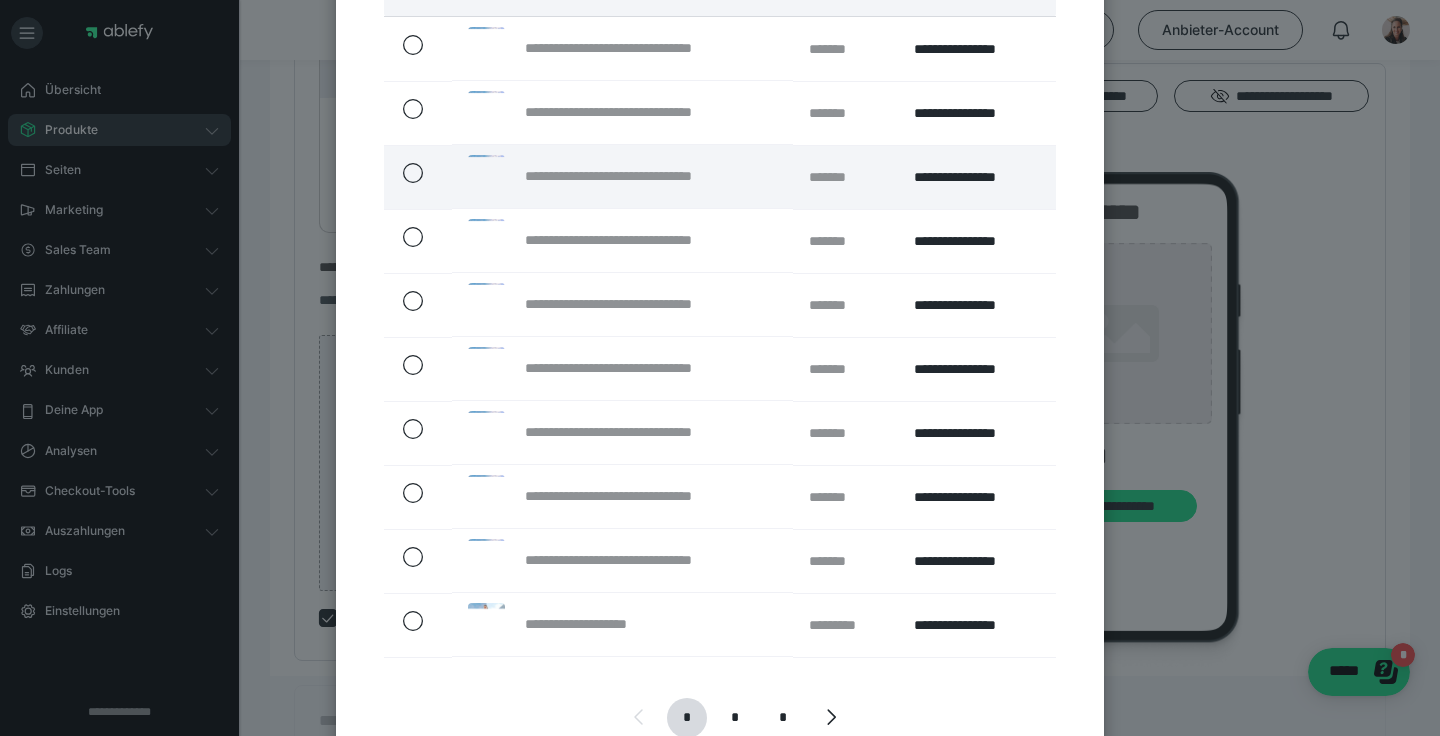 scroll, scrollTop: 406, scrollLeft: 0, axis: vertical 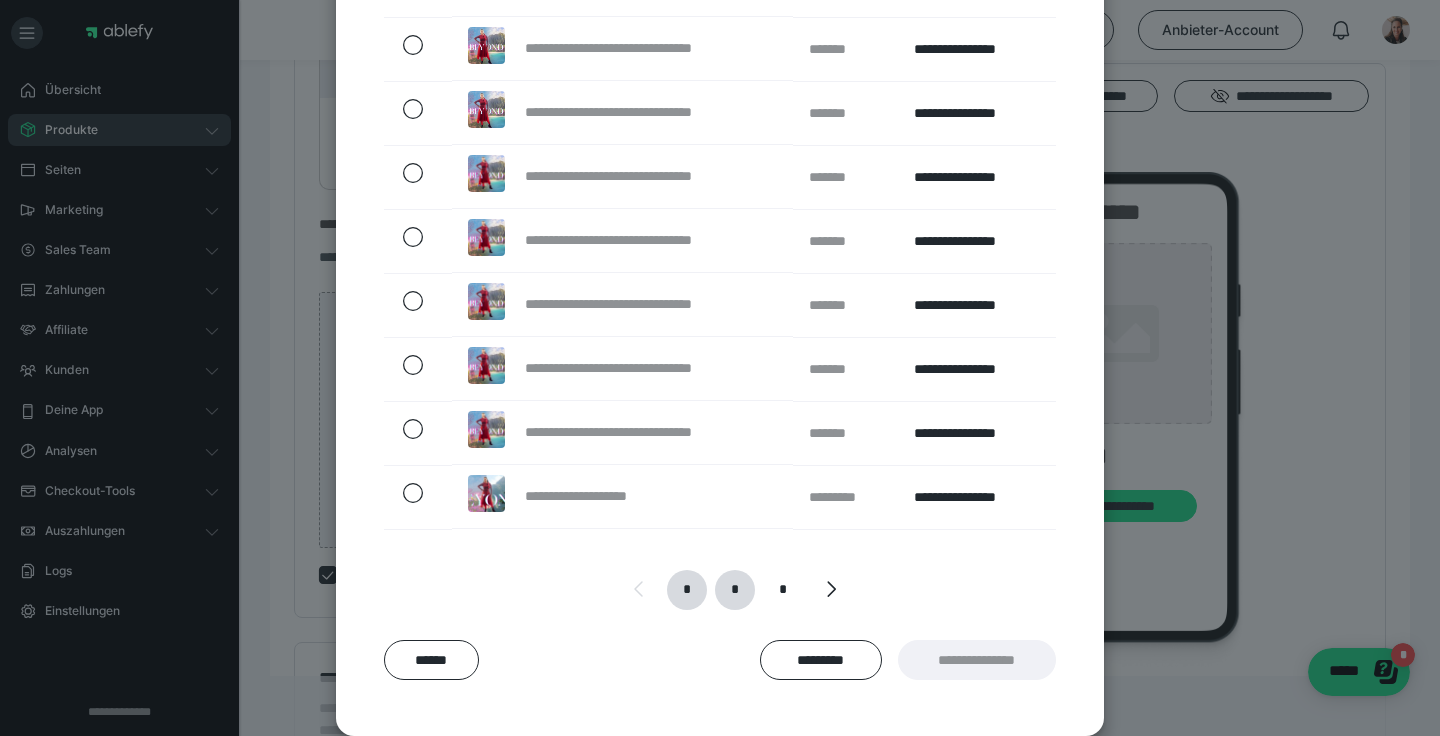 click on "*" at bounding box center (734, 590) 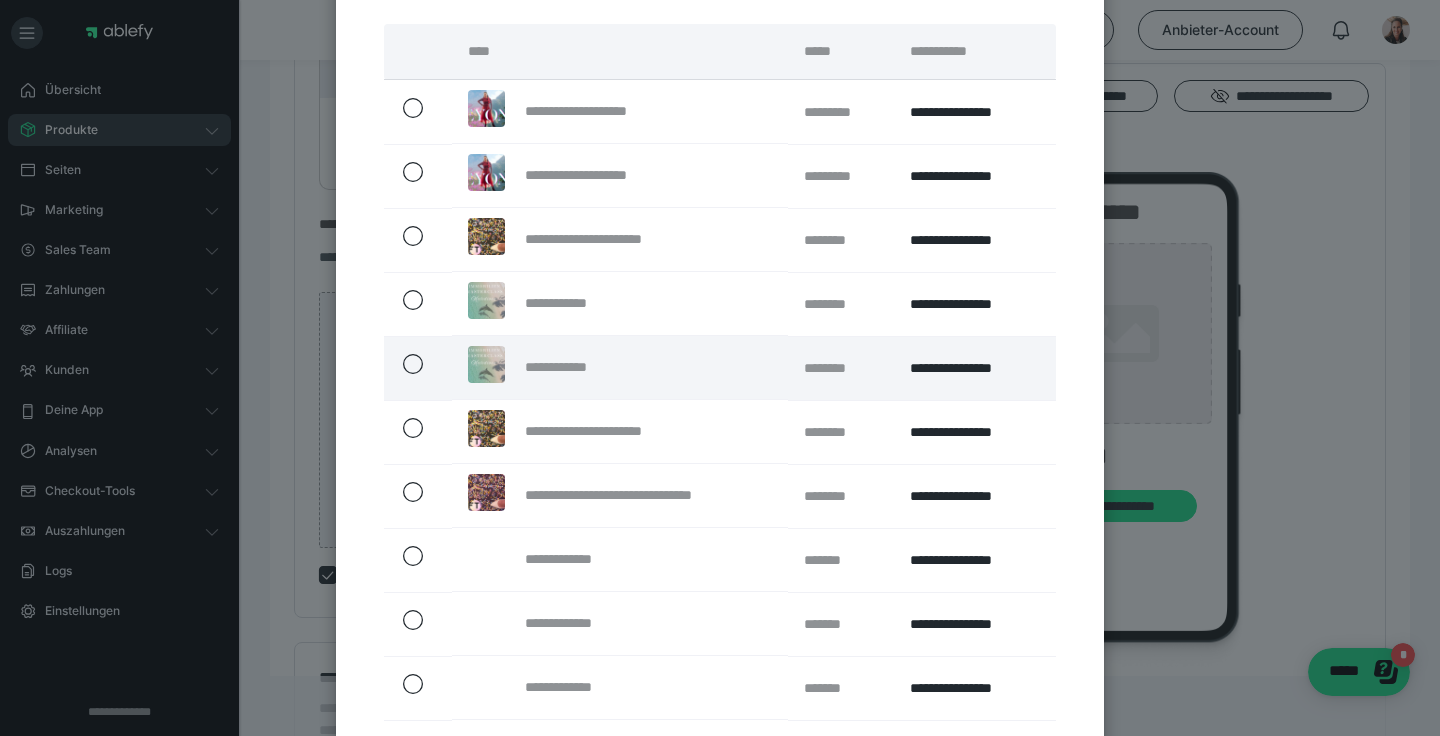 scroll, scrollTop: 227, scrollLeft: 0, axis: vertical 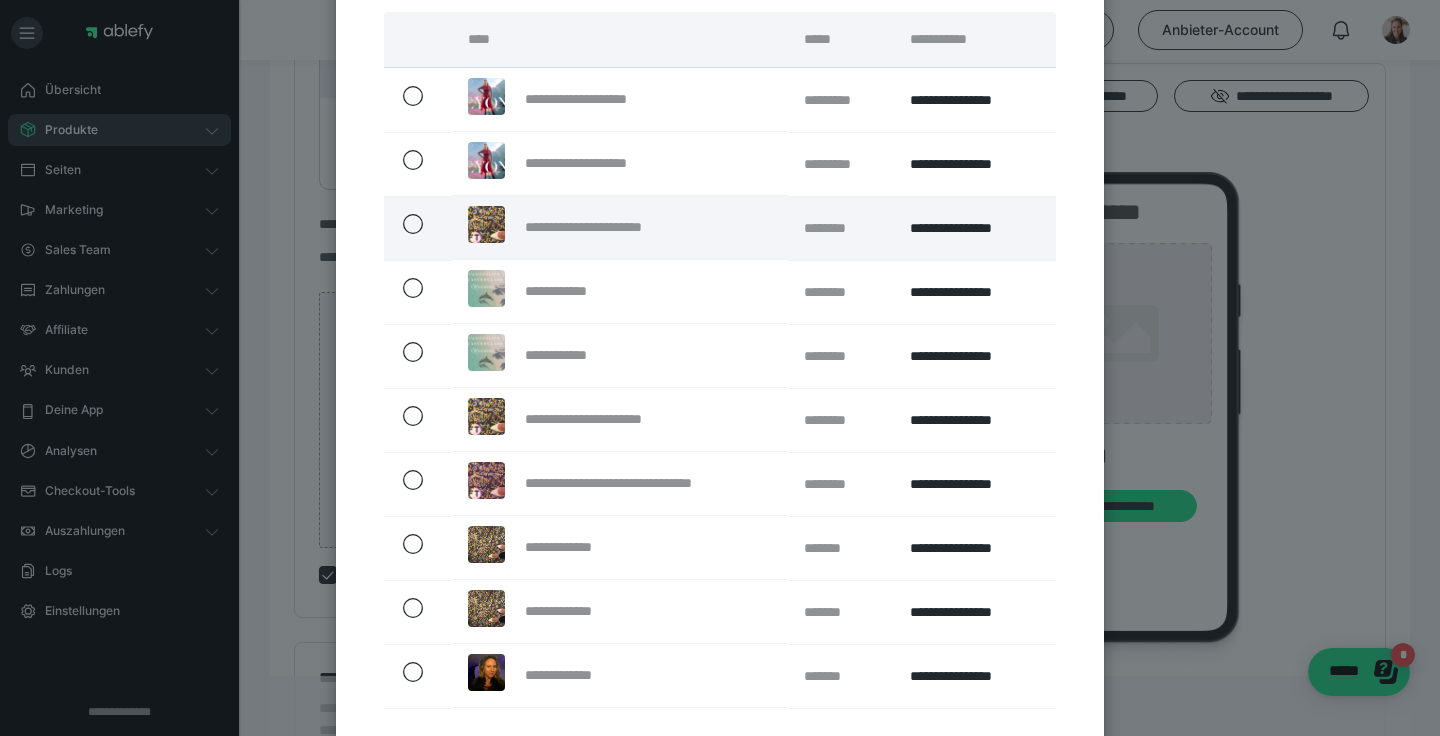 click on "**********" at bounding box center (609, 227) 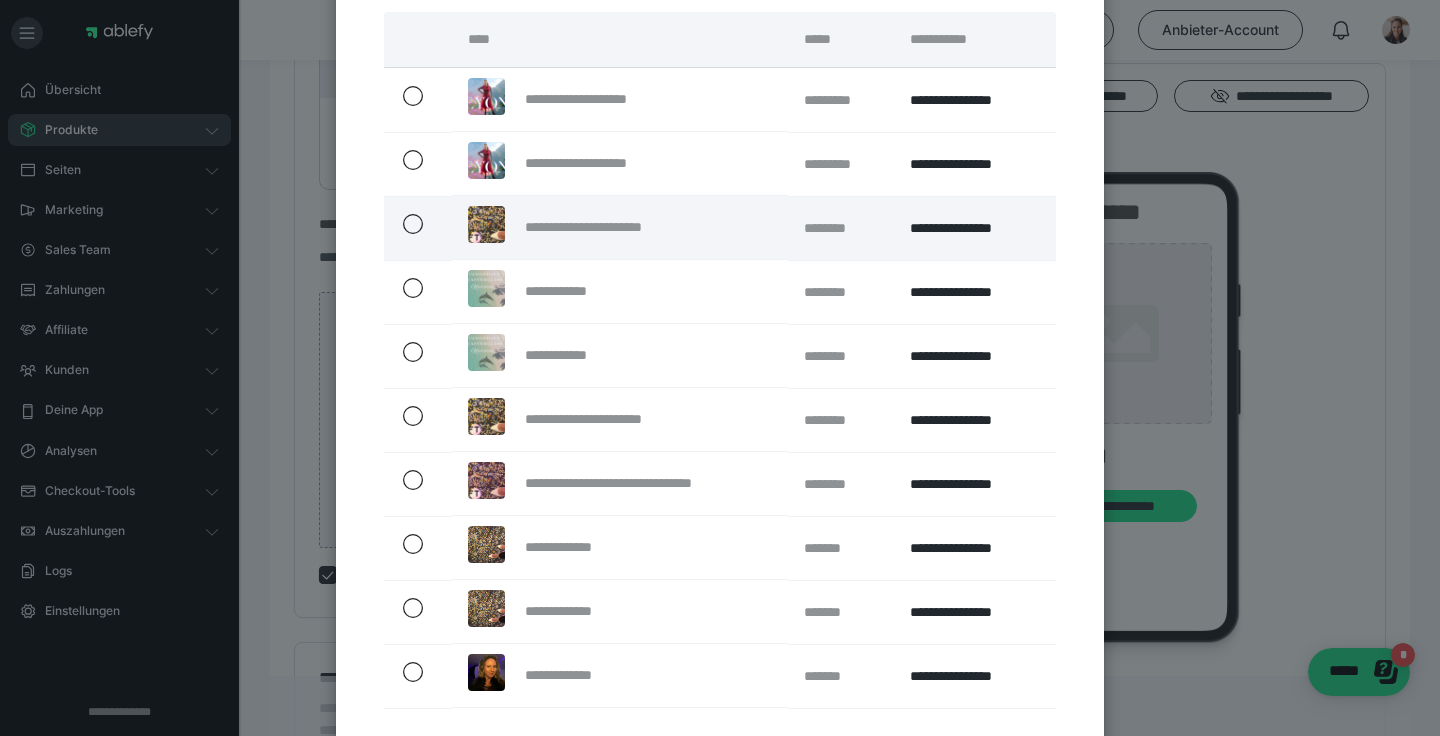 click 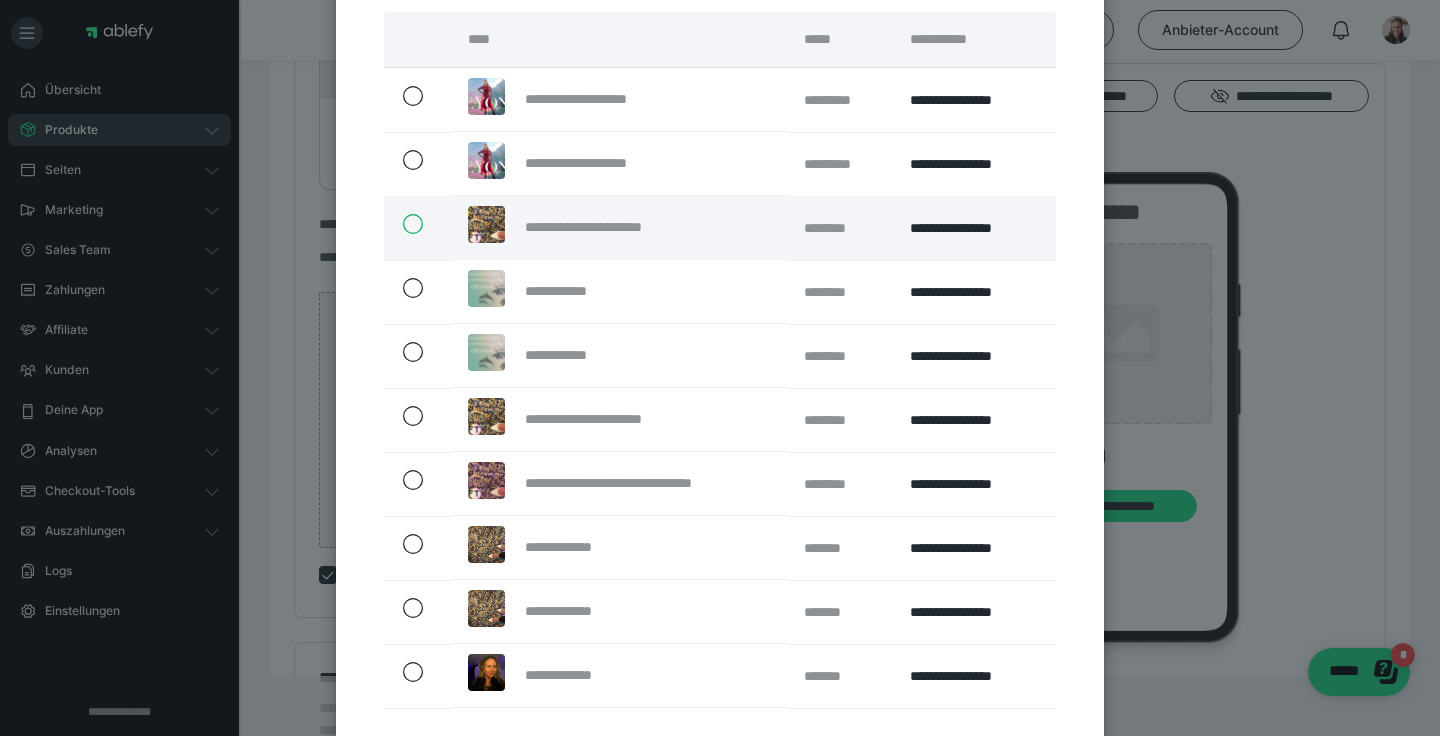 click at bounding box center [402, 224] 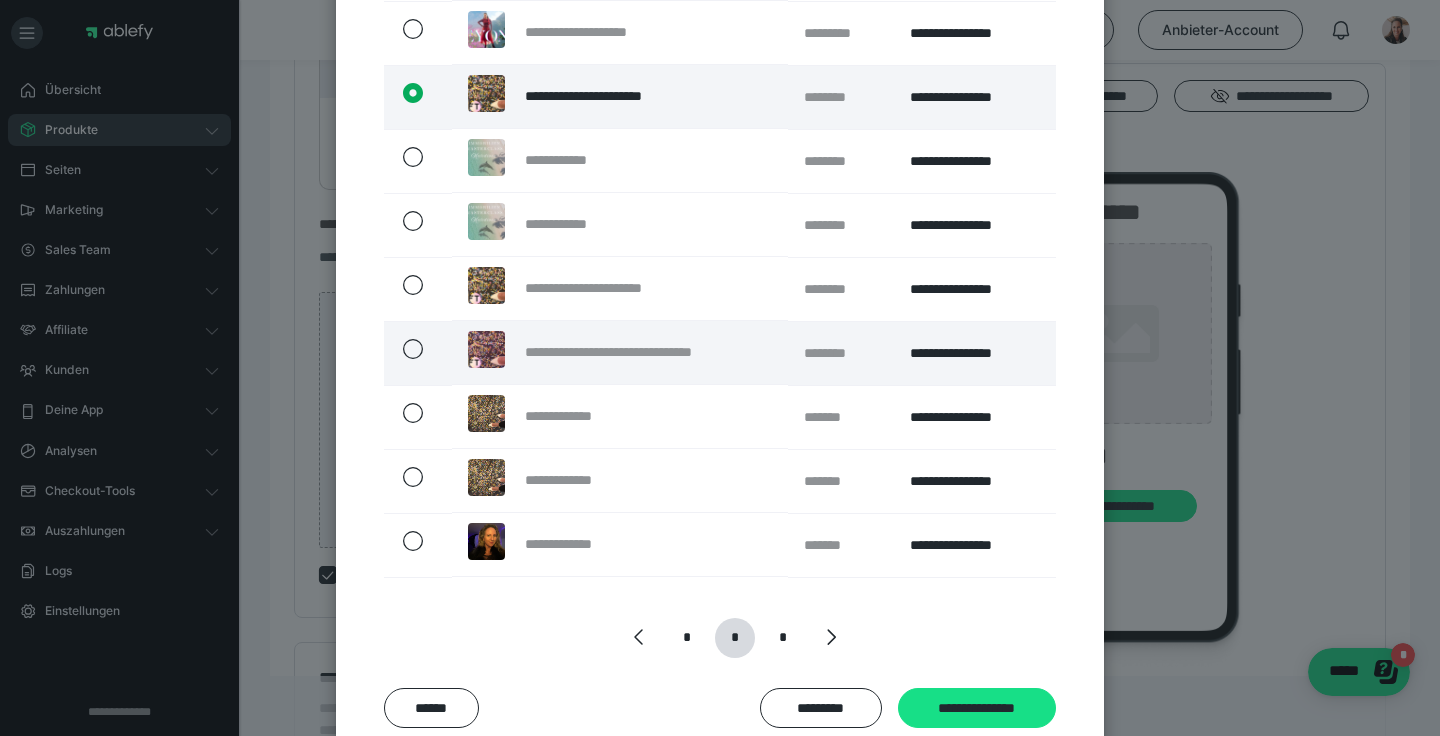 scroll, scrollTop: 406, scrollLeft: 0, axis: vertical 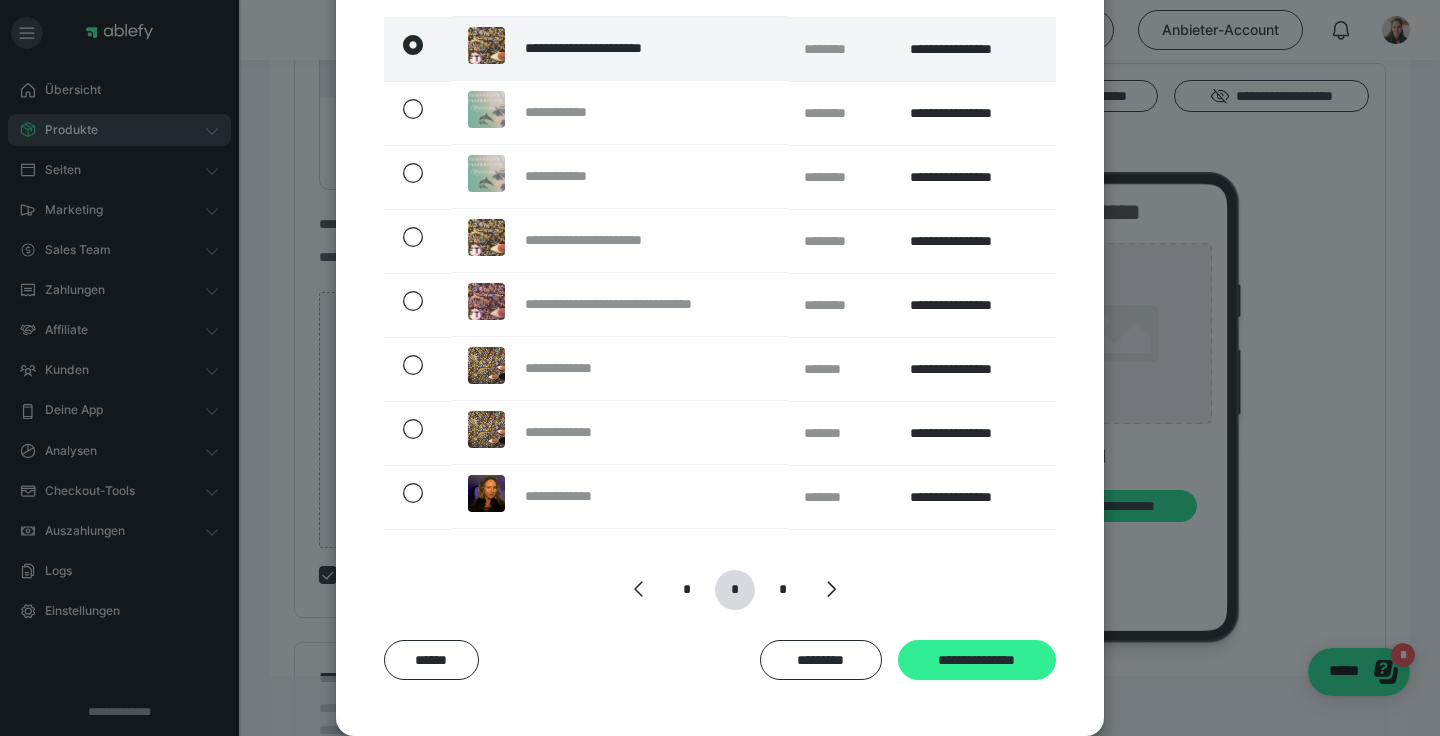 click on "**********" at bounding box center (977, 660) 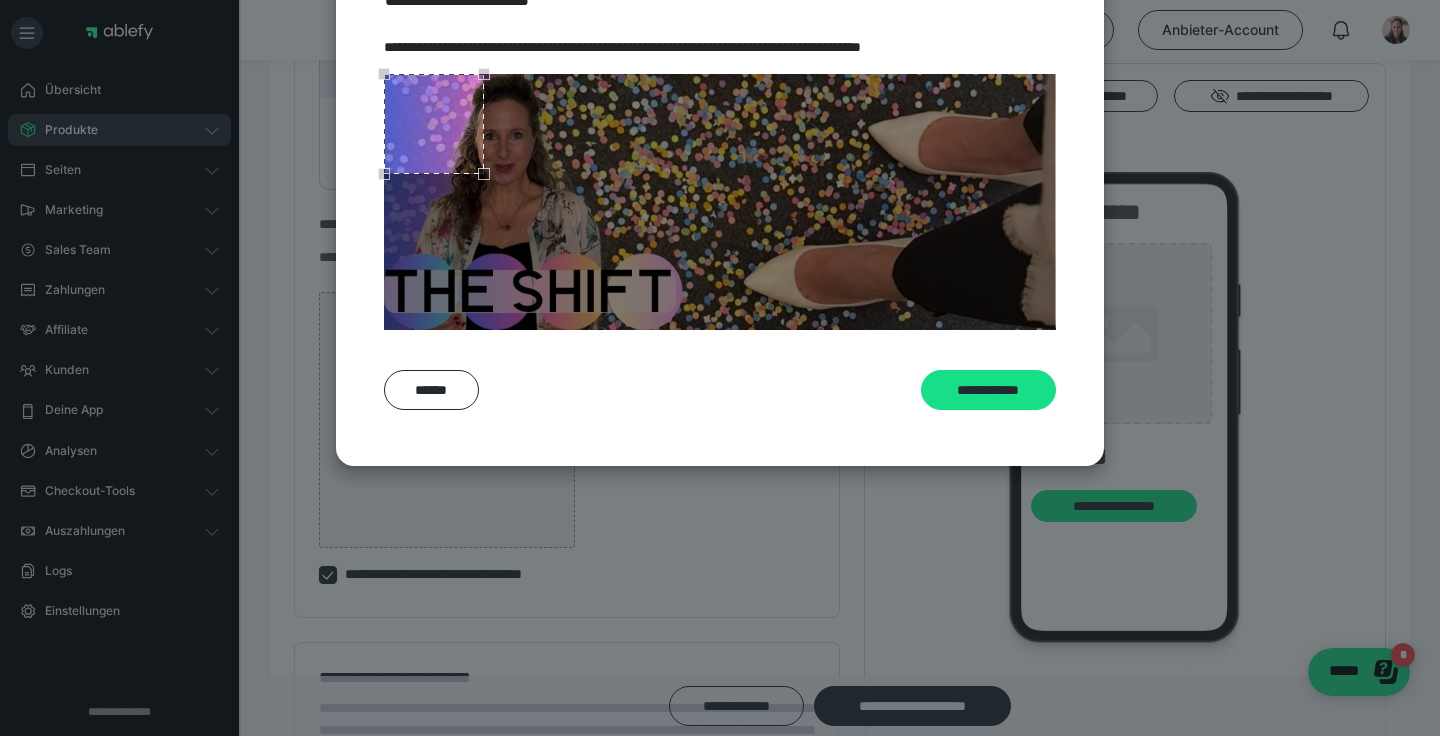 scroll, scrollTop: 144, scrollLeft: 0, axis: vertical 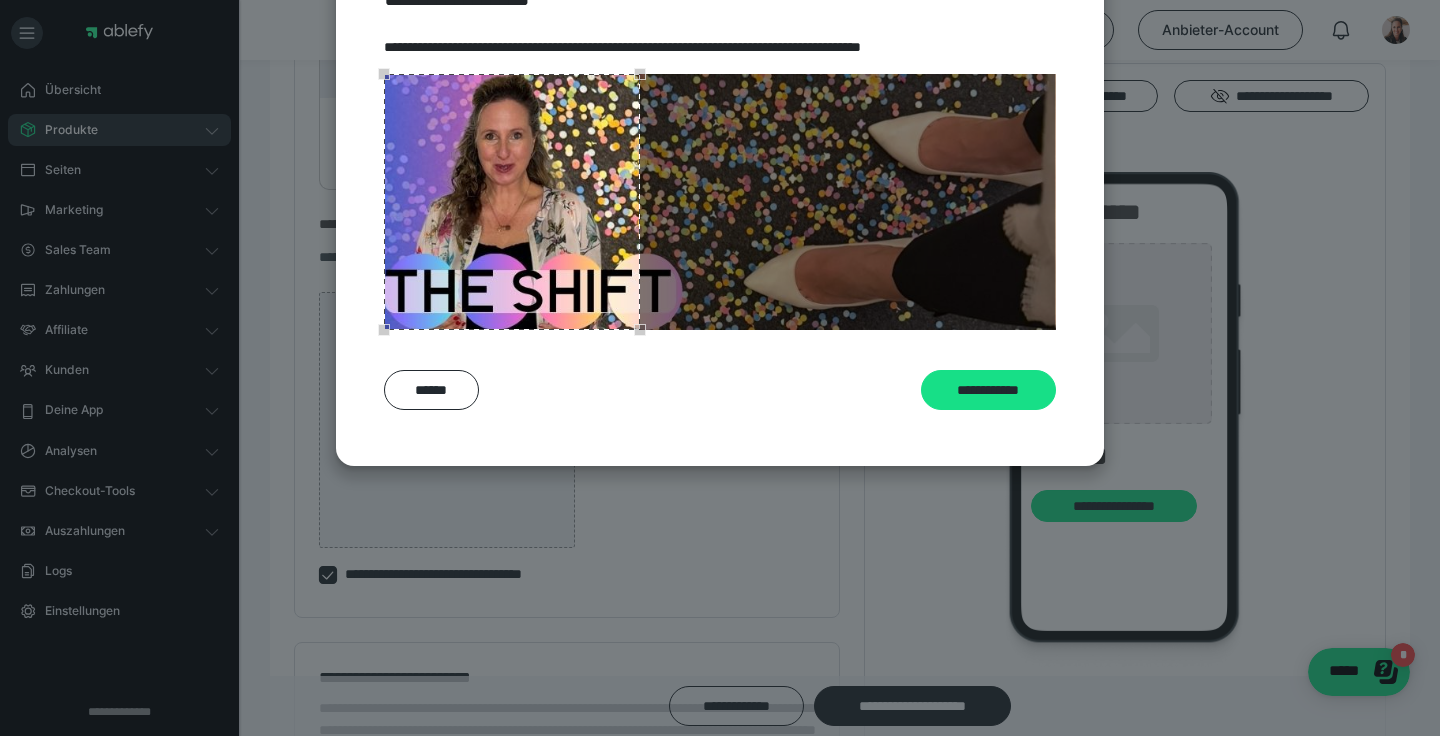 click at bounding box center (720, 202) 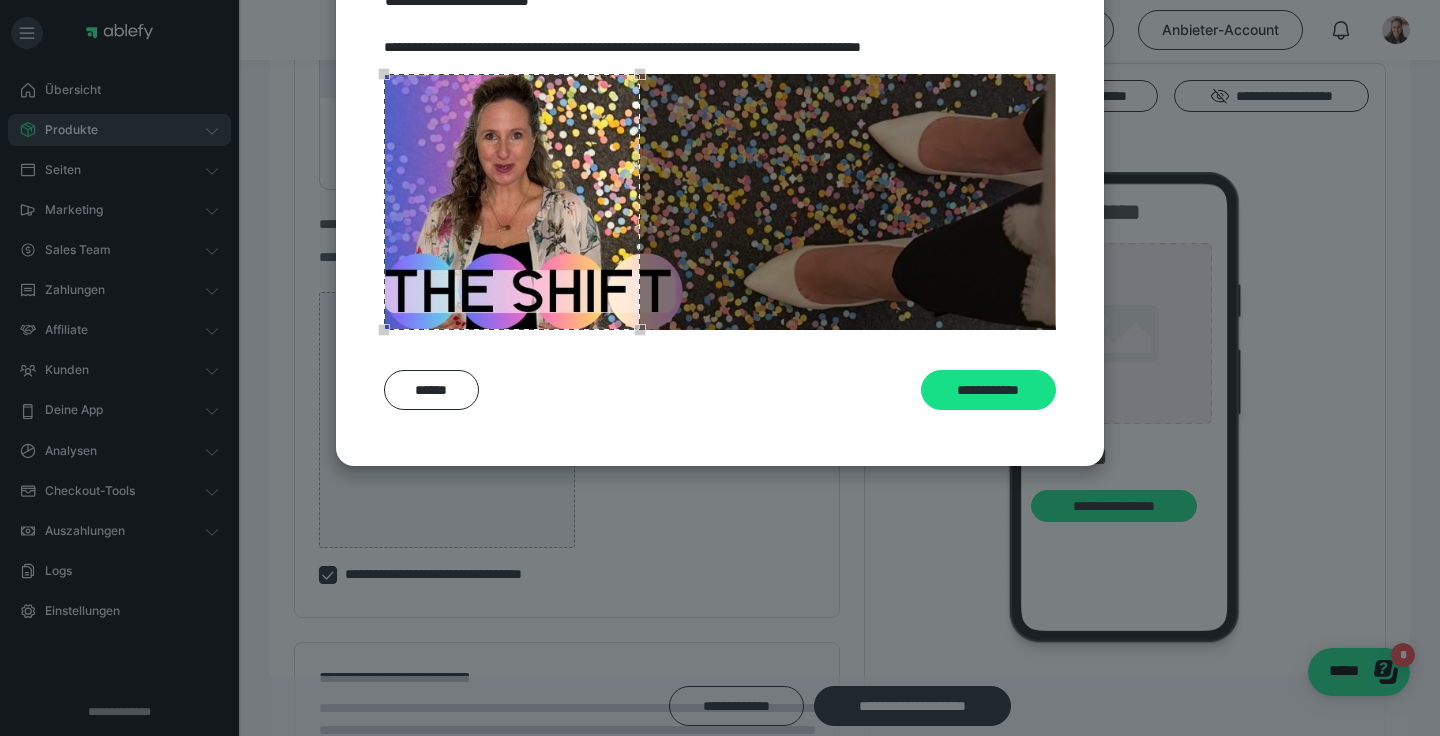 click at bounding box center (512, 202) 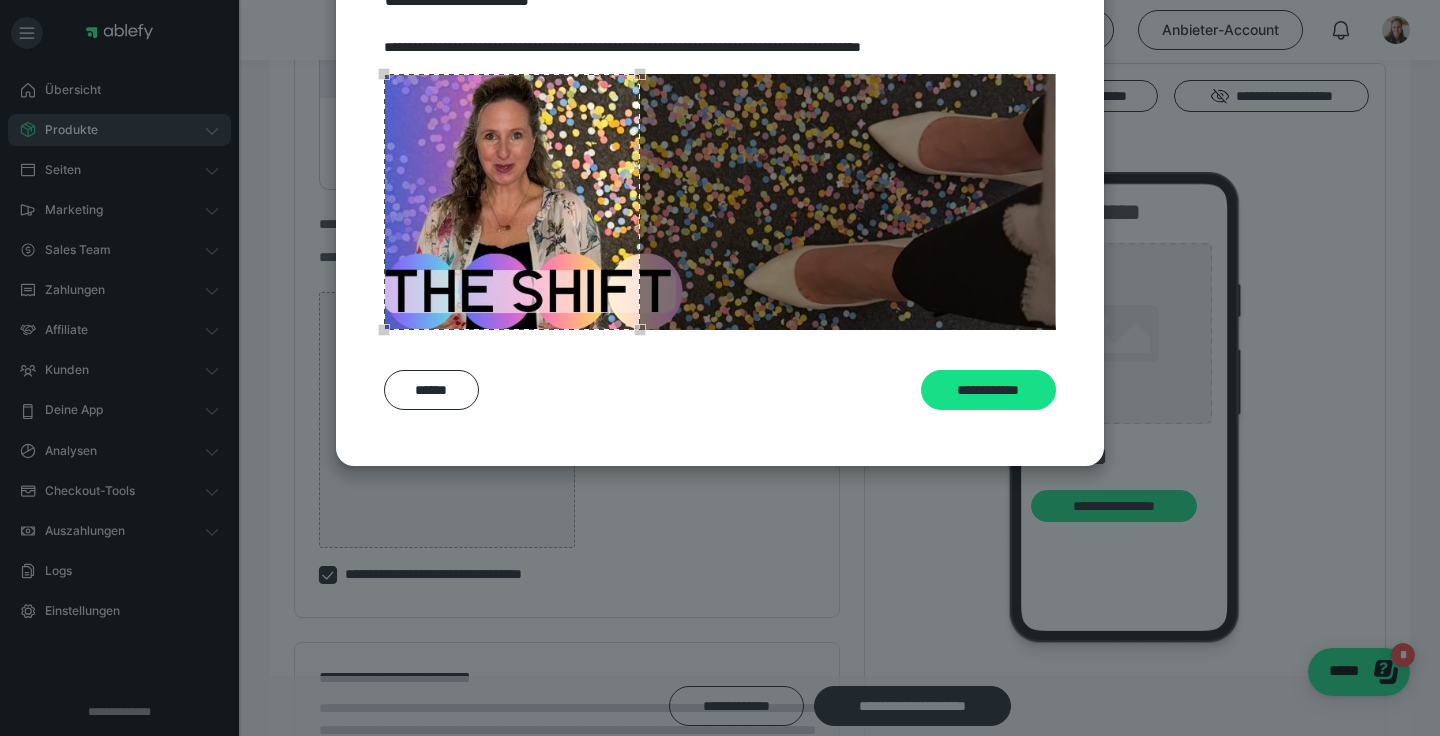 click at bounding box center [720, 202] 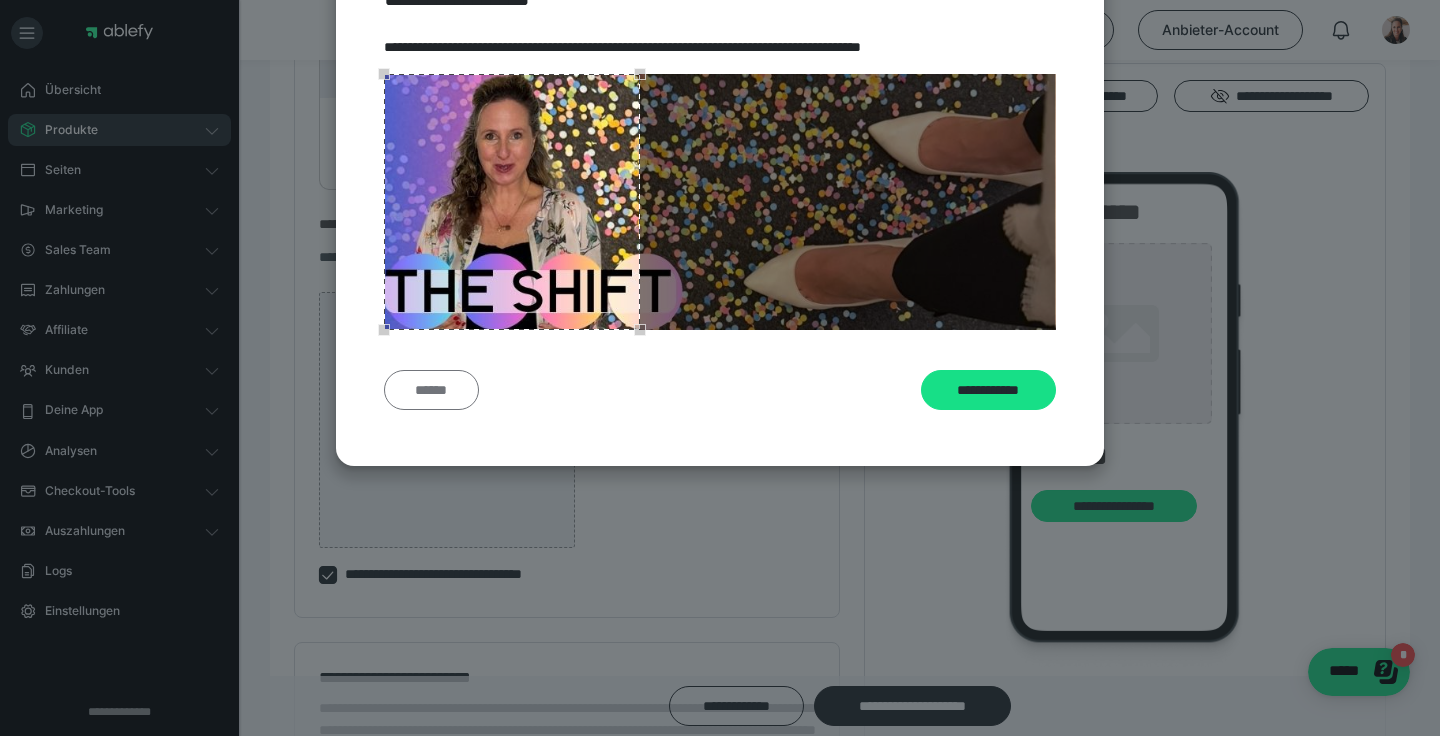 click on "******" at bounding box center (431, 390) 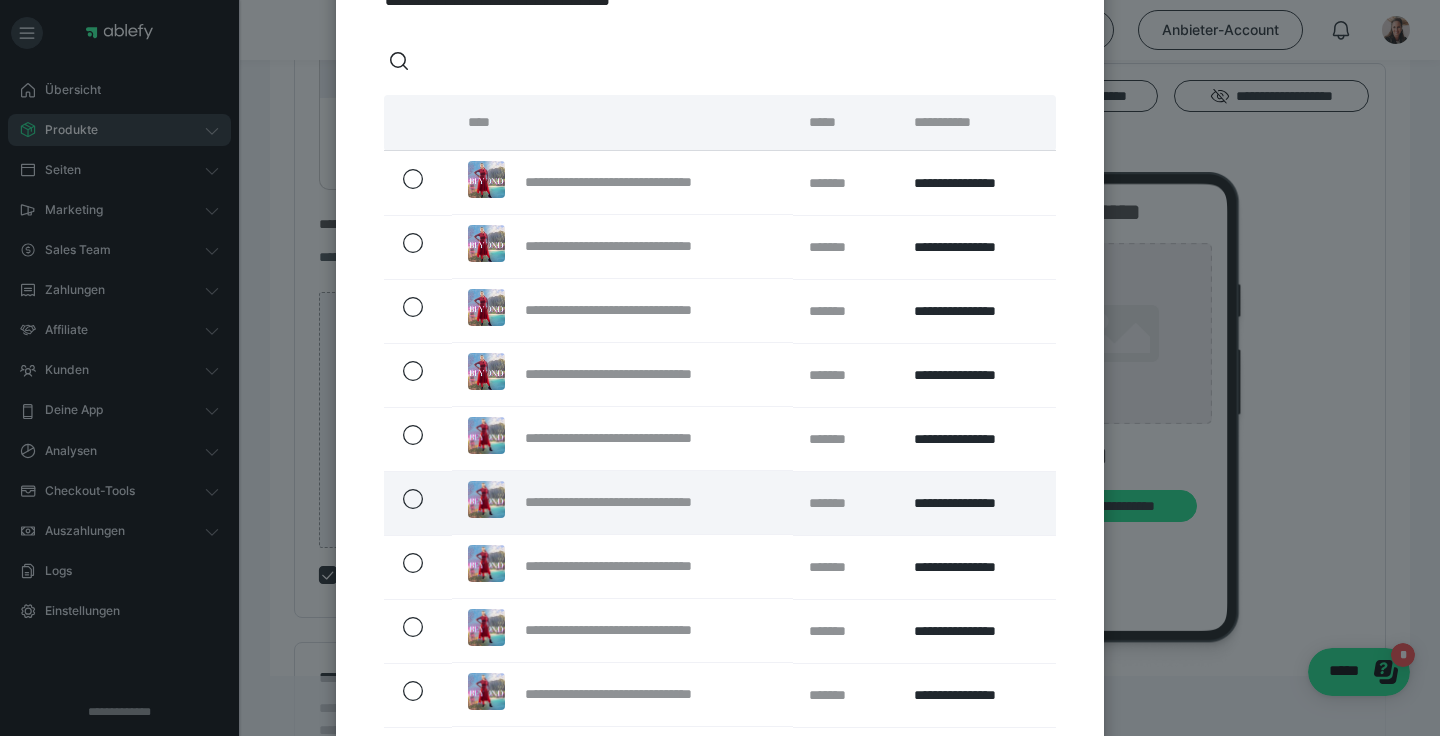 scroll, scrollTop: 406, scrollLeft: 0, axis: vertical 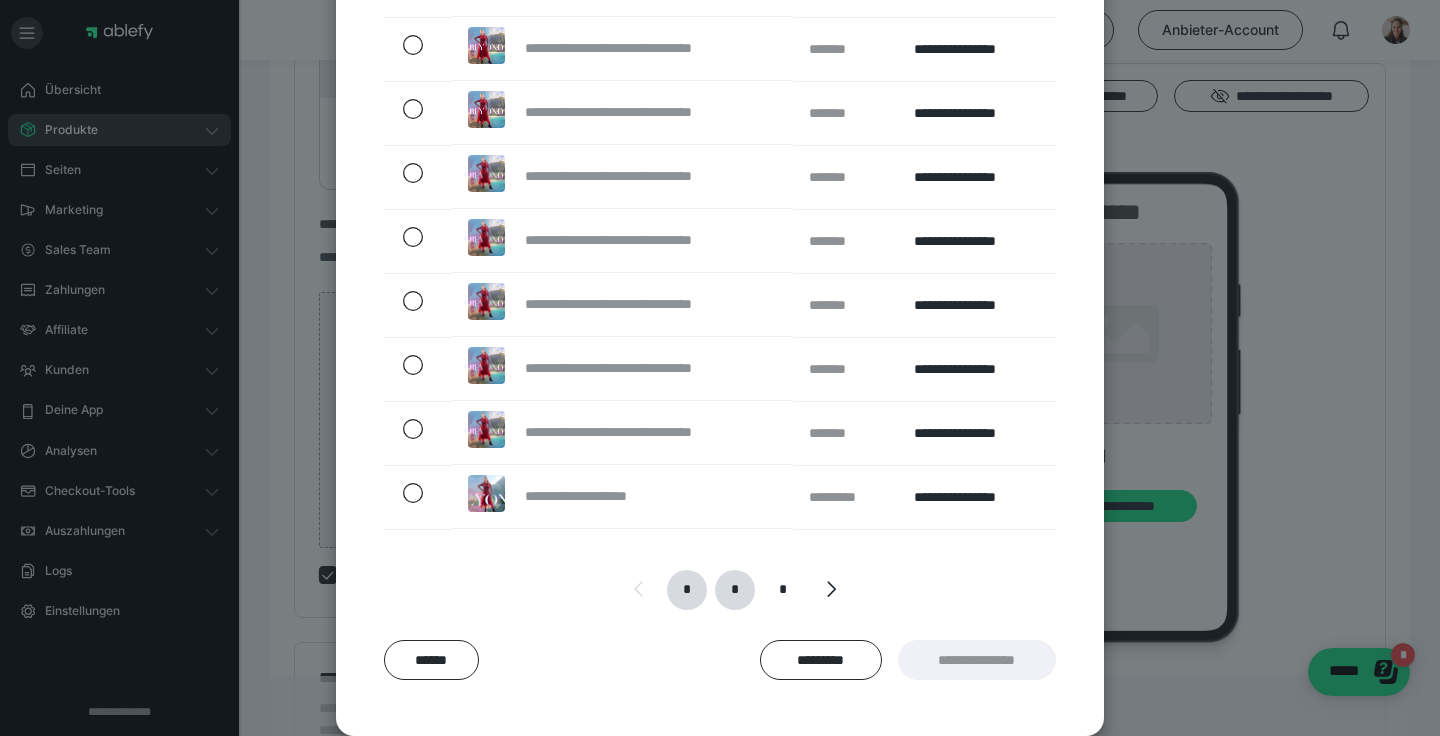 click on "*" at bounding box center (734, 590) 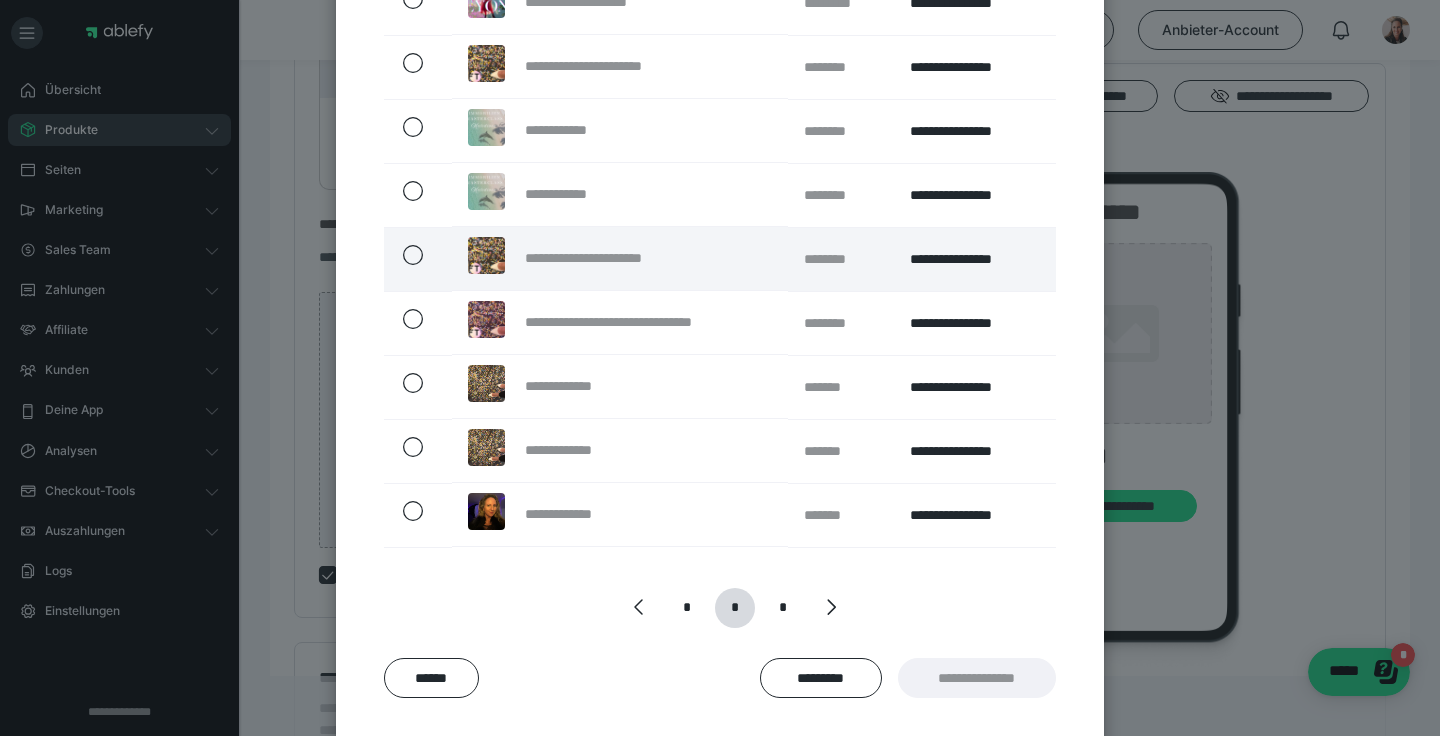 scroll, scrollTop: 394, scrollLeft: 0, axis: vertical 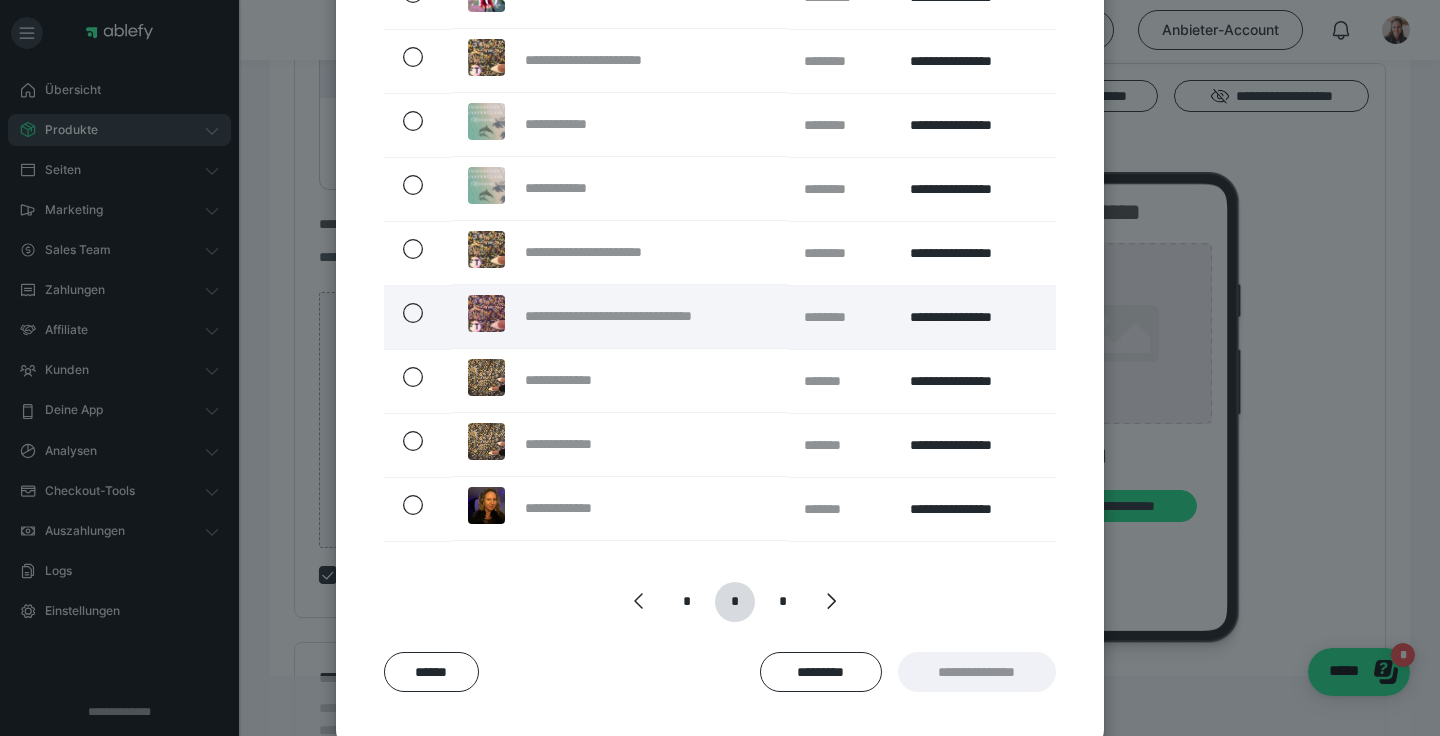 click on "**********" at bounding box center [638, 316] 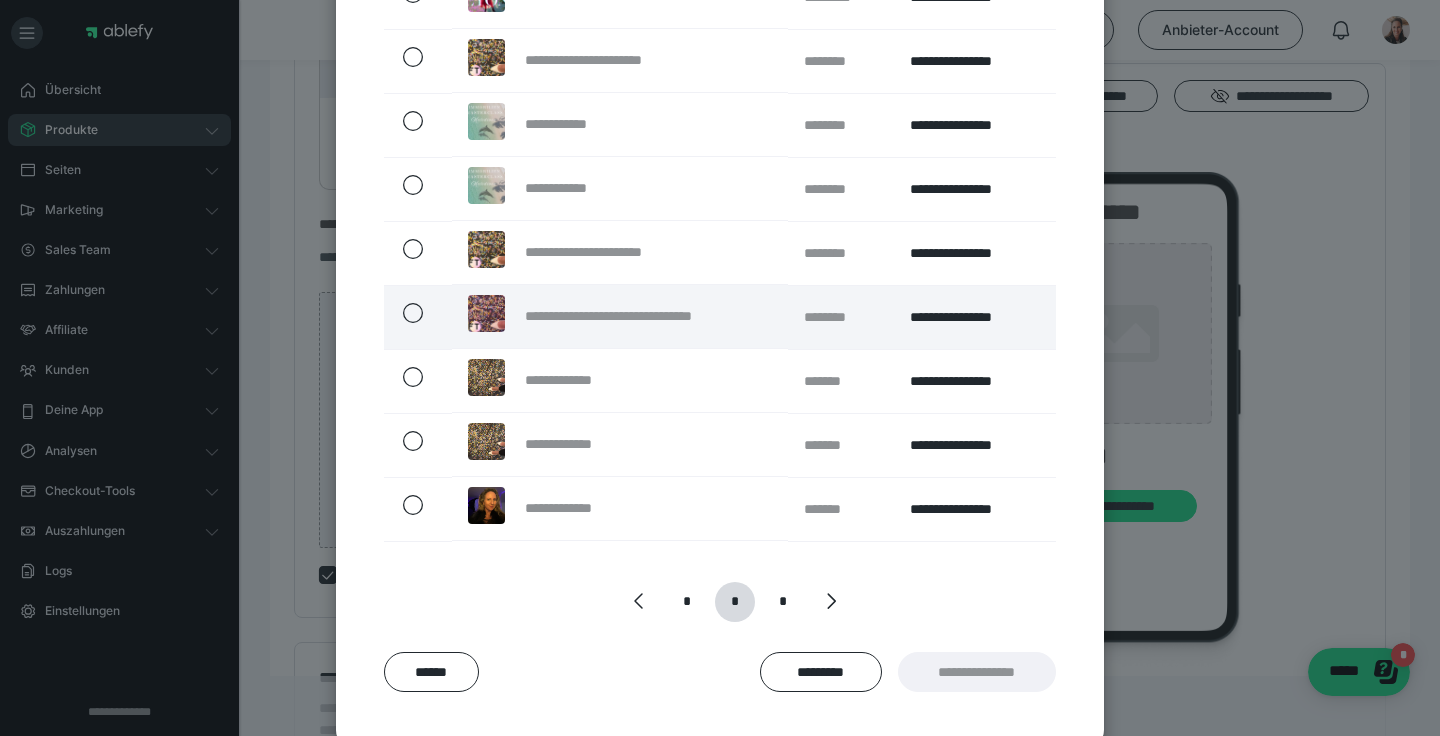 click 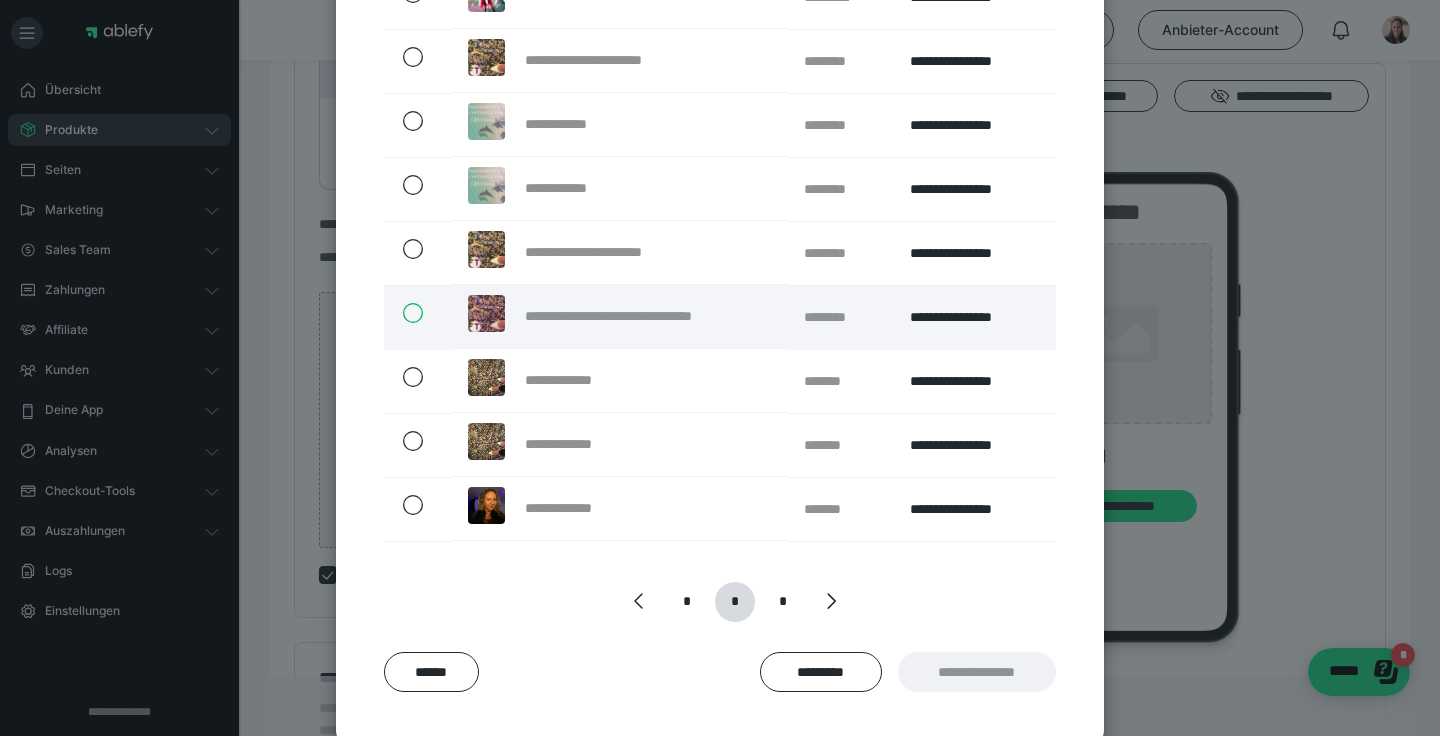 click at bounding box center [402, 313] 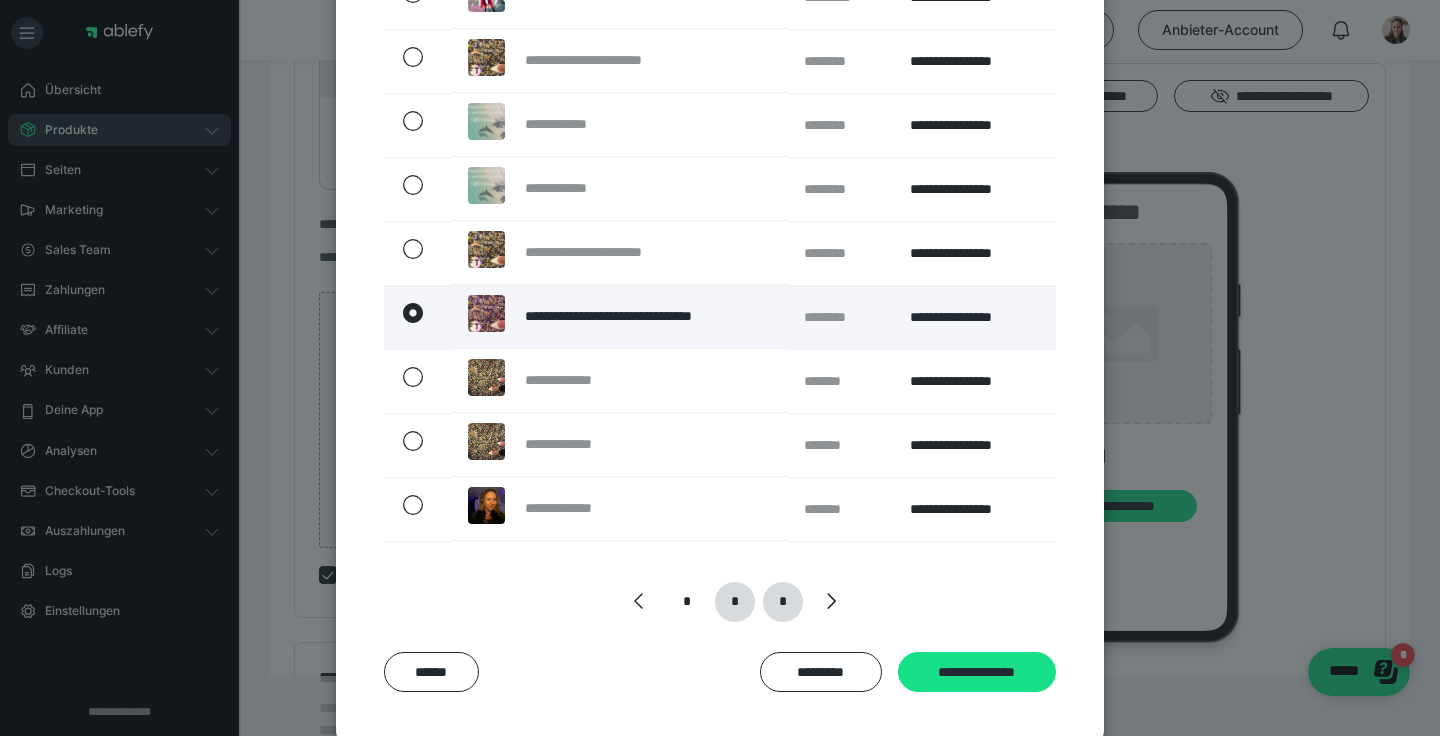 click on "*" at bounding box center [782, 602] 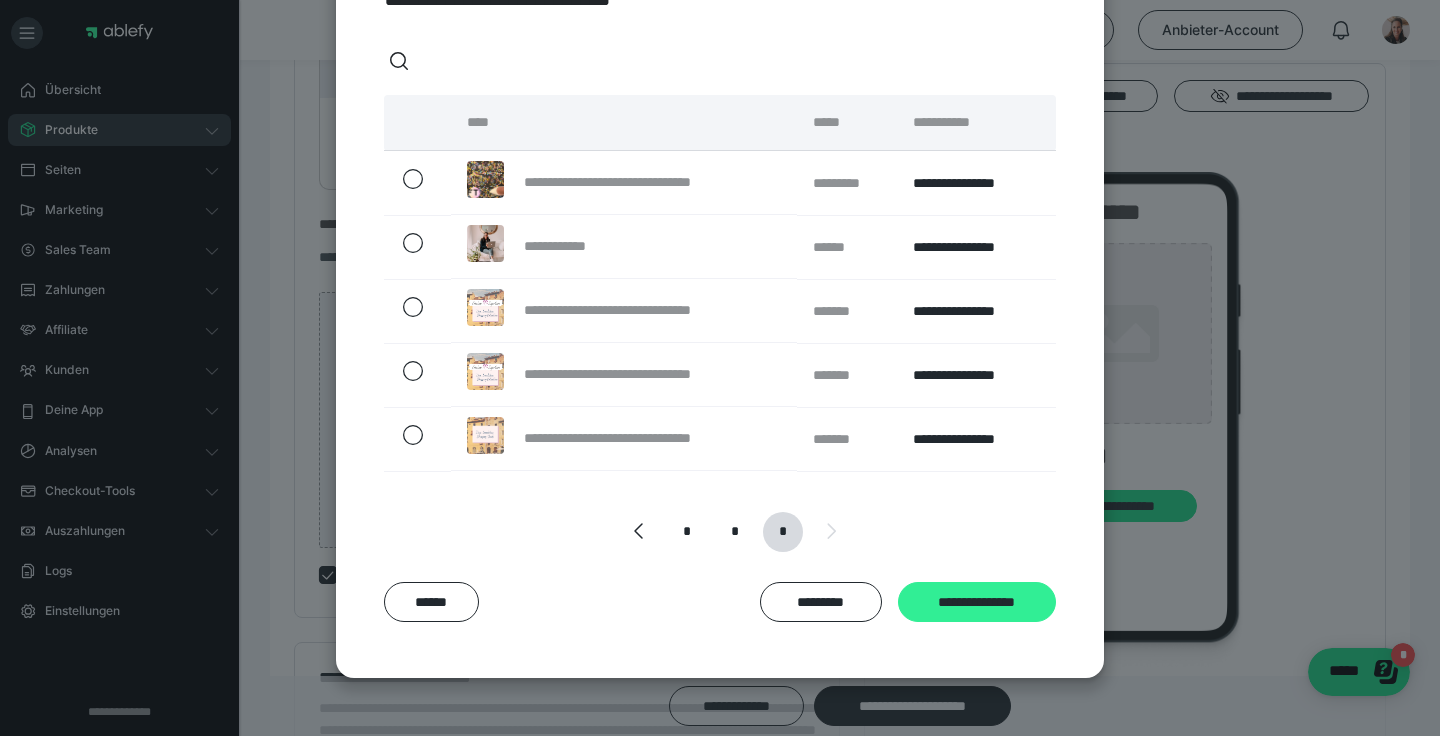 click on "**********" at bounding box center [977, 602] 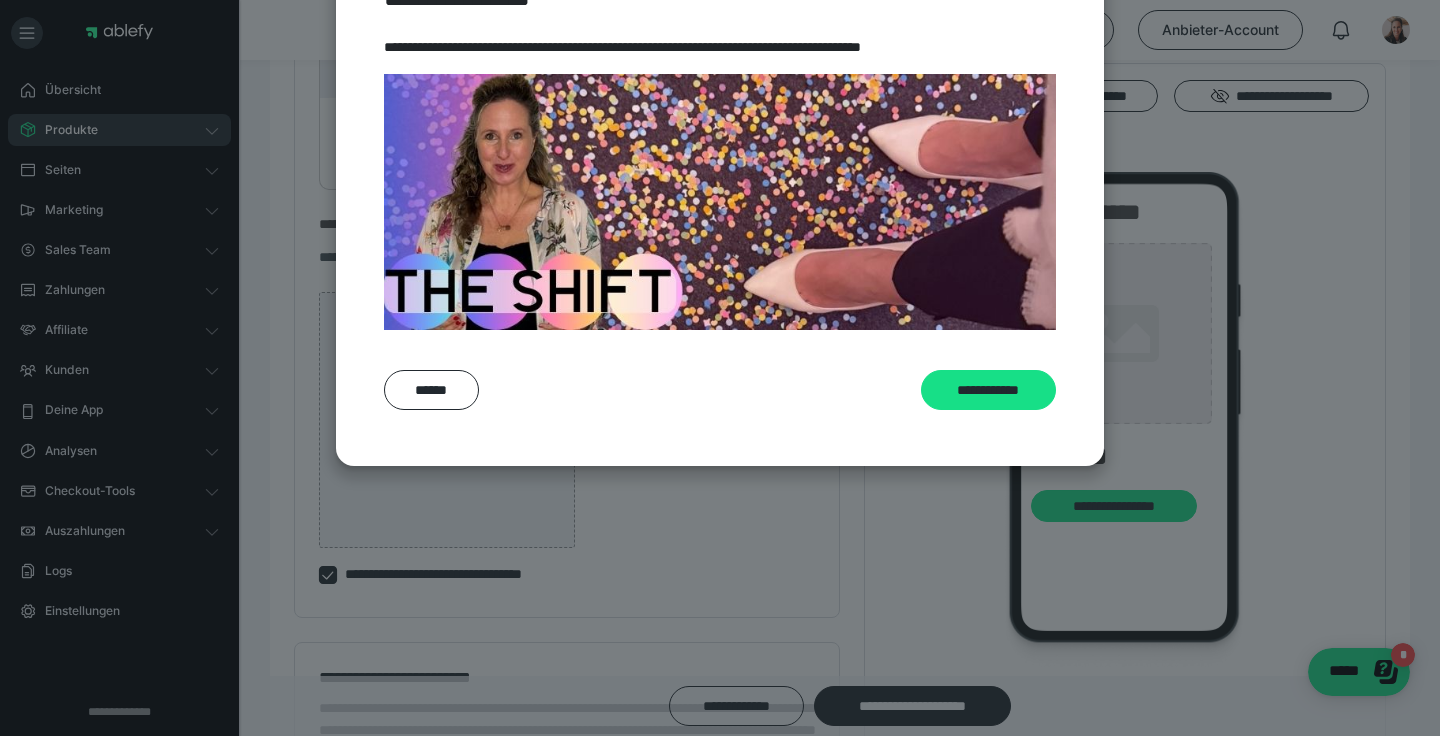 click at bounding box center [720, 202] 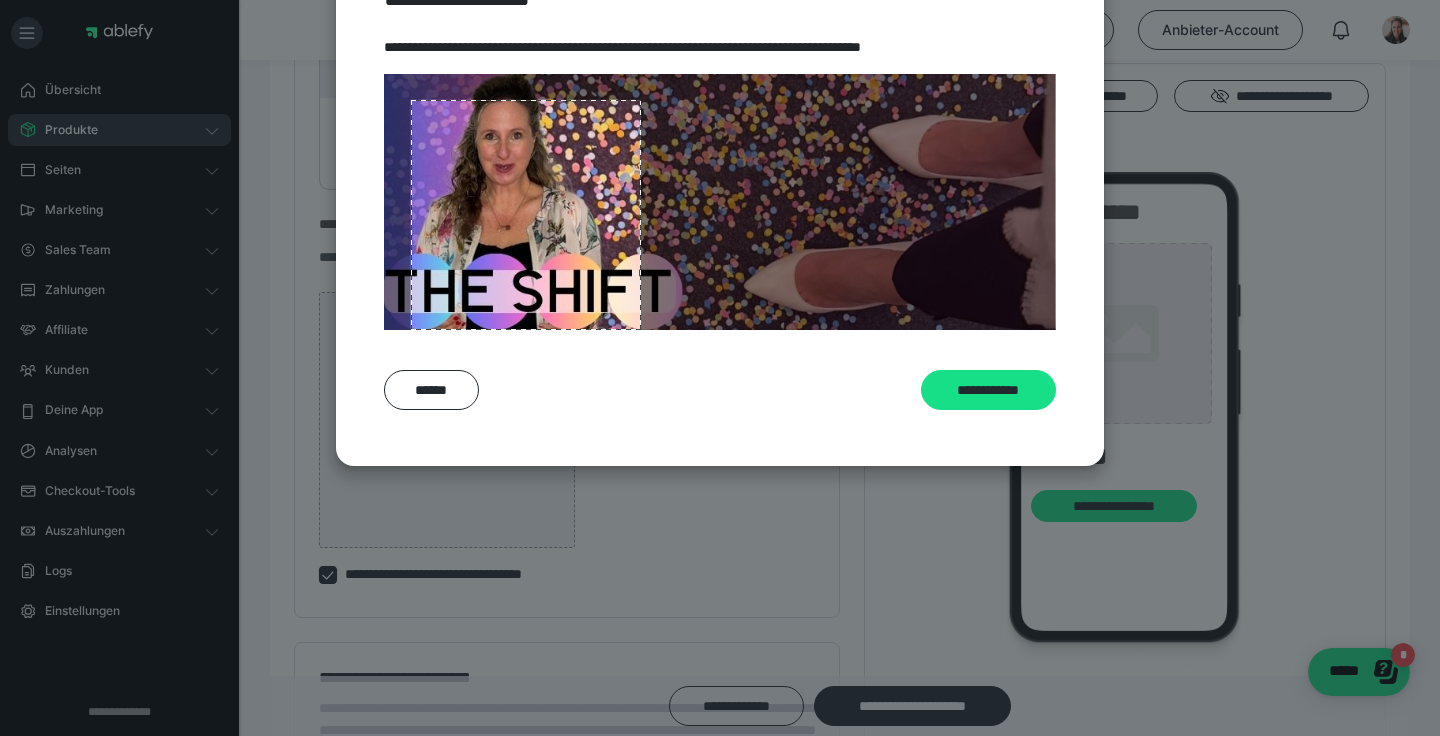 click on "**********" at bounding box center [720, 197] 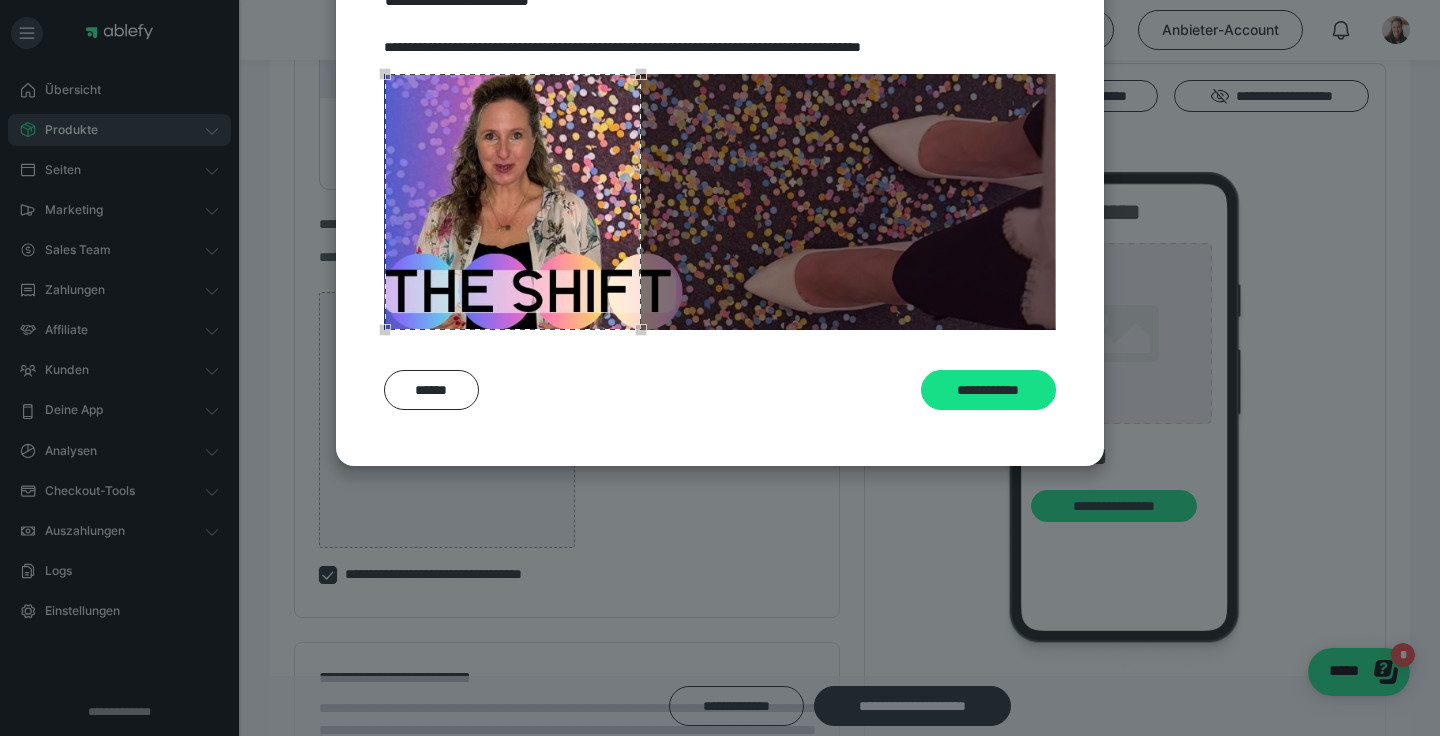 click on "**********" at bounding box center [720, 197] 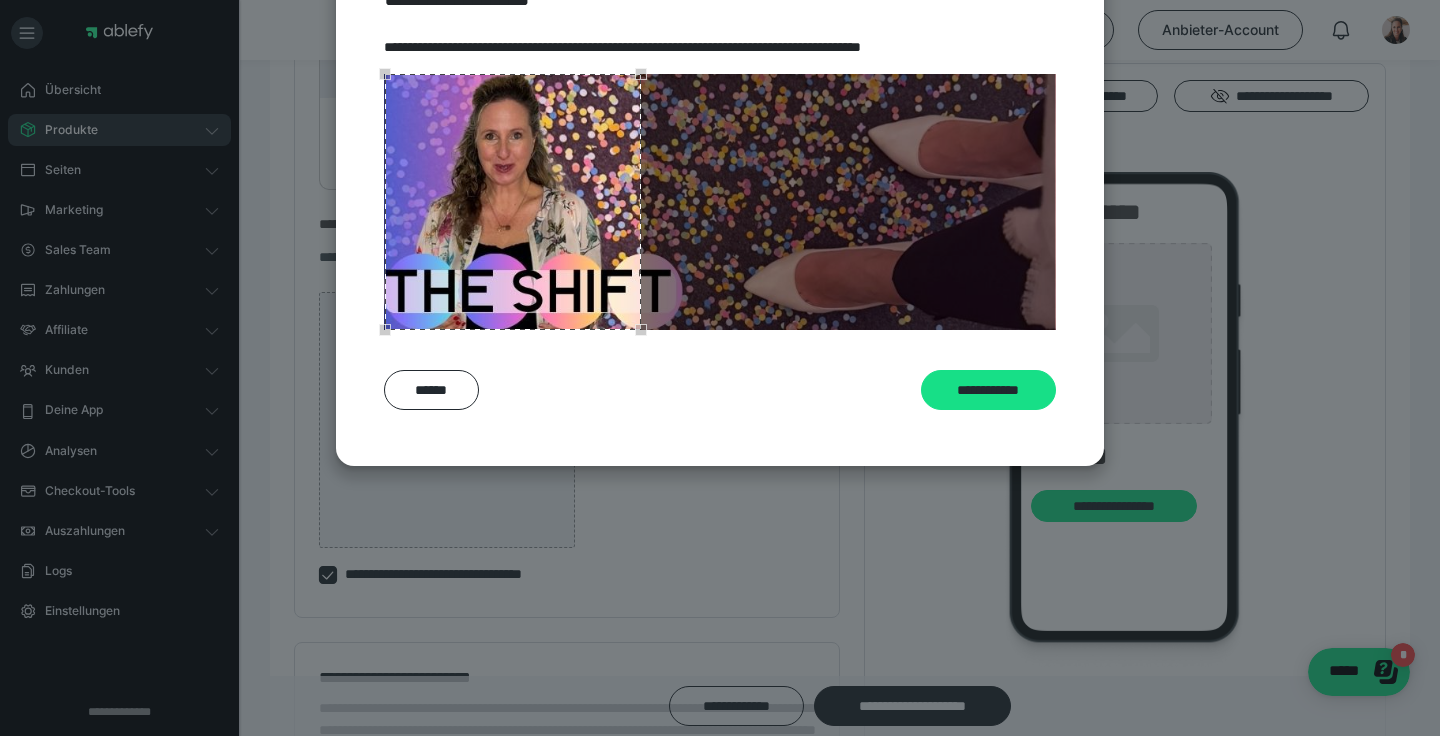 click at bounding box center [720, 202] 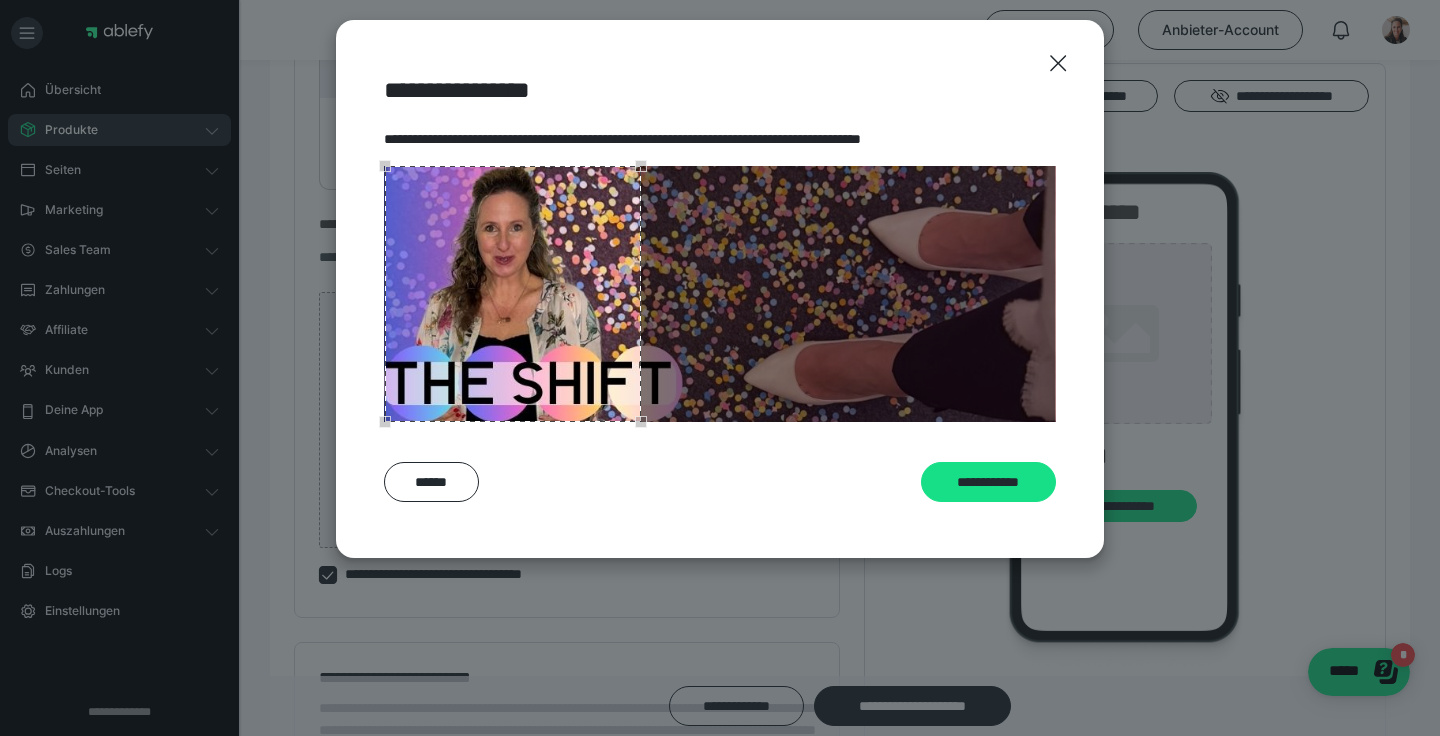 scroll, scrollTop: 0, scrollLeft: 0, axis: both 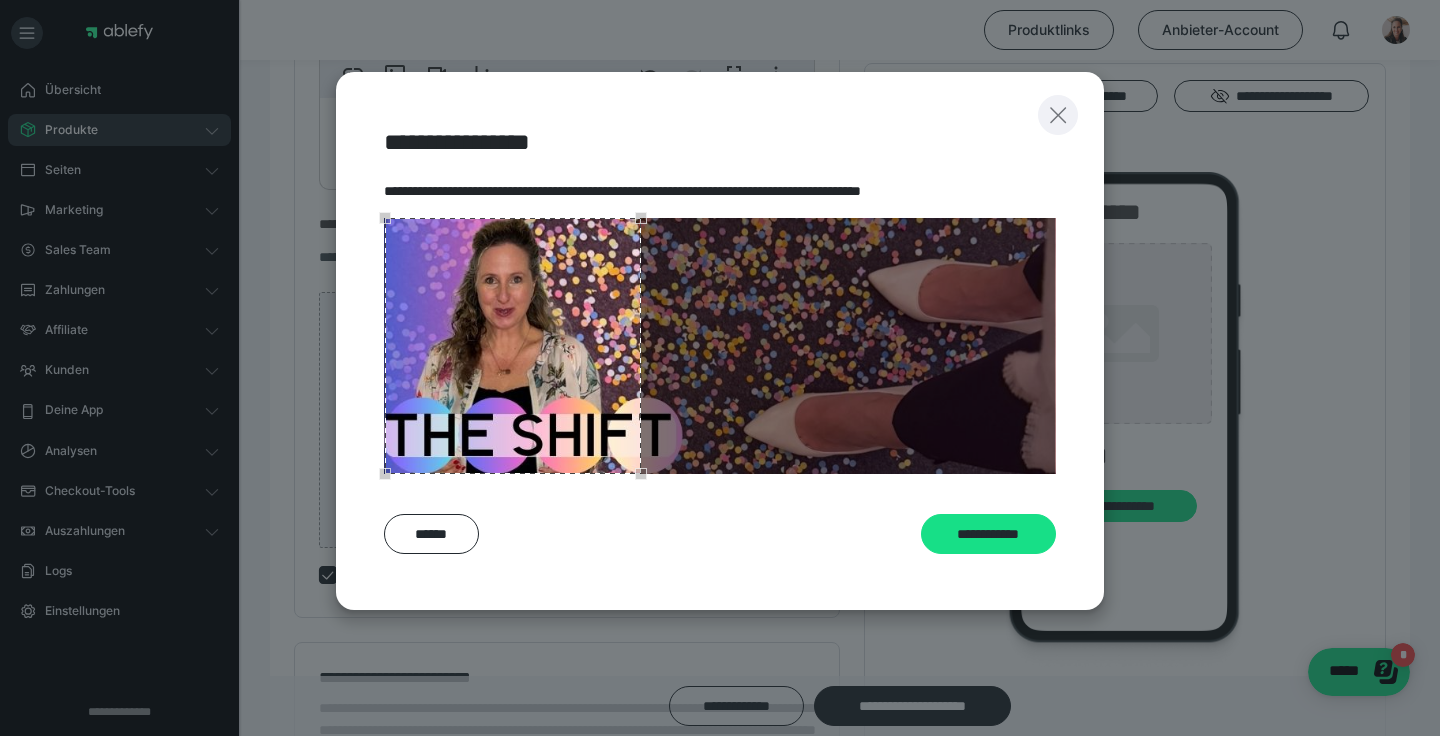 click 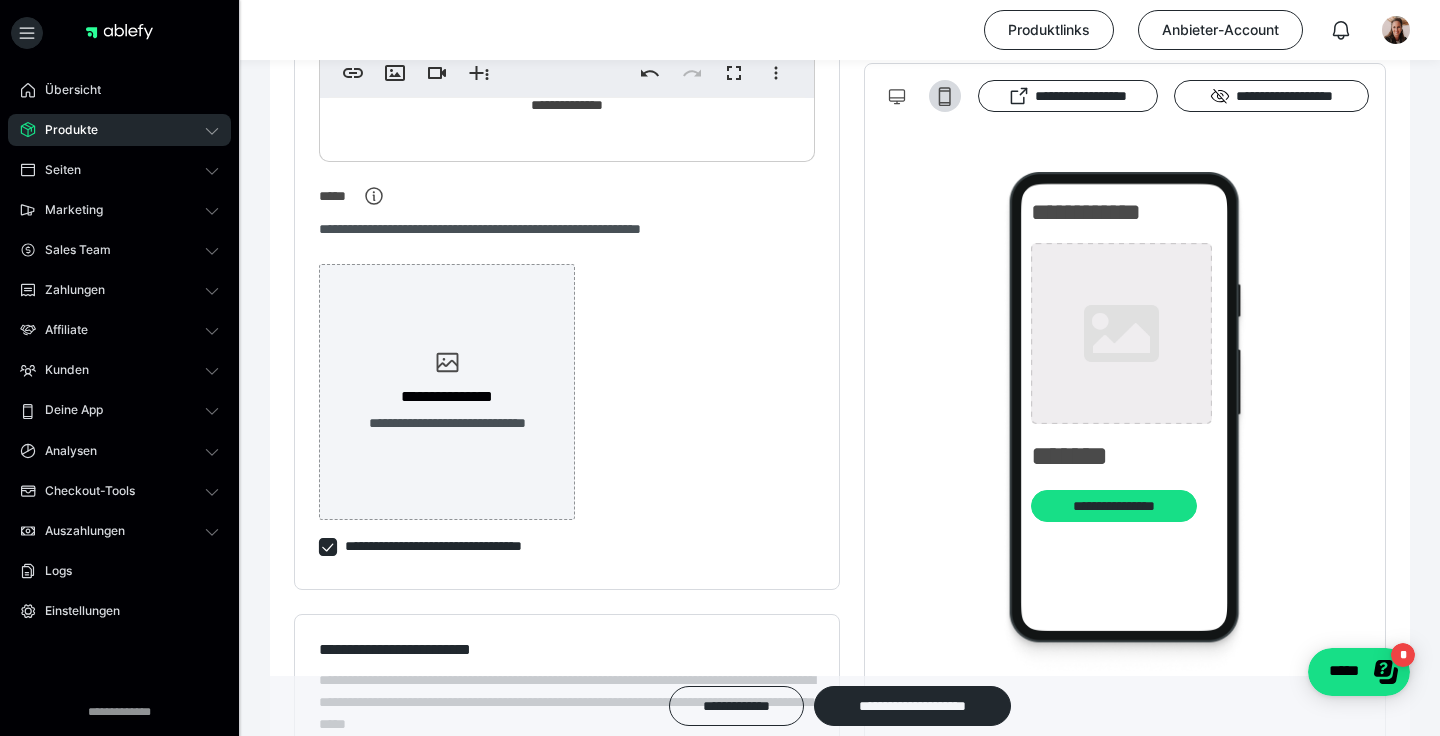 scroll, scrollTop: 771, scrollLeft: 0, axis: vertical 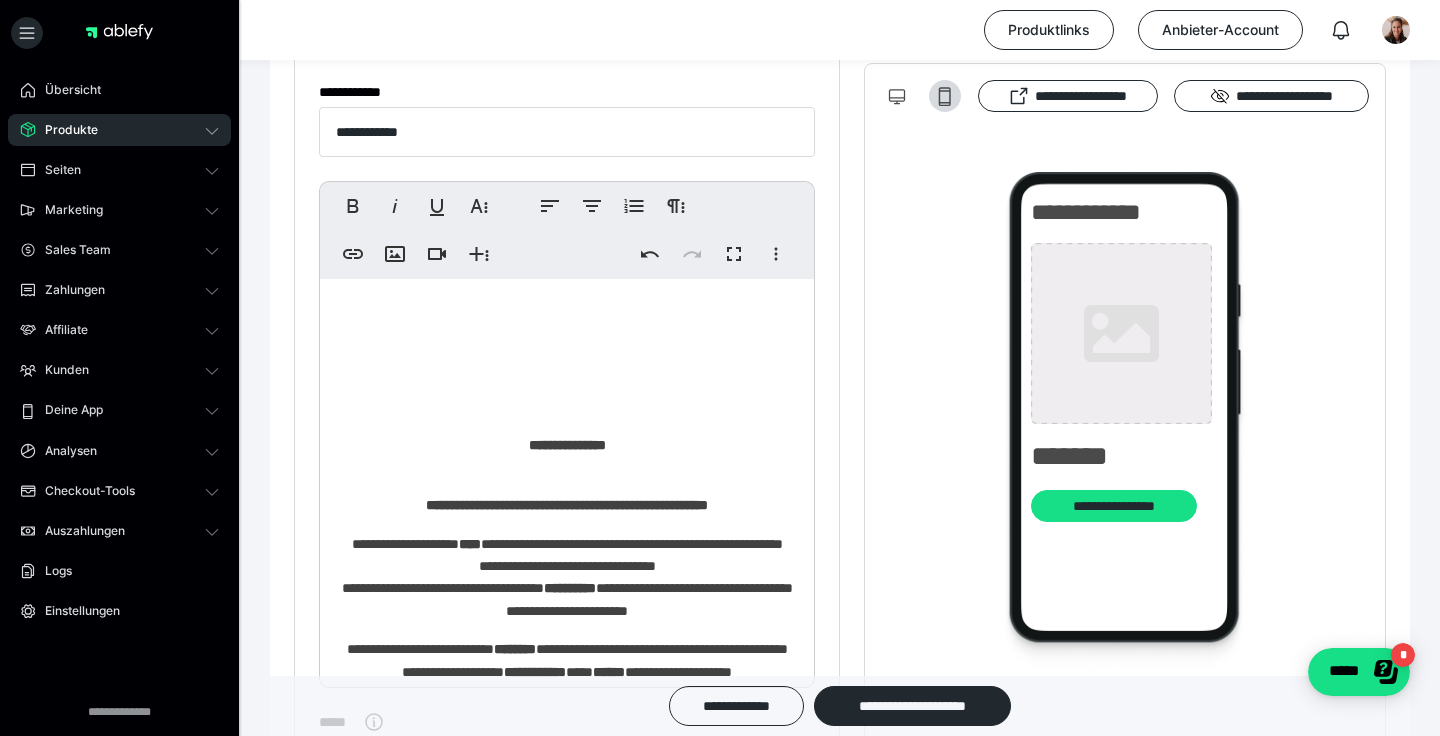 click on "**********" at bounding box center [567, 889] 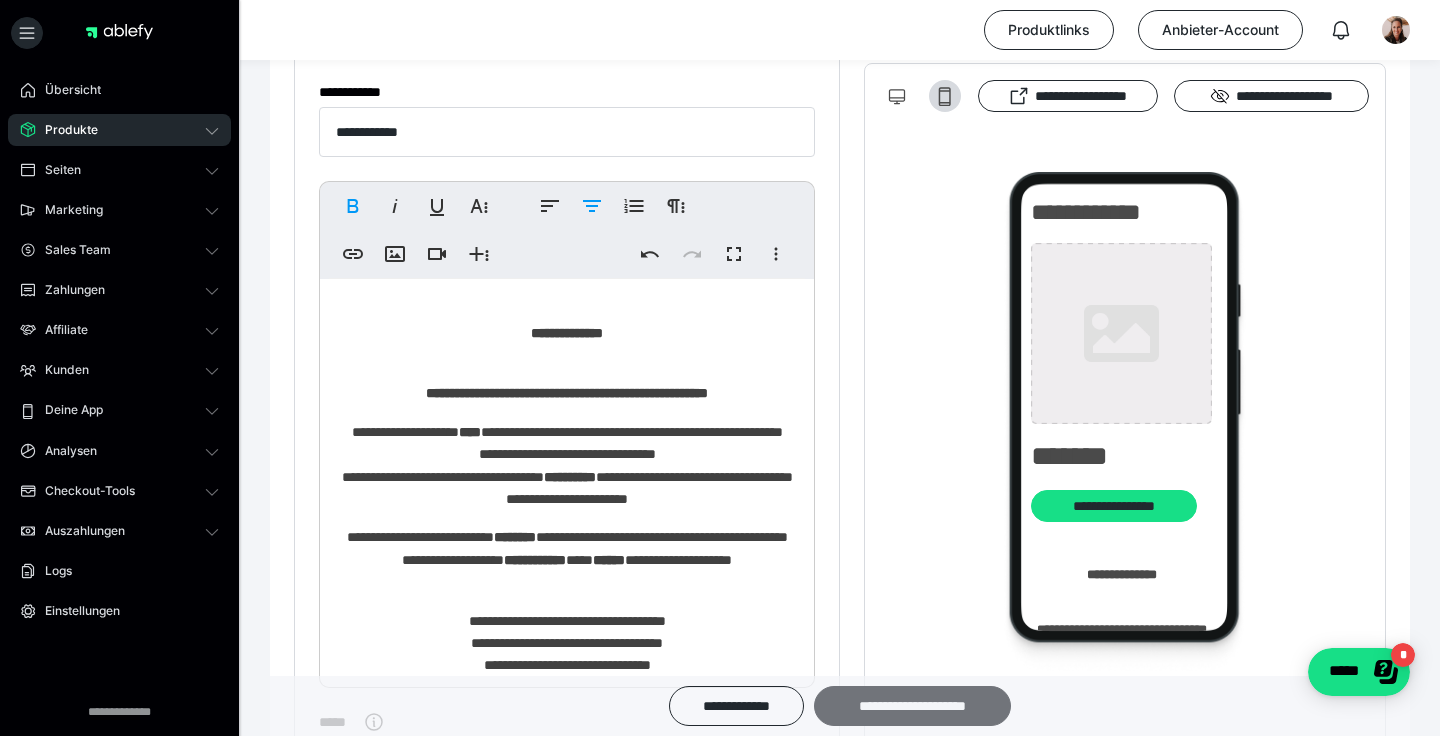 click on "**********" at bounding box center [912, 706] 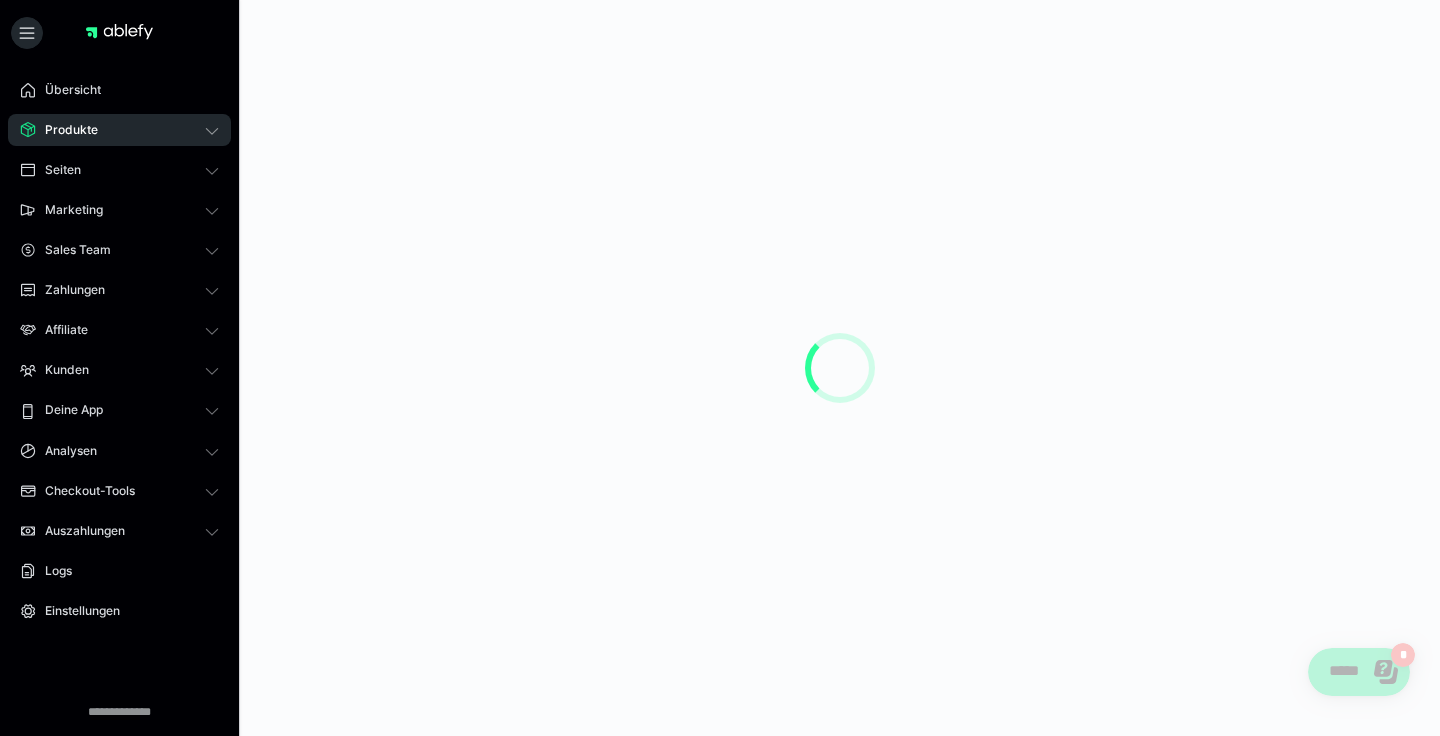 scroll, scrollTop: 0, scrollLeft: 0, axis: both 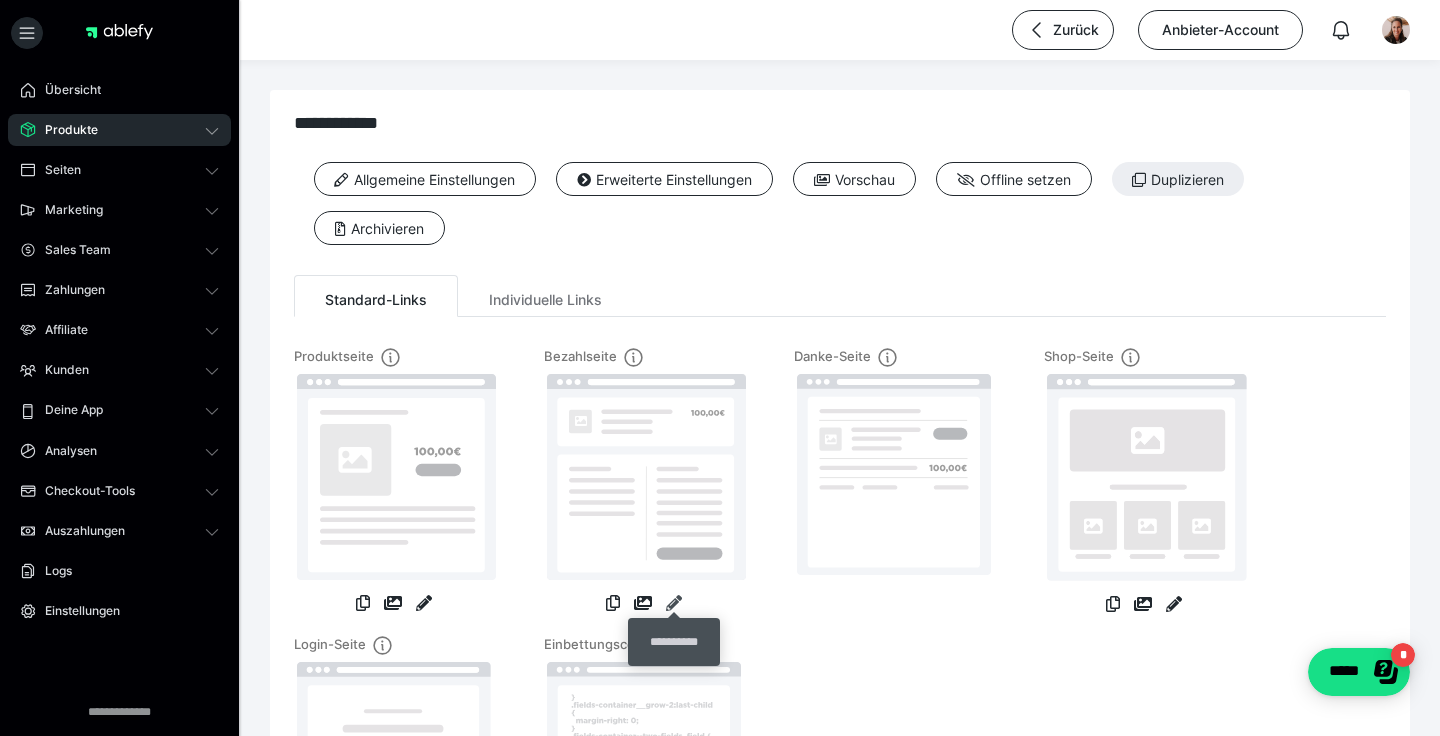 click at bounding box center (674, 603) 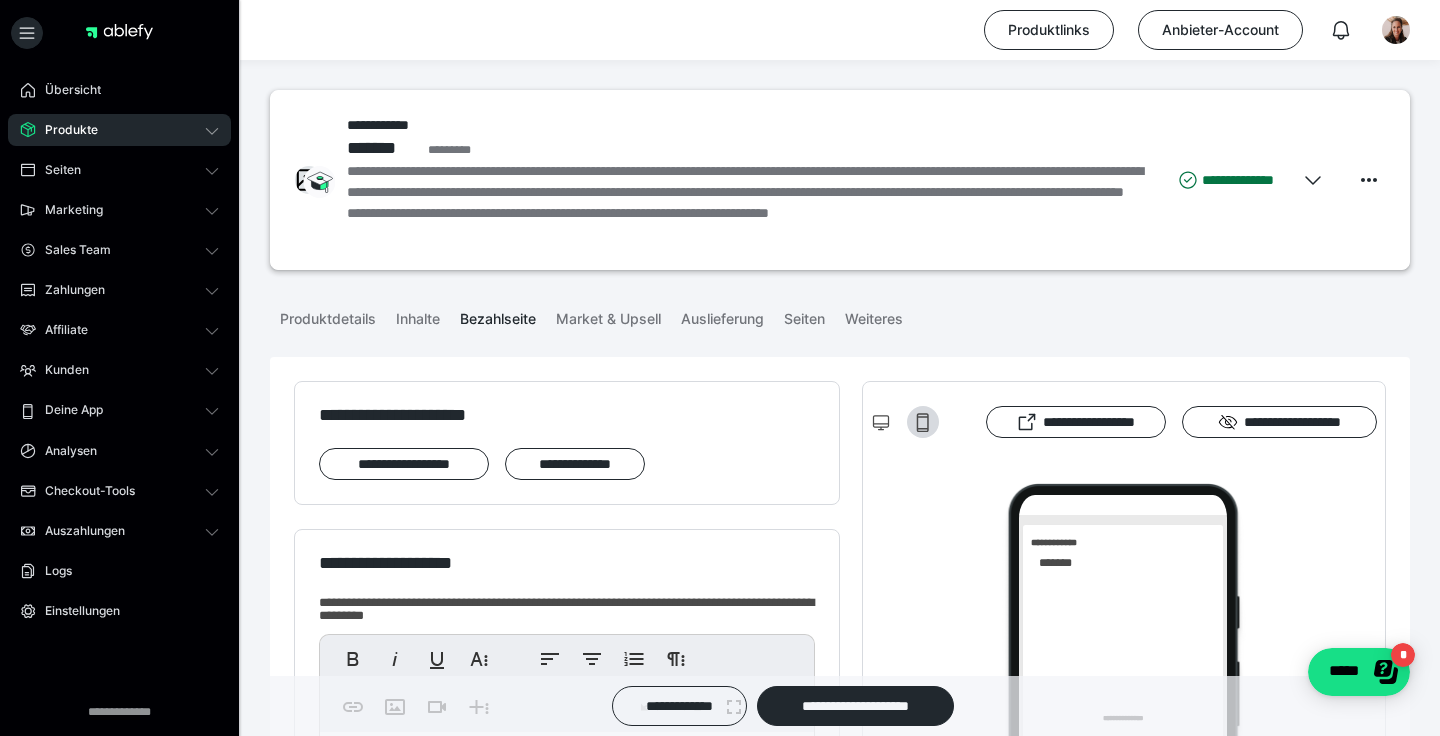 scroll, scrollTop: 412, scrollLeft: 0, axis: vertical 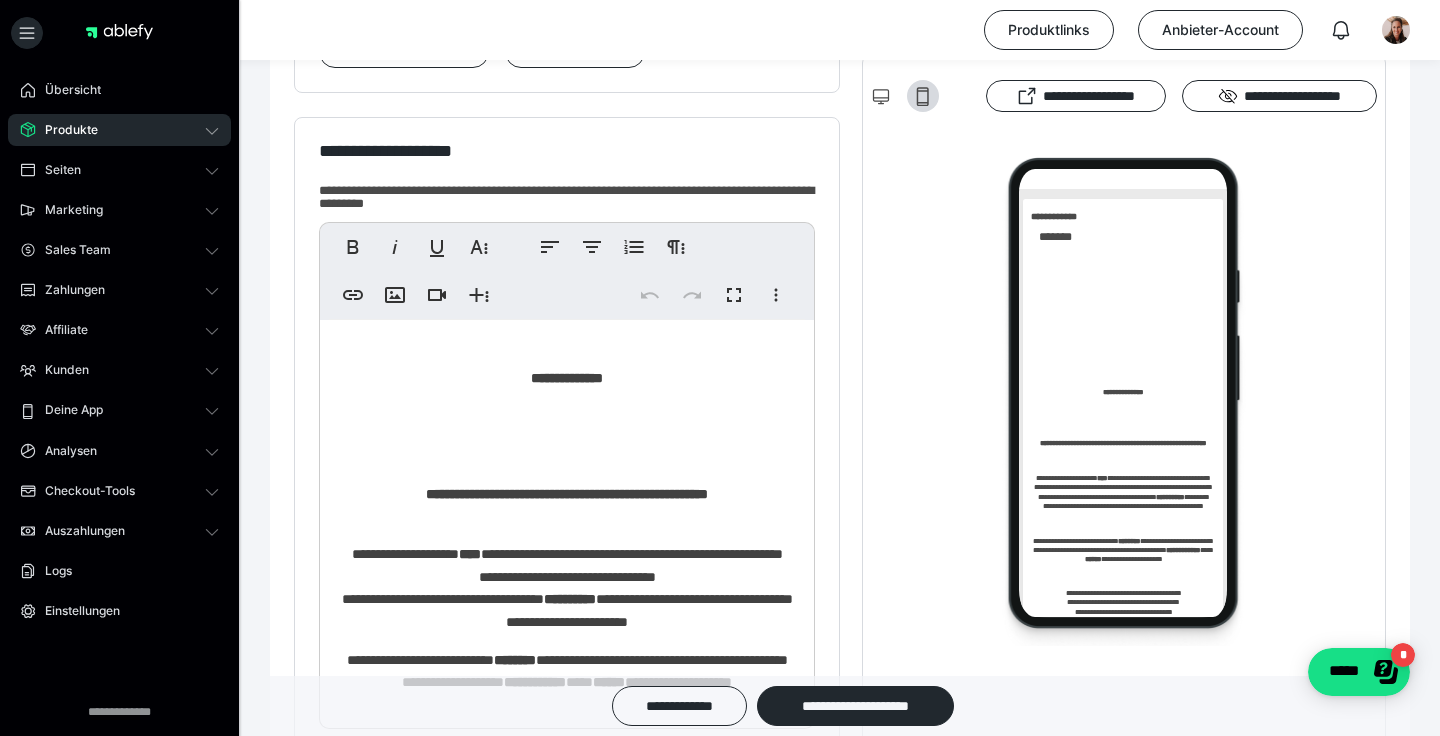 click on "**********" at bounding box center (567, 378) 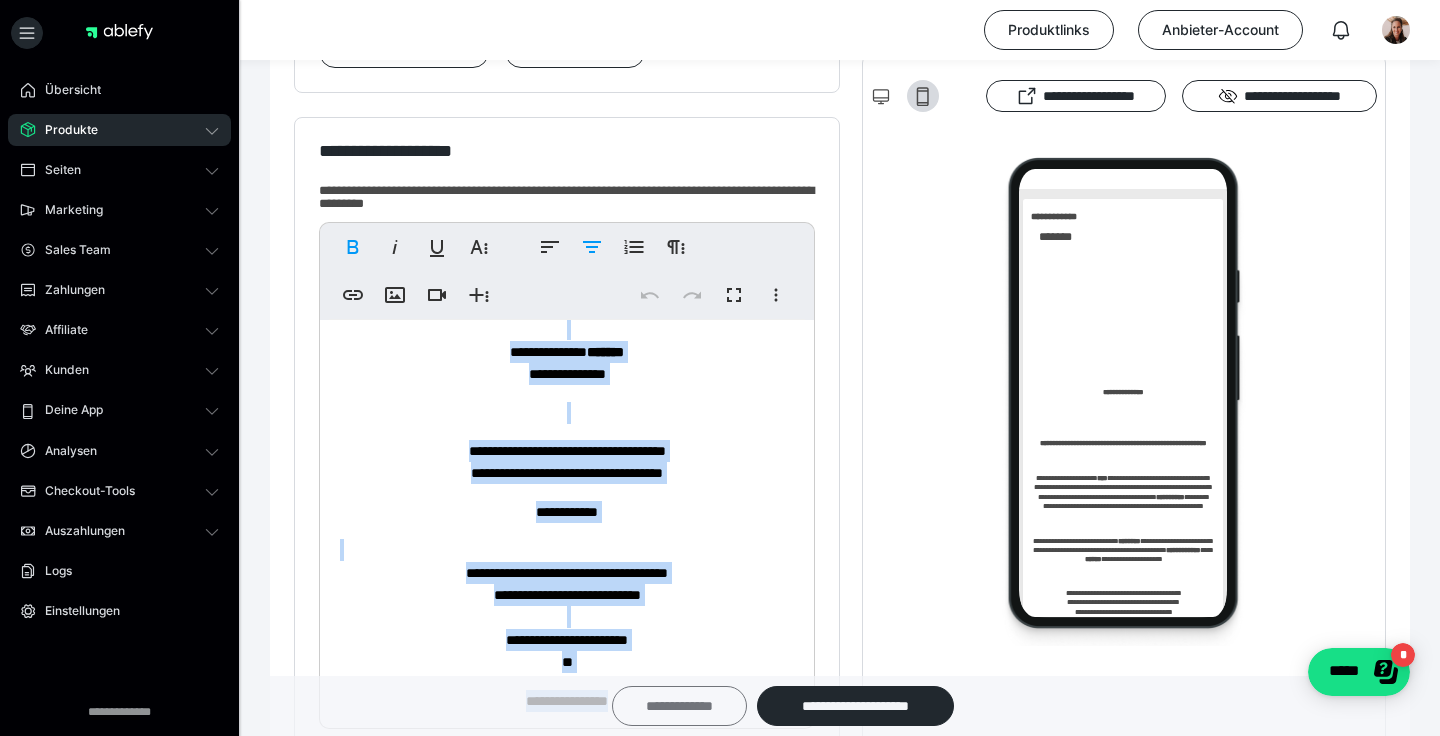 scroll, scrollTop: 1113, scrollLeft: 0, axis: vertical 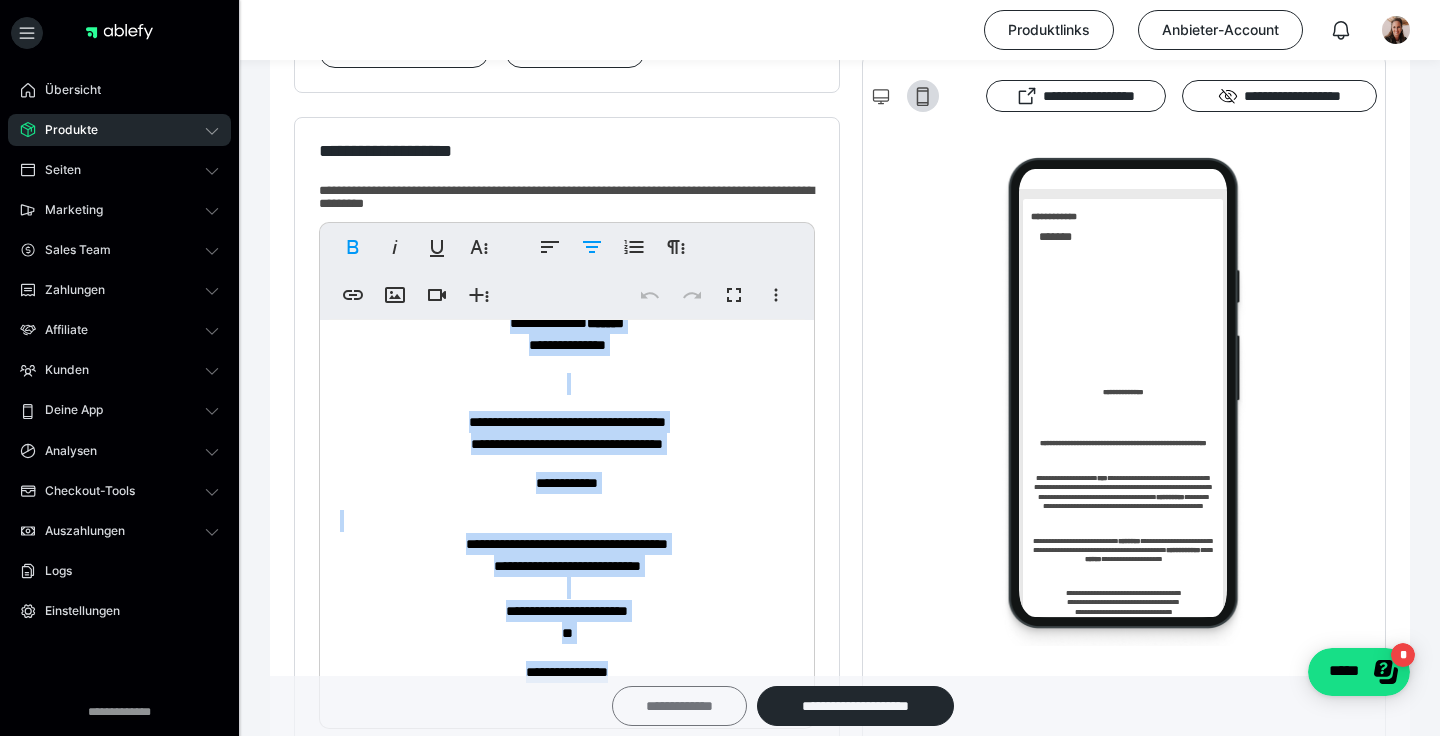 drag, startPoint x: 516, startPoint y: 379, endPoint x: 631, endPoint y: 713, distance: 353.24353 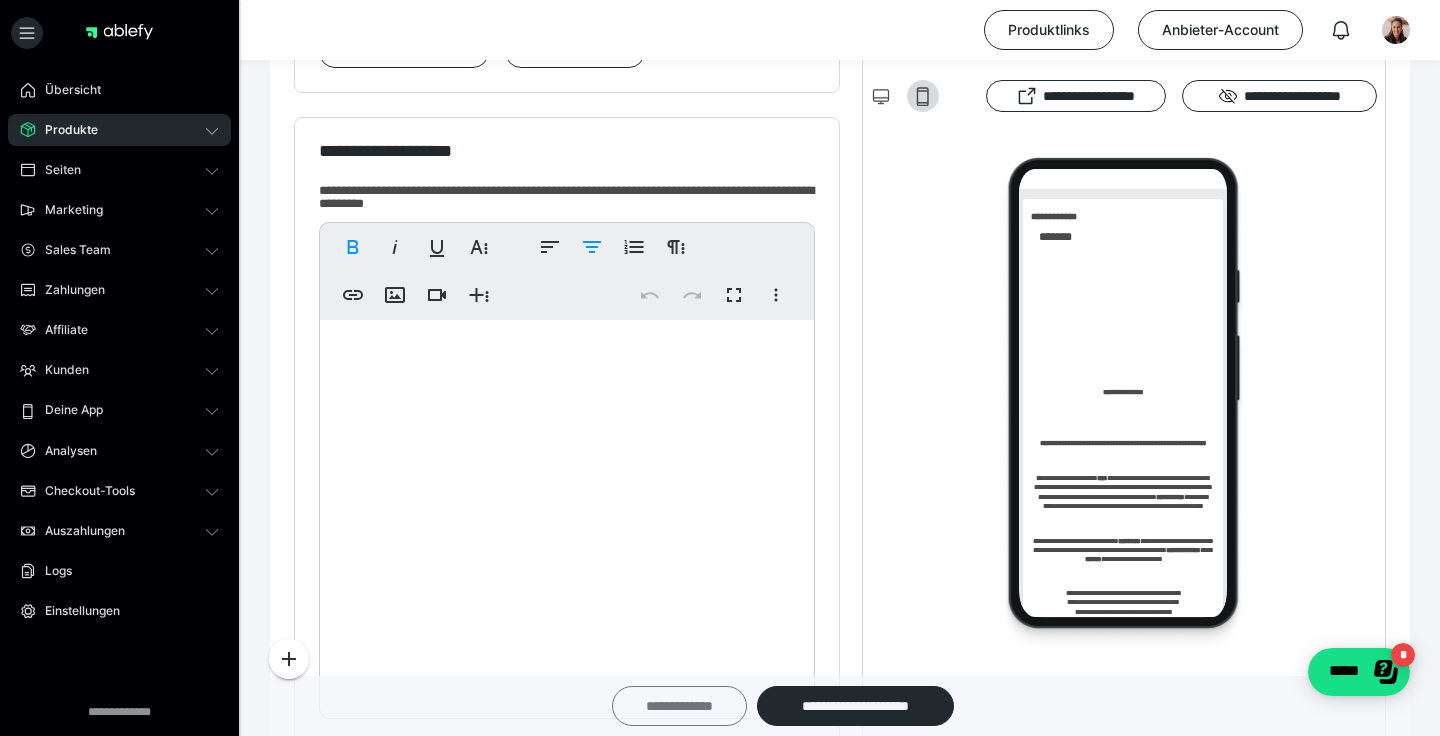scroll, scrollTop: 0, scrollLeft: 0, axis: both 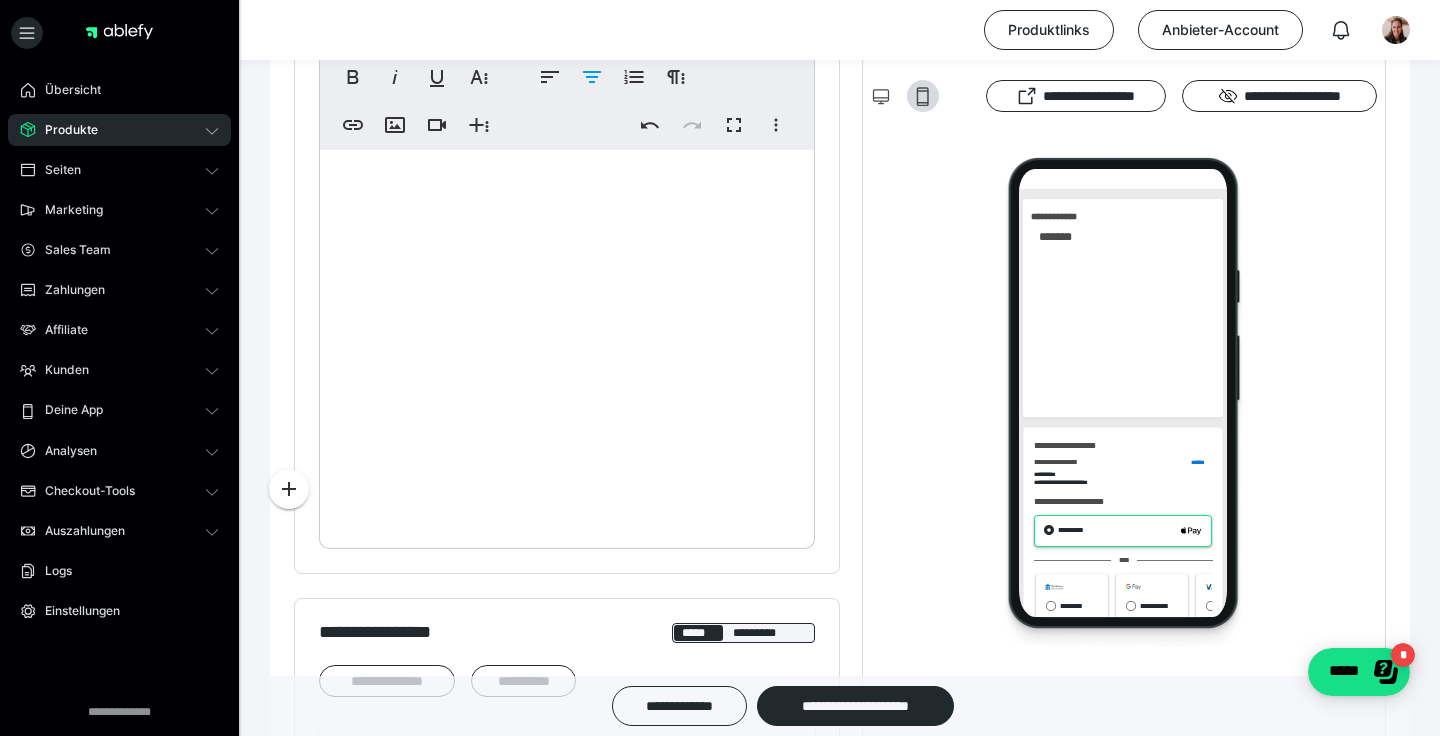 click at bounding box center [567, 344] 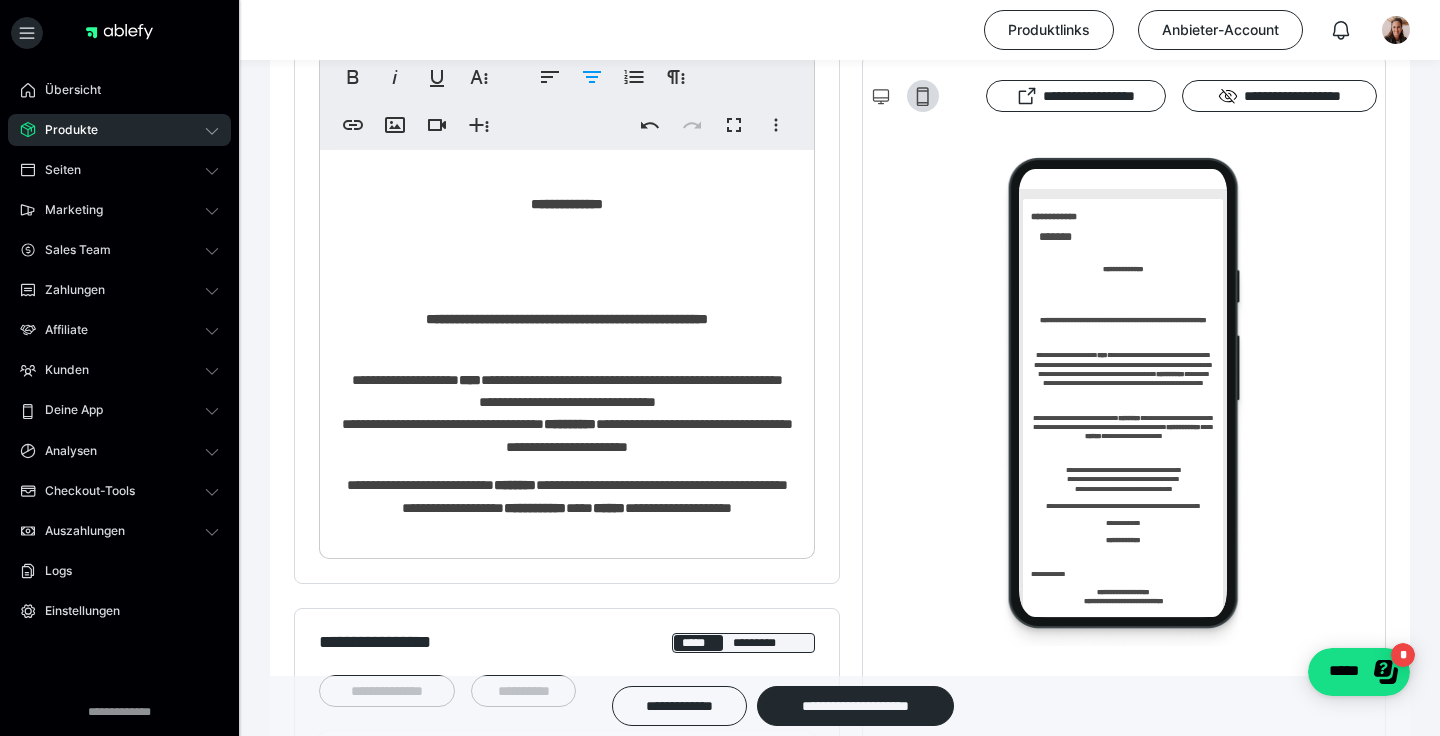 scroll, scrollTop: 45, scrollLeft: 0, axis: vertical 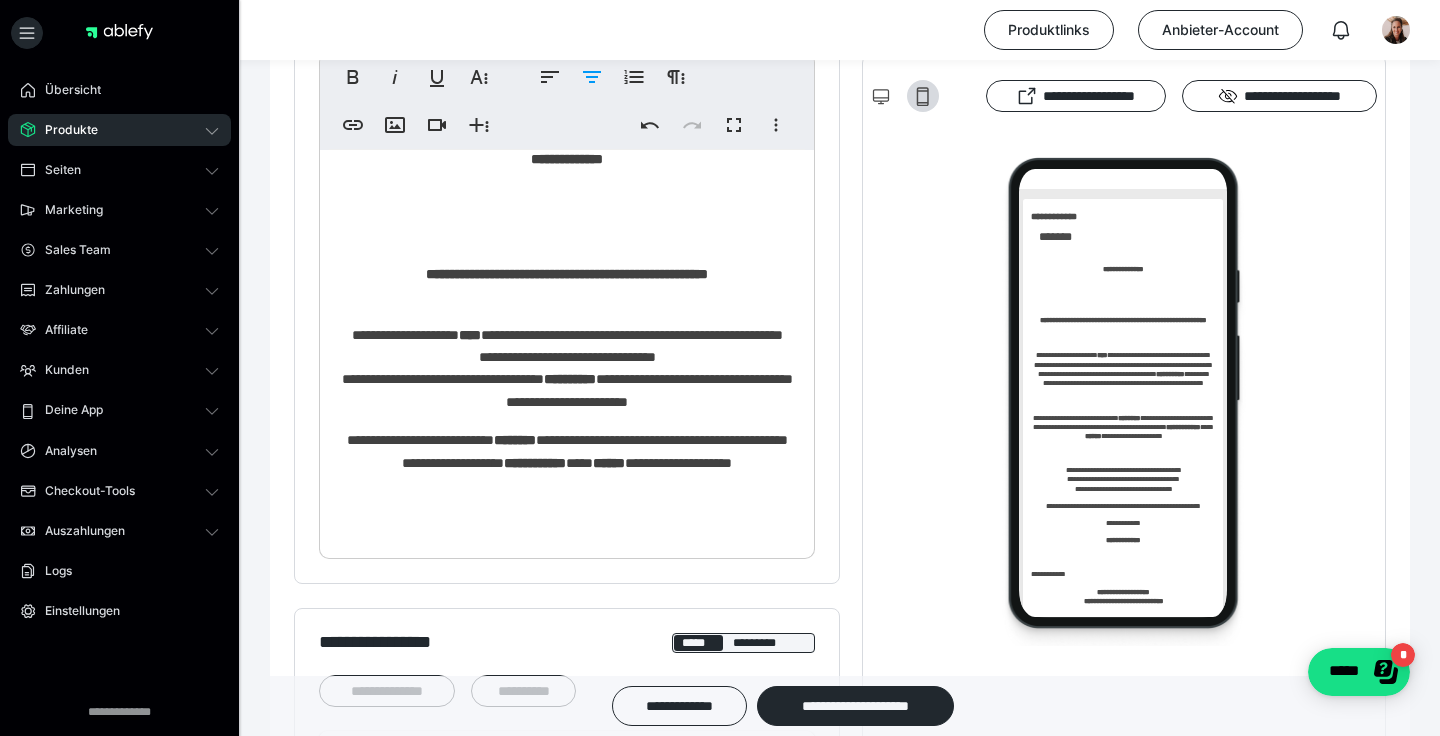 click on "**********" at bounding box center [567, 880] 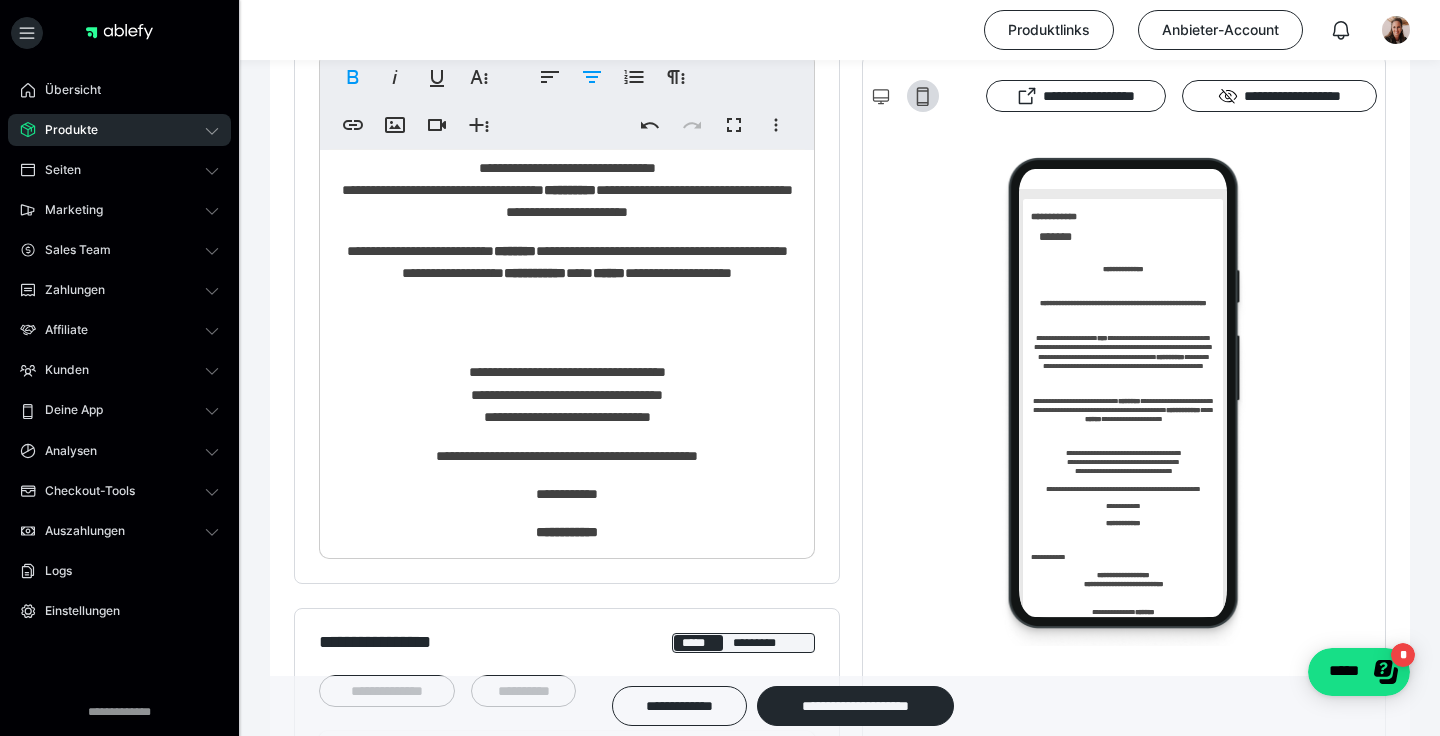 scroll, scrollTop: 199, scrollLeft: 0, axis: vertical 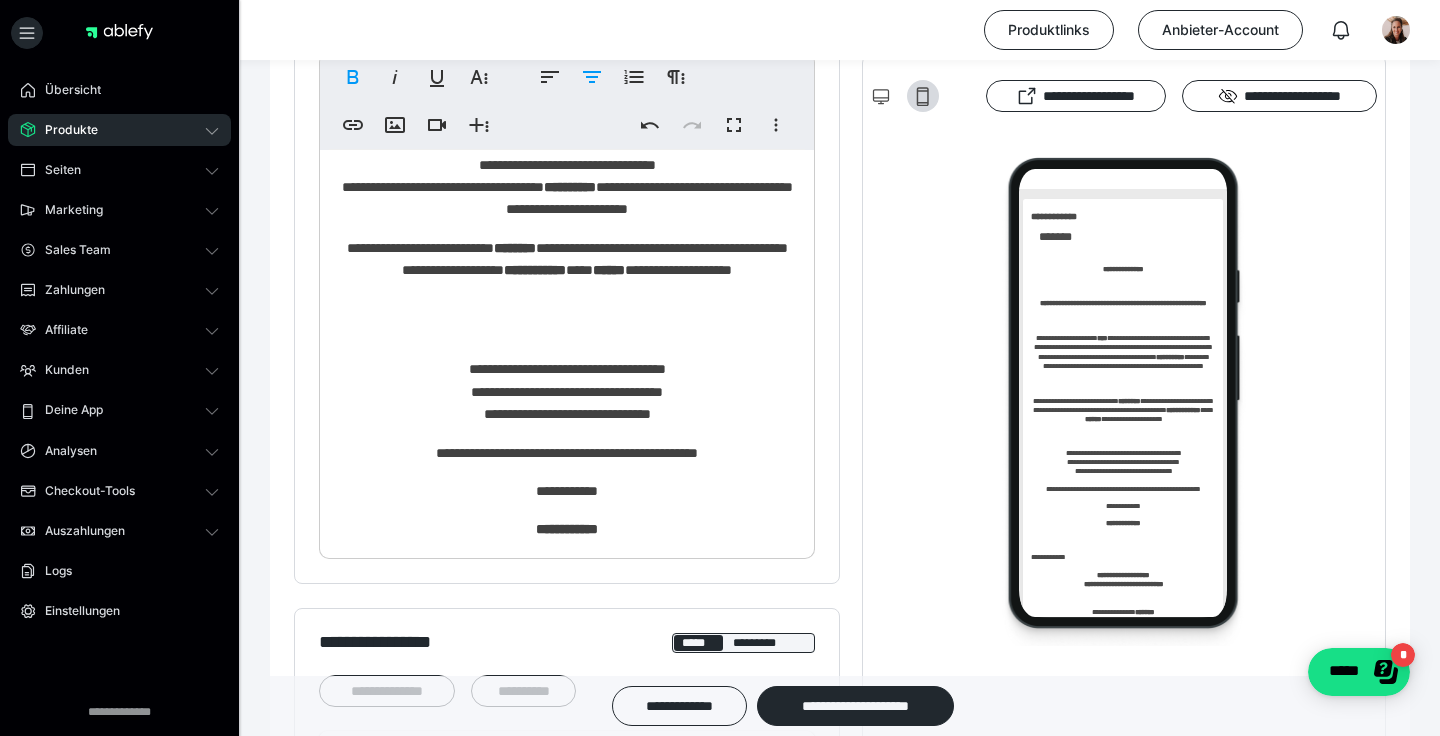 click on "**********" at bounding box center [567, 707] 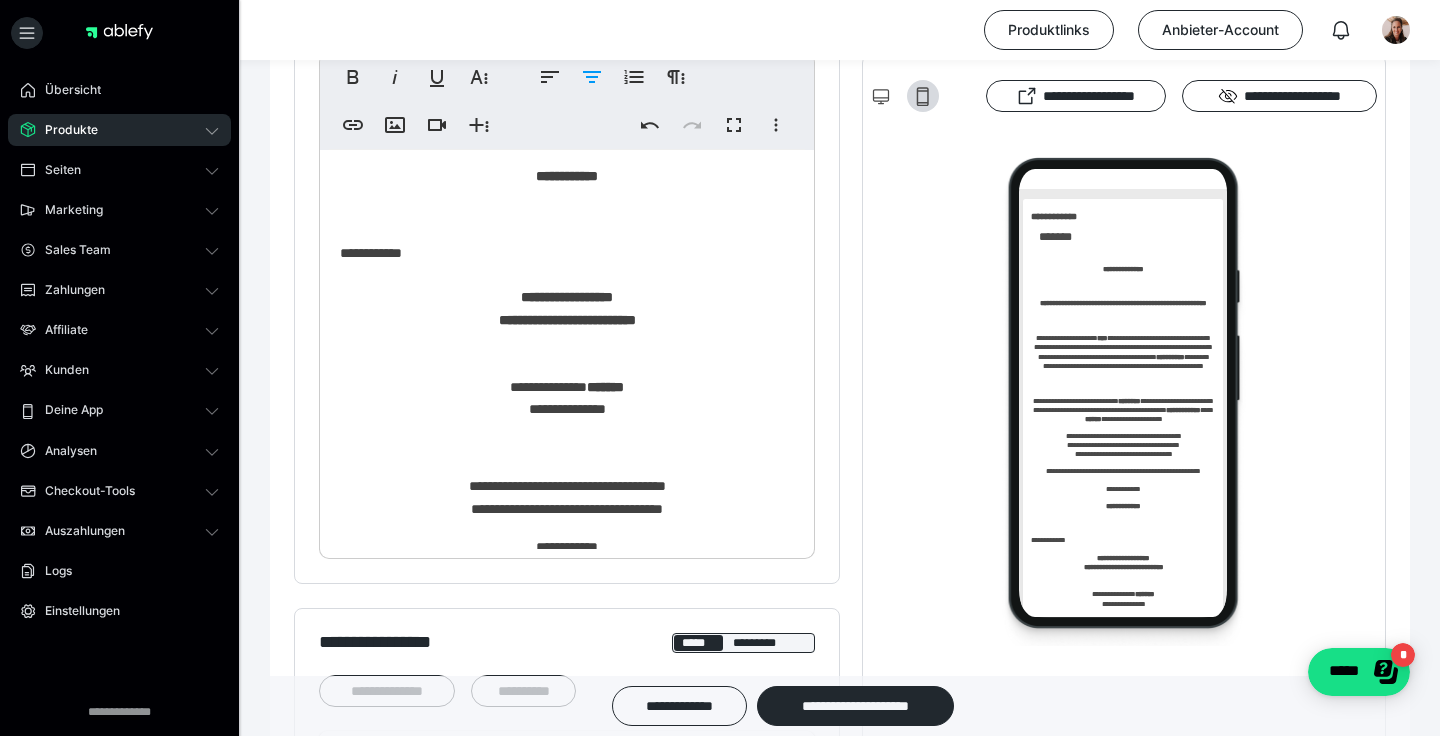 scroll, scrollTop: 521, scrollLeft: 0, axis: vertical 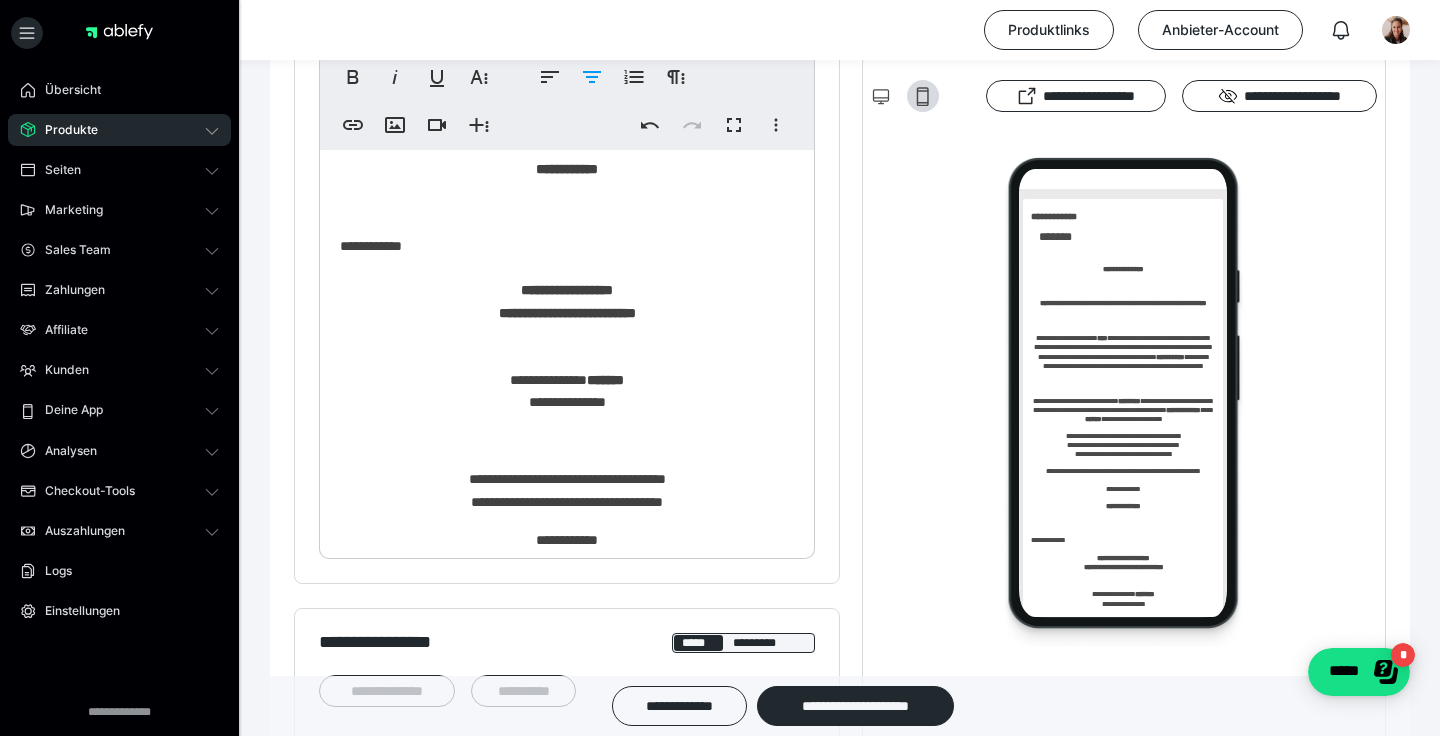 click on "**********" at bounding box center (567, 366) 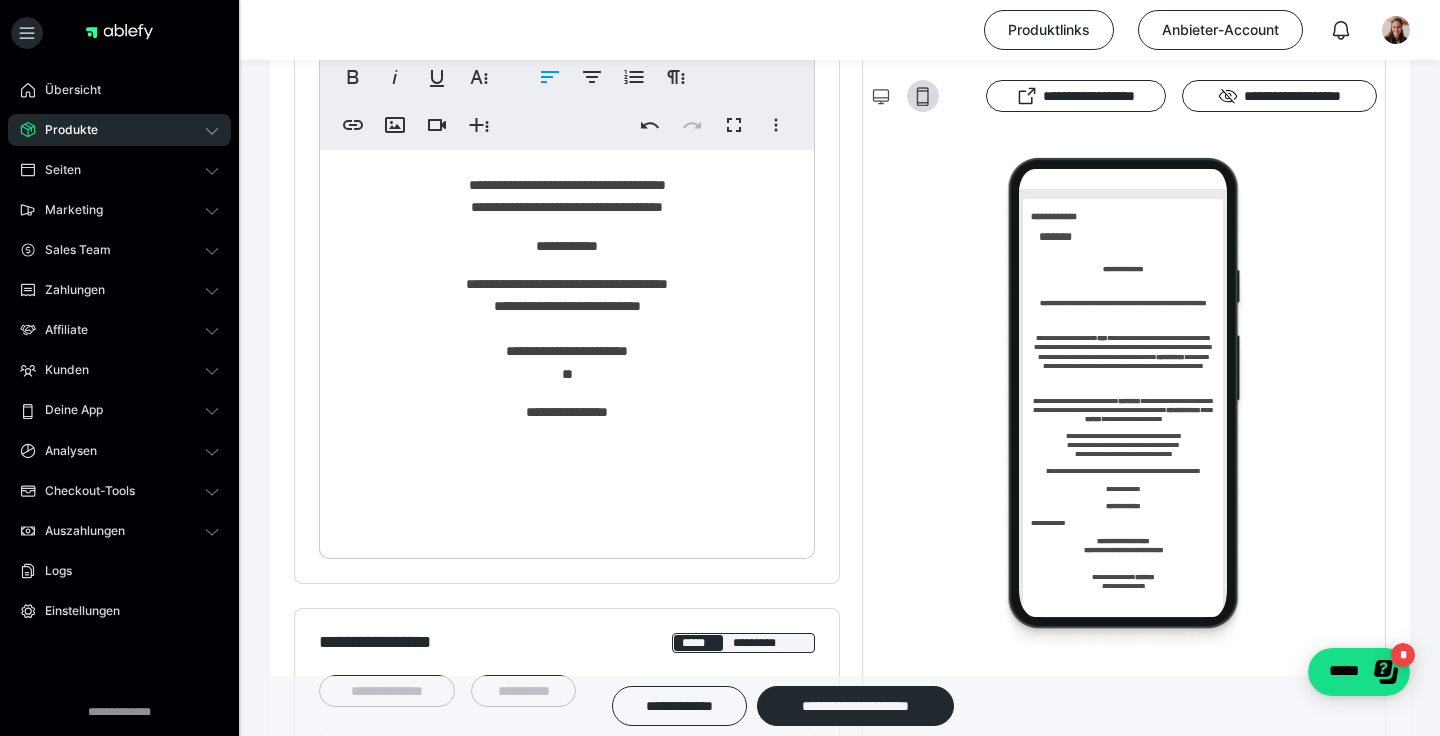 scroll, scrollTop: 843, scrollLeft: 0, axis: vertical 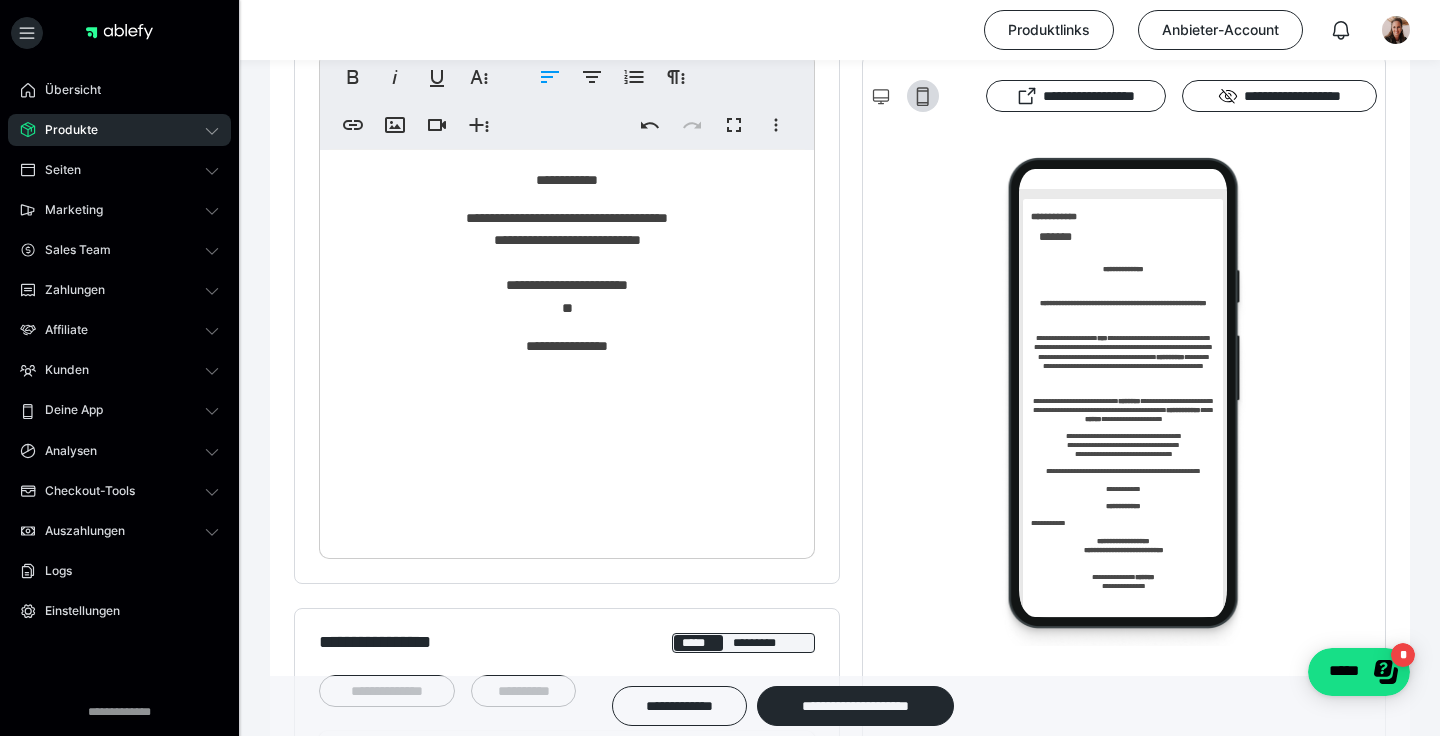click on "**********" at bounding box center (567, 24) 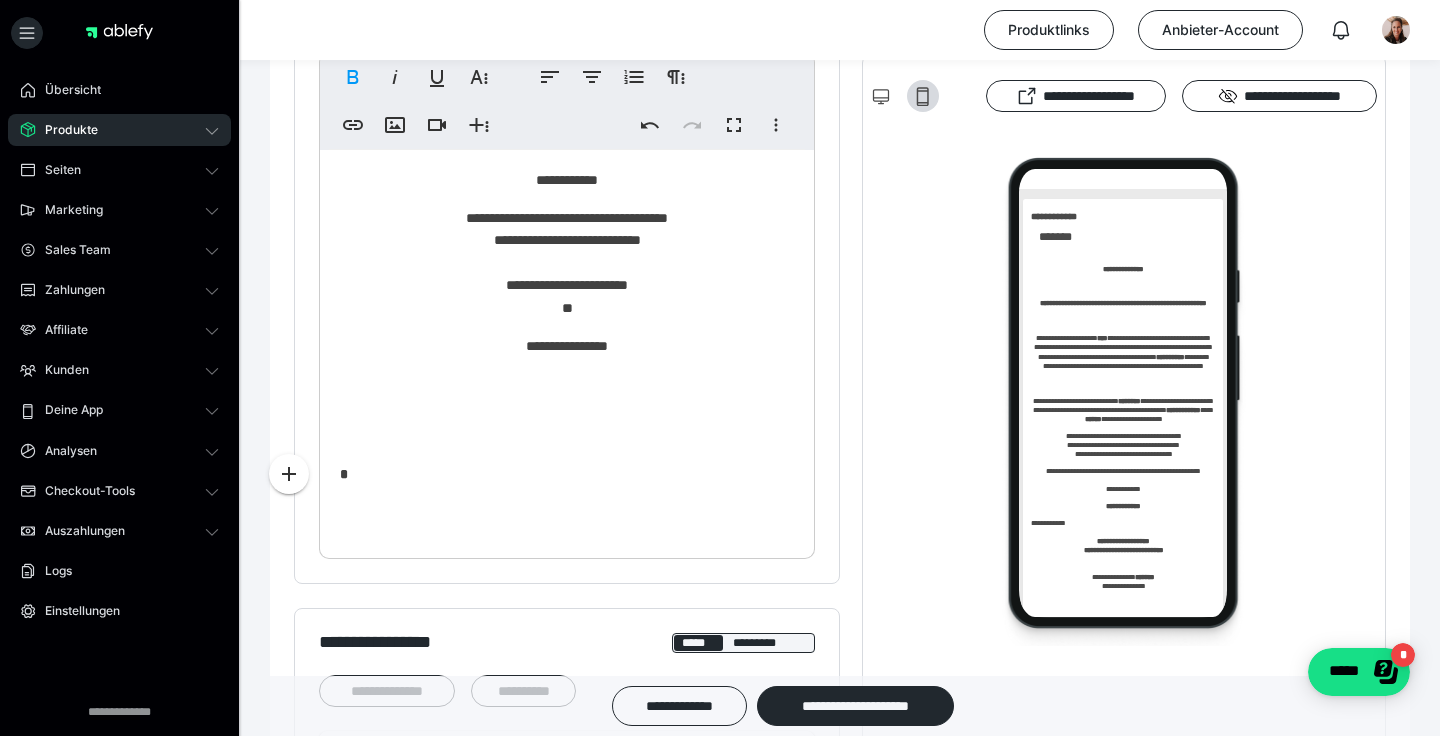click at bounding box center [567, 541] 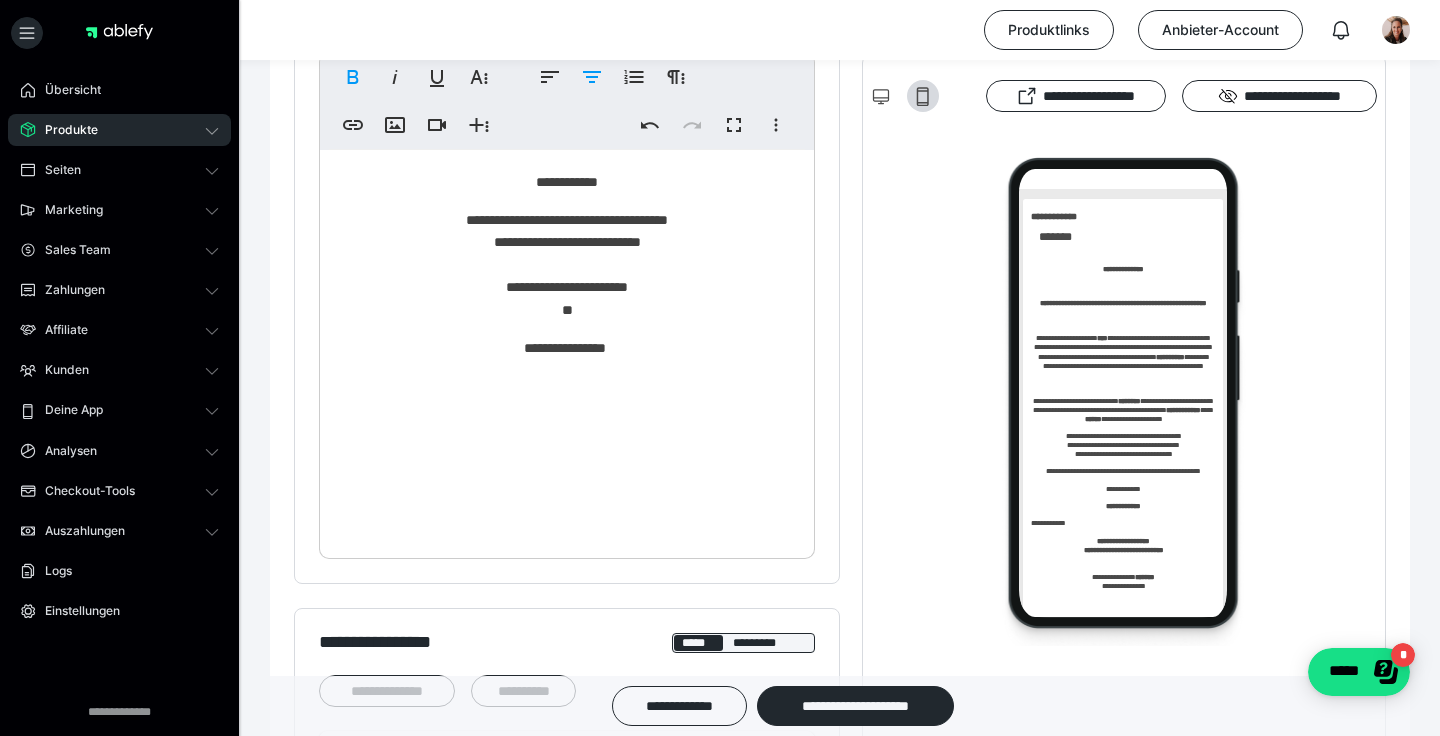 scroll, scrollTop: 841, scrollLeft: 0, axis: vertical 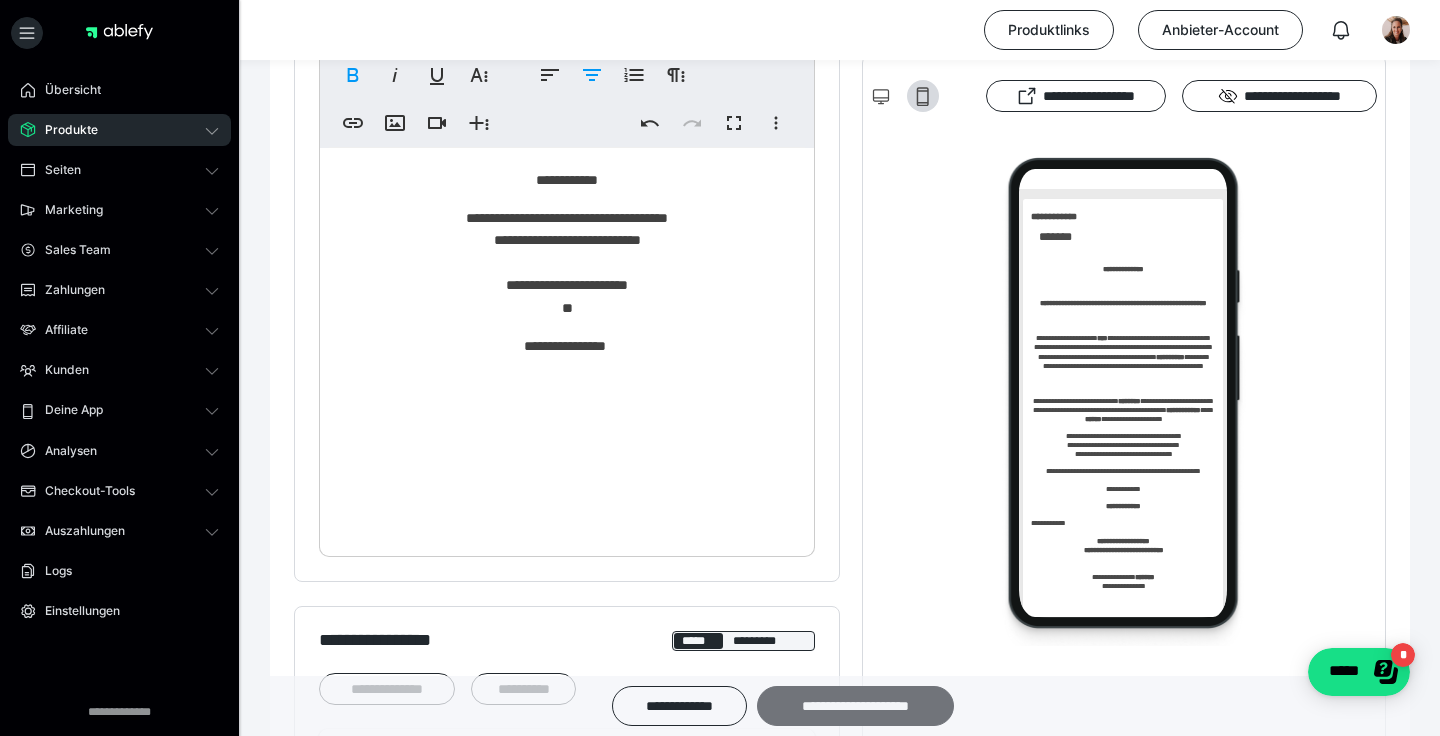 click on "**********" at bounding box center [855, 706] 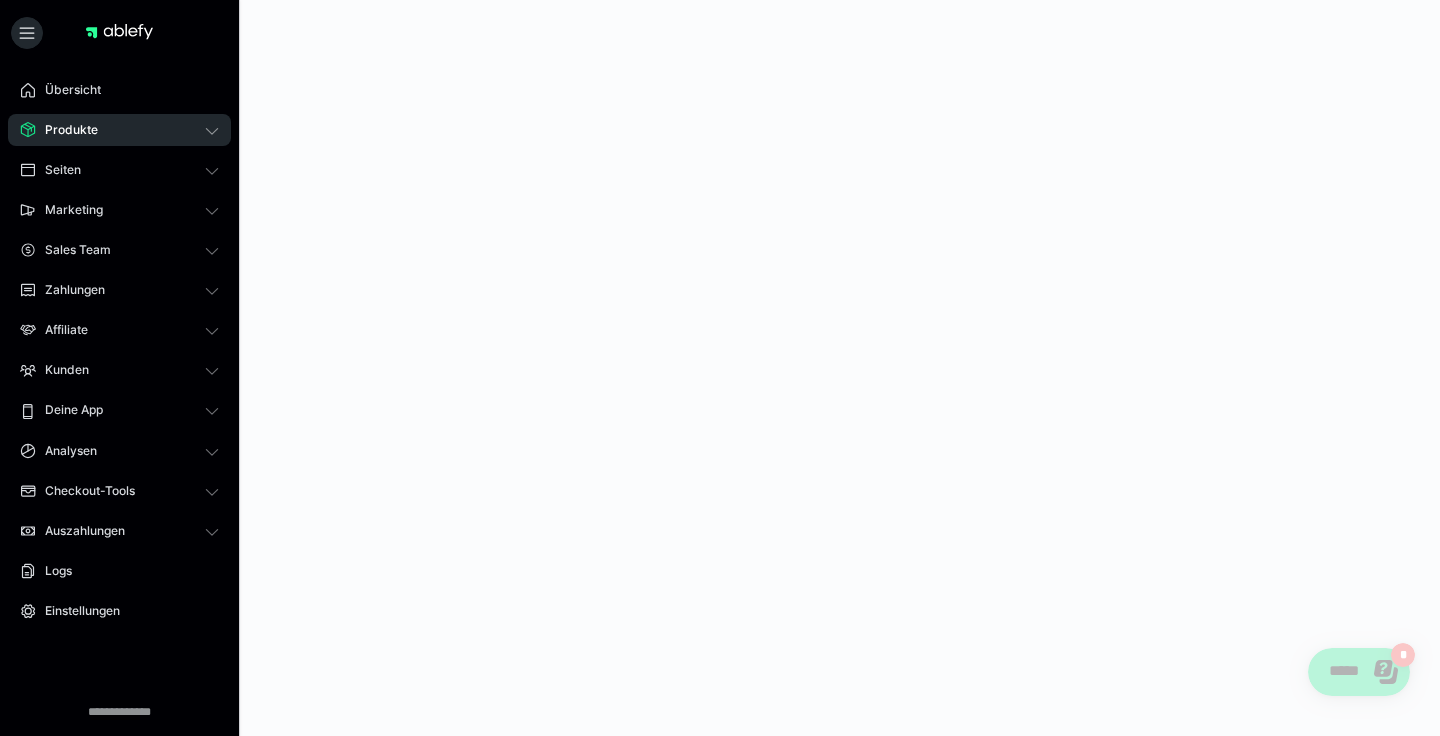 scroll, scrollTop: 0, scrollLeft: 0, axis: both 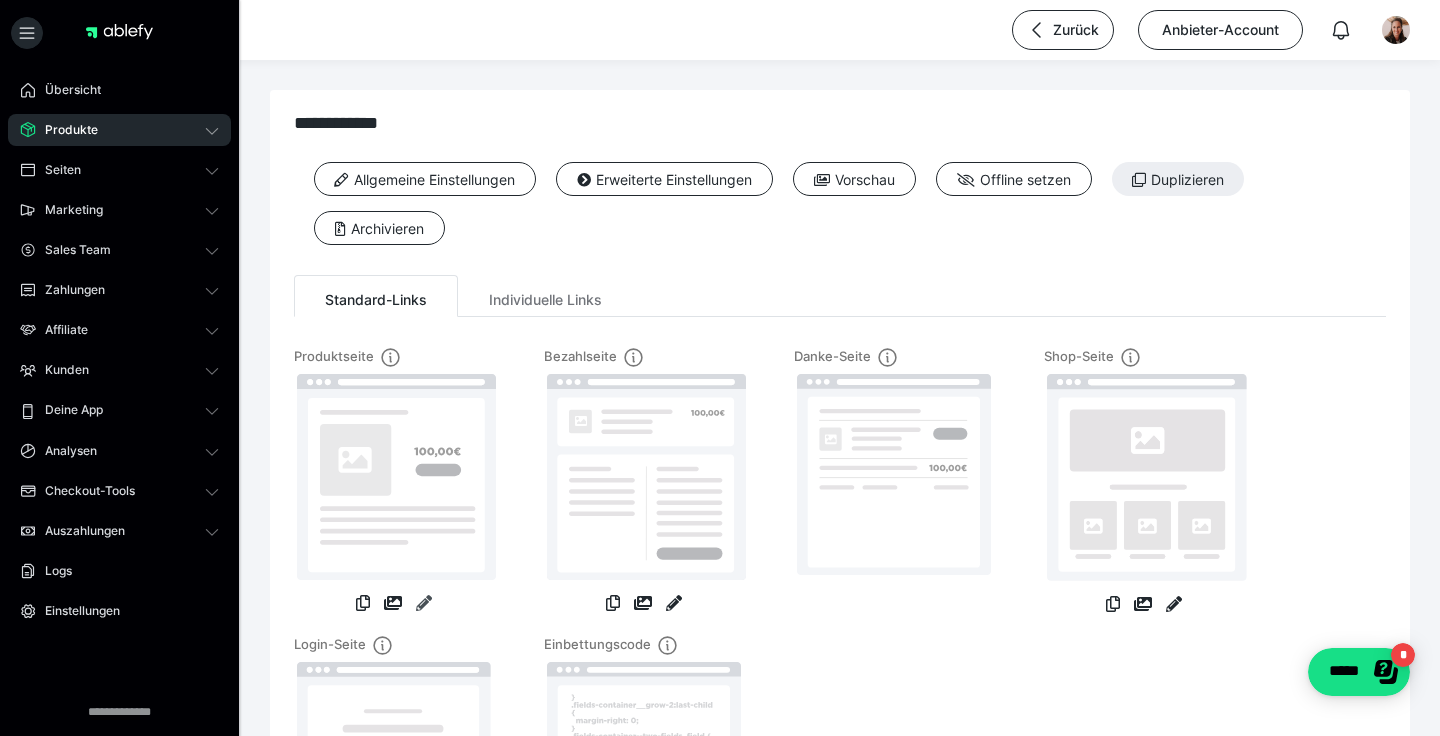 click at bounding box center (424, 603) 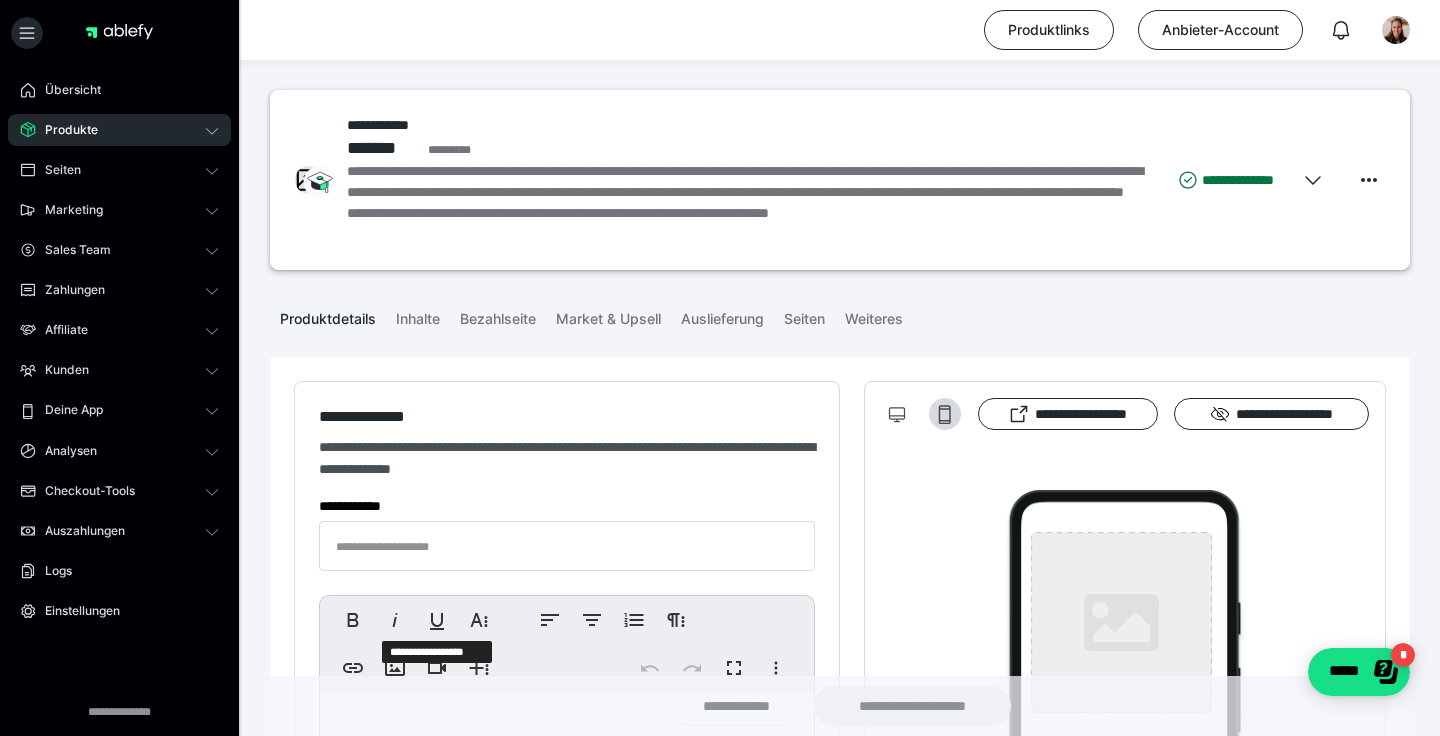 type on "**********" 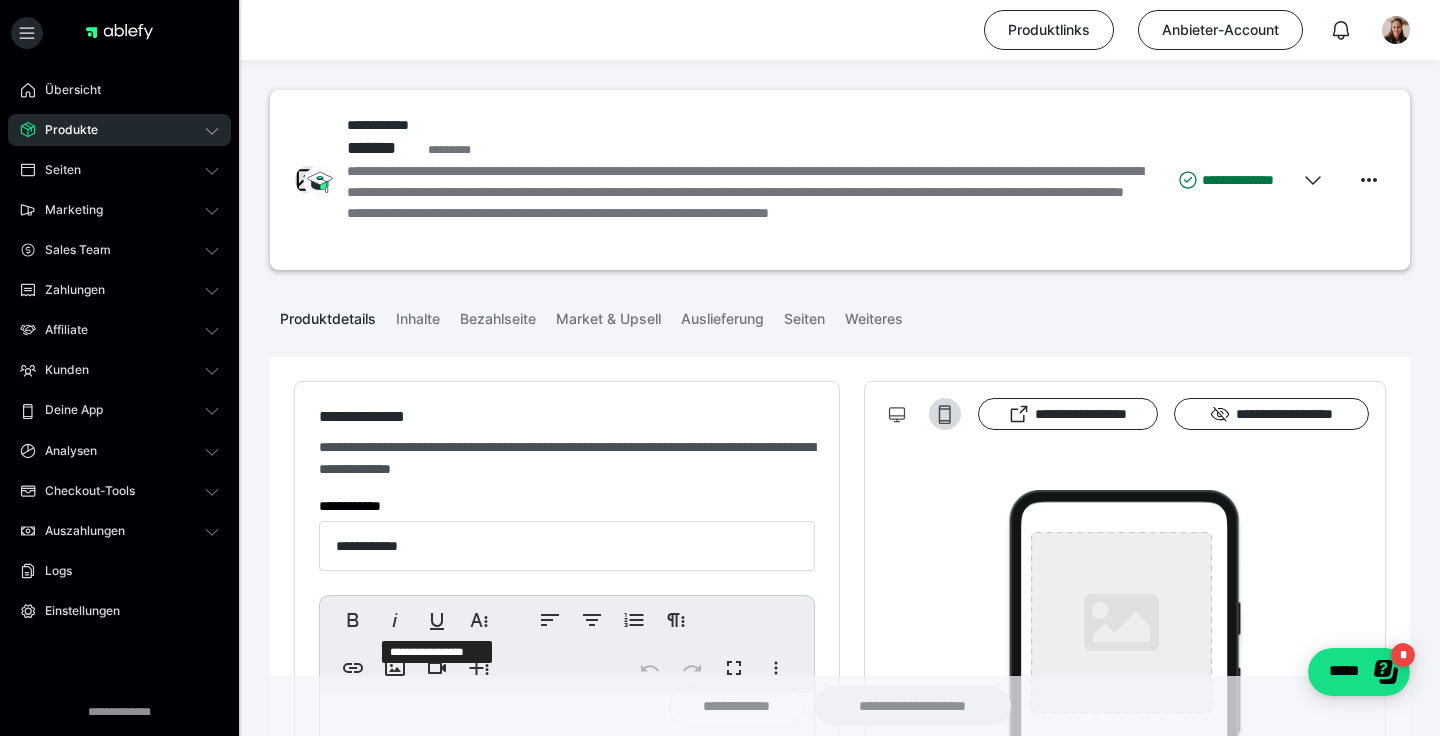type on "**********" 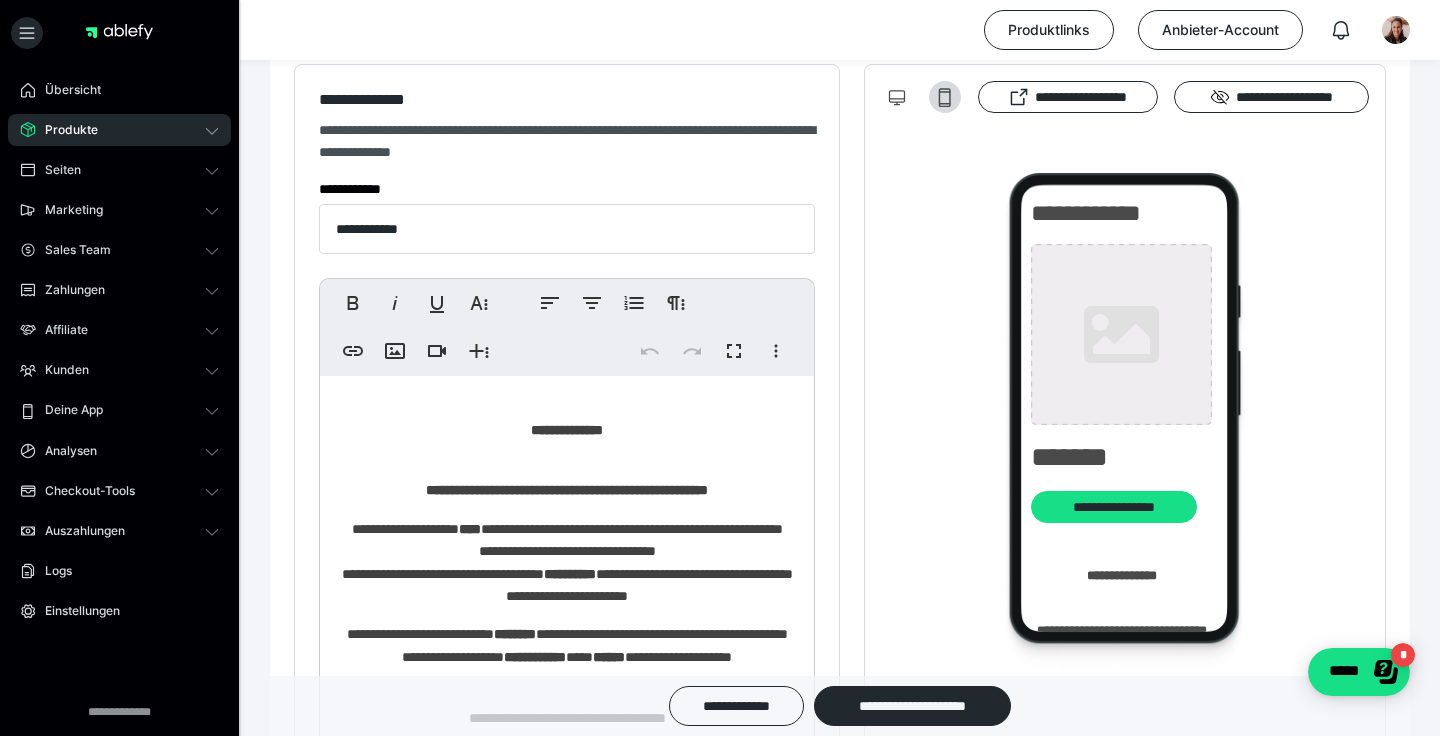 scroll, scrollTop: 445, scrollLeft: 0, axis: vertical 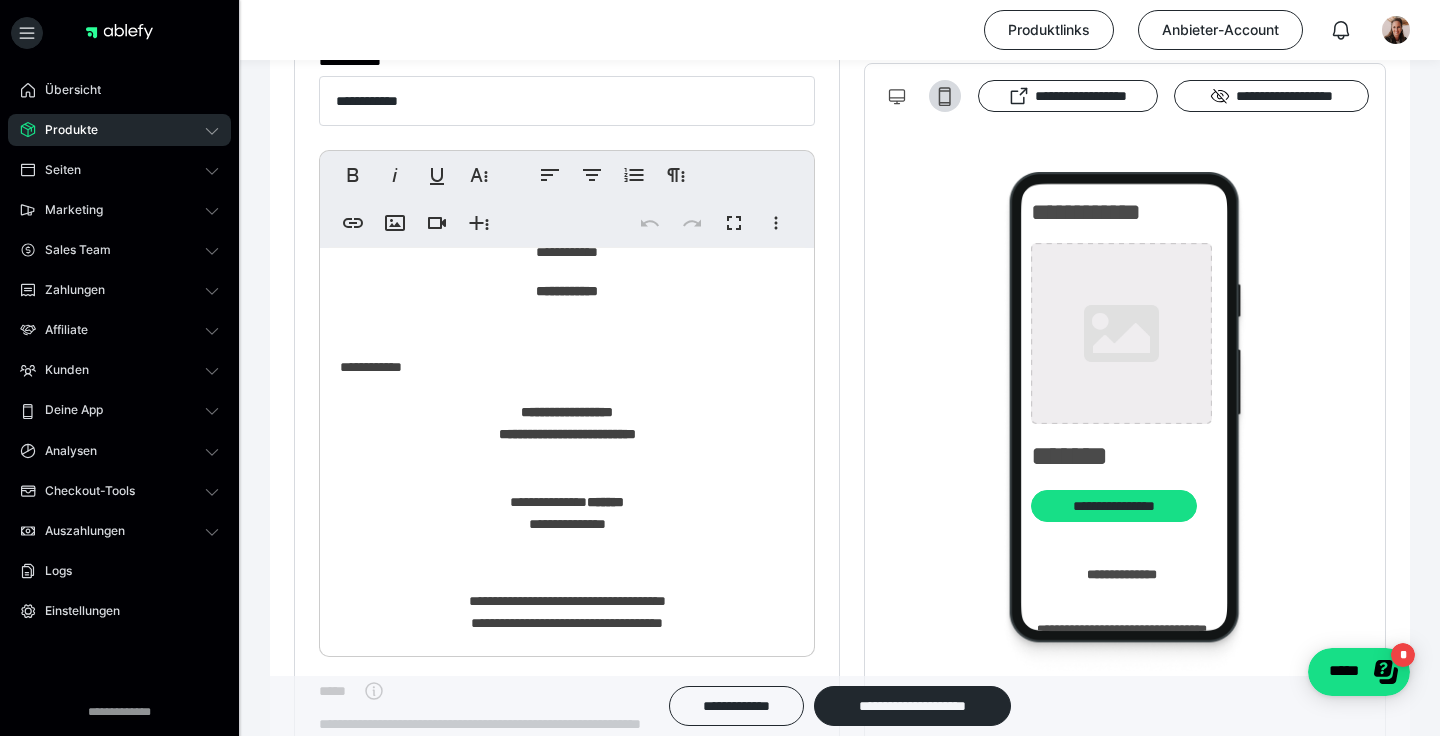 click on "**********" at bounding box center (567, 343) 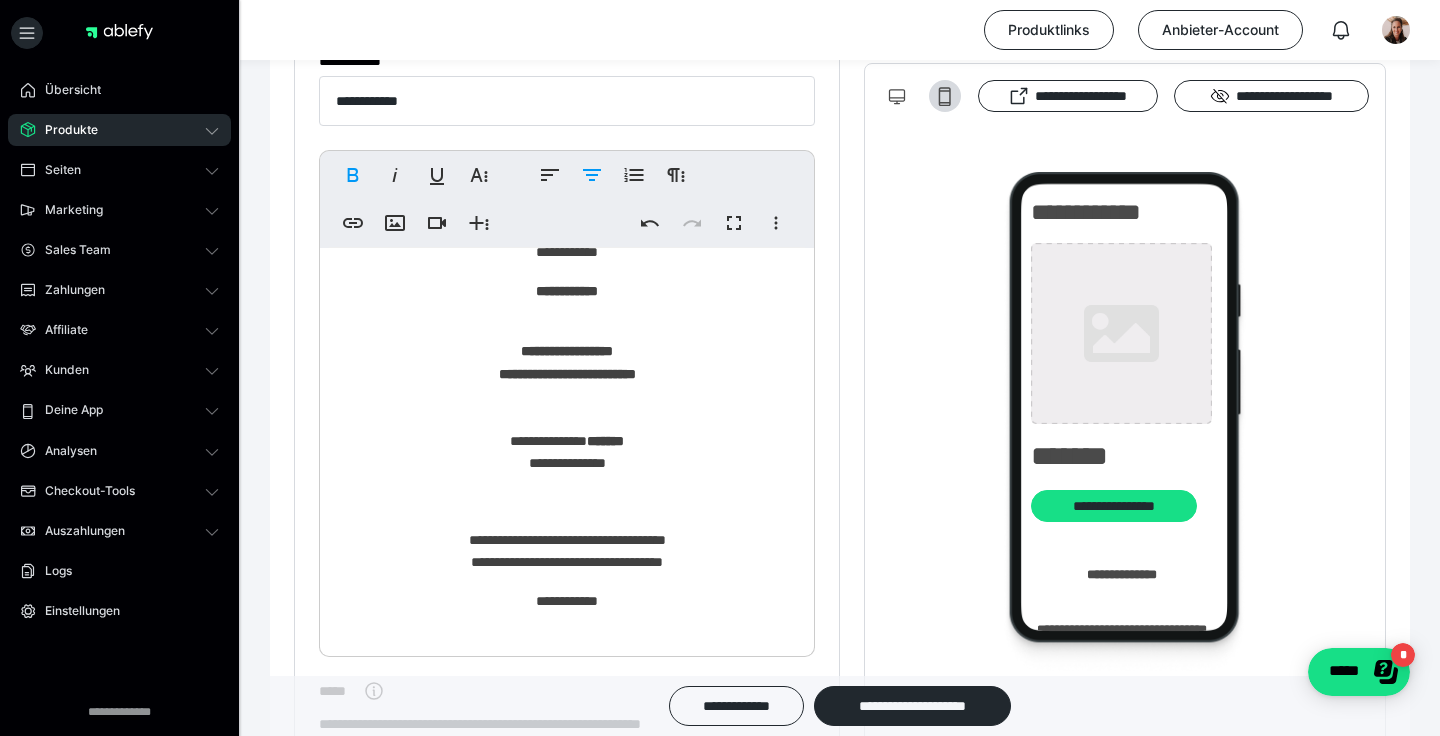 click on "**********" at bounding box center [567, 362] 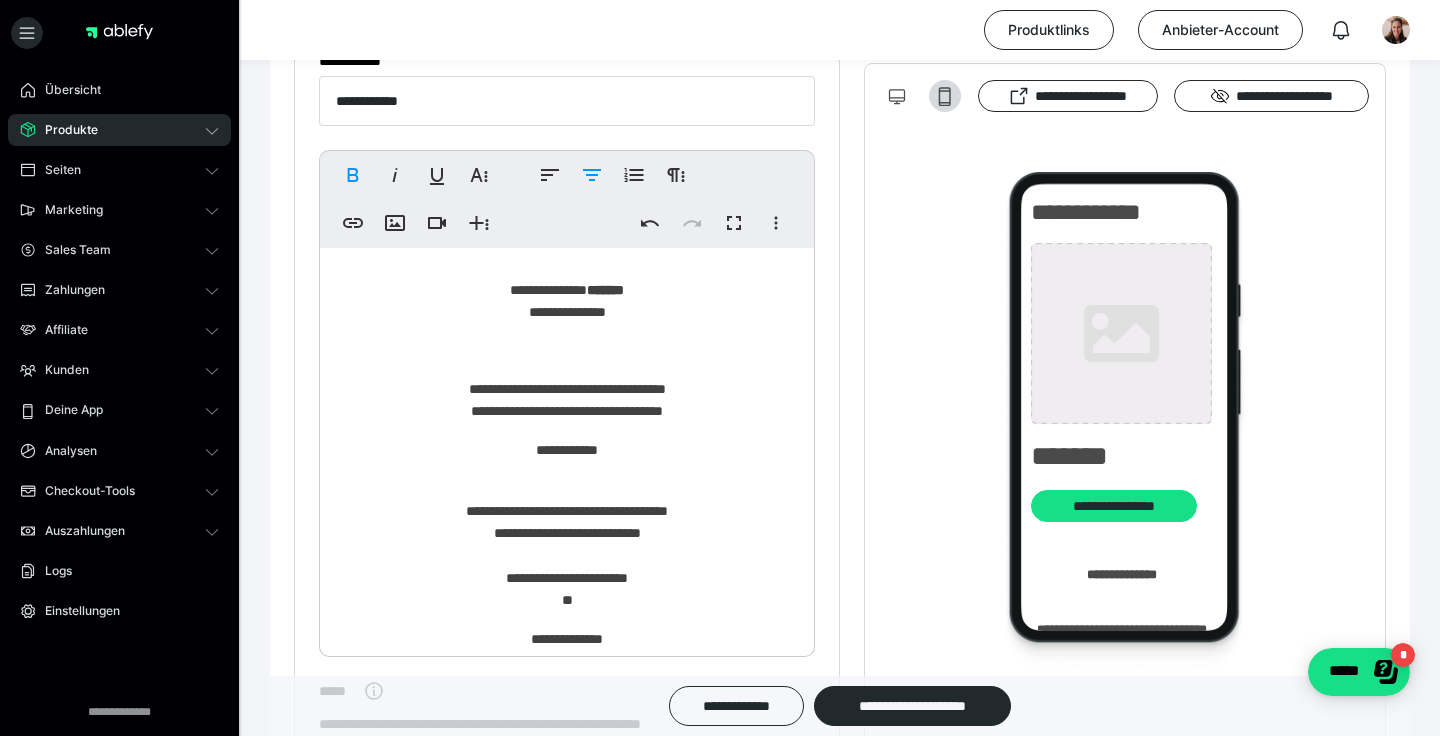 scroll, scrollTop: 649, scrollLeft: 0, axis: vertical 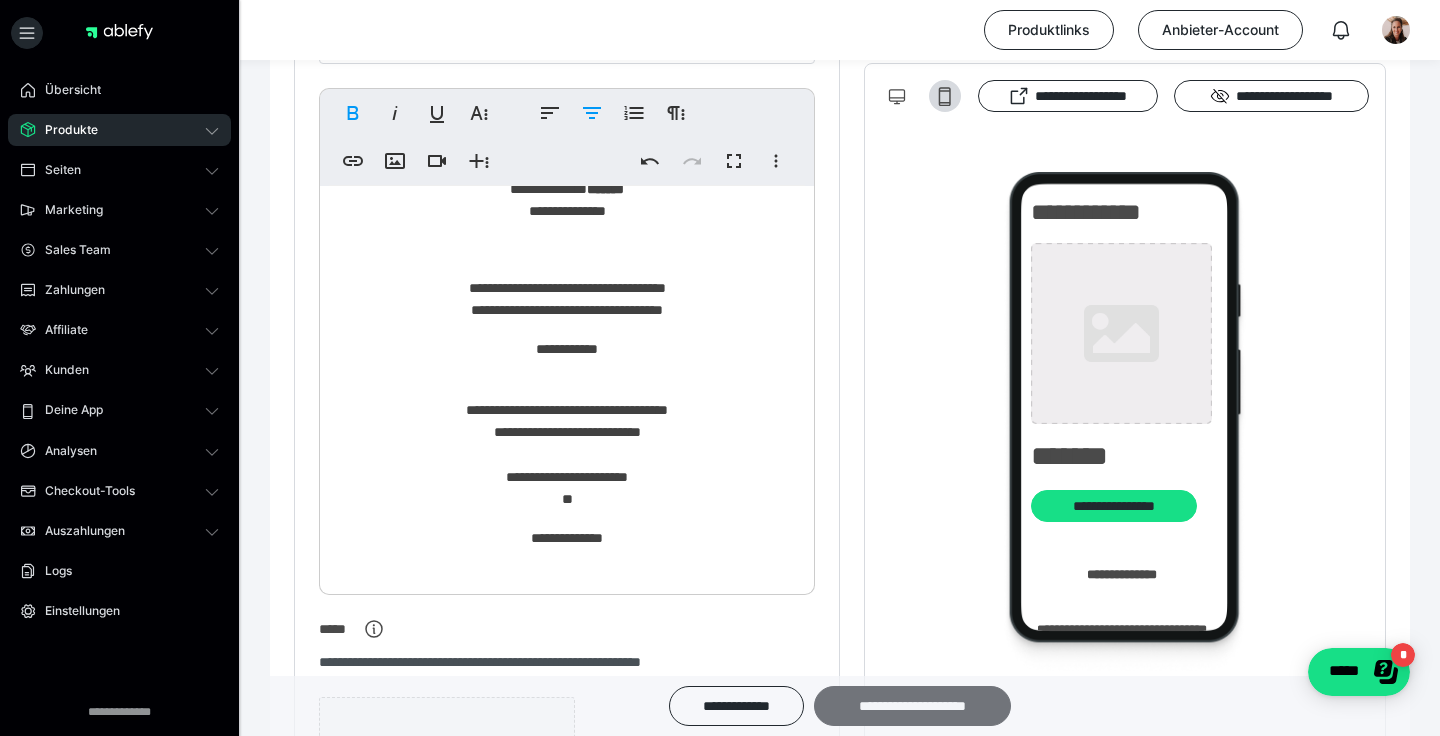 click on "**********" at bounding box center [912, 706] 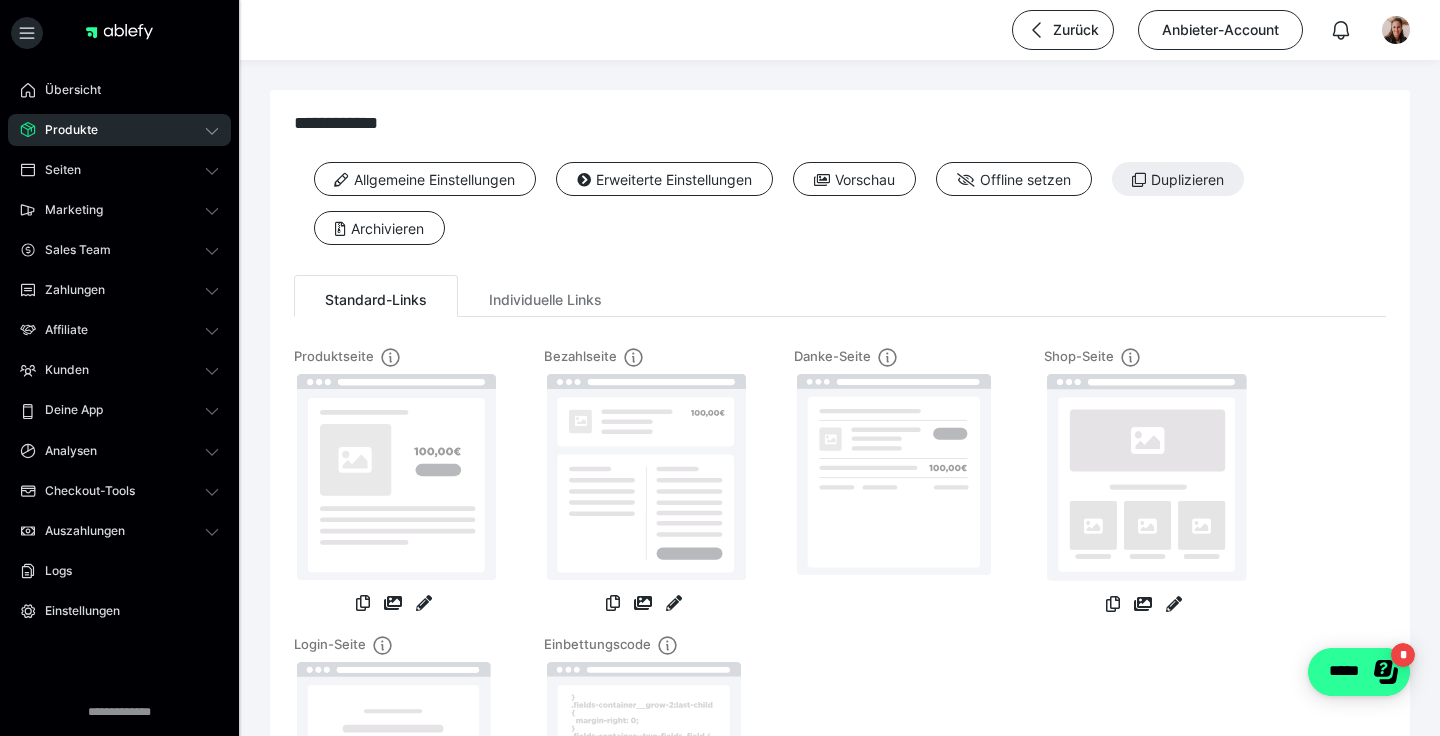 click on "*****" 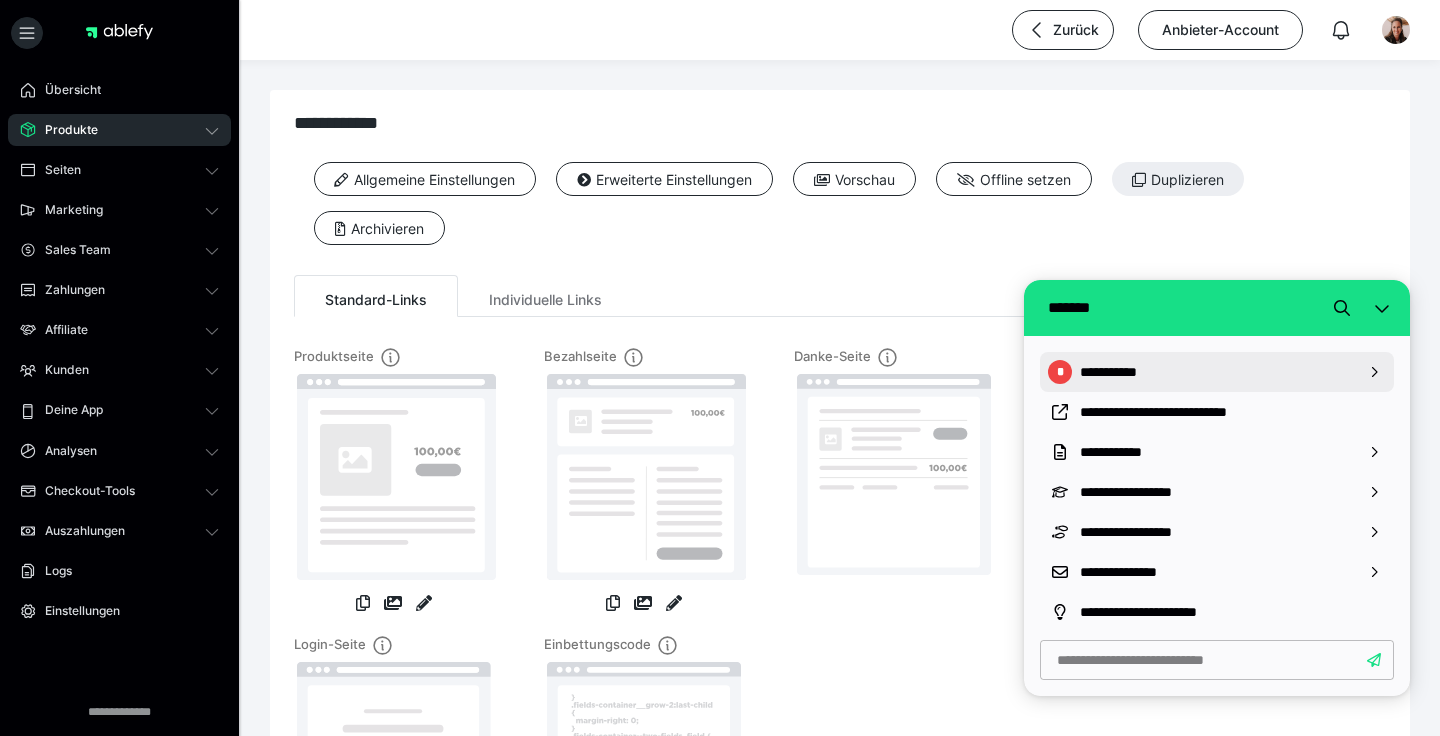 click on "**********" at bounding box center [1217, 372] 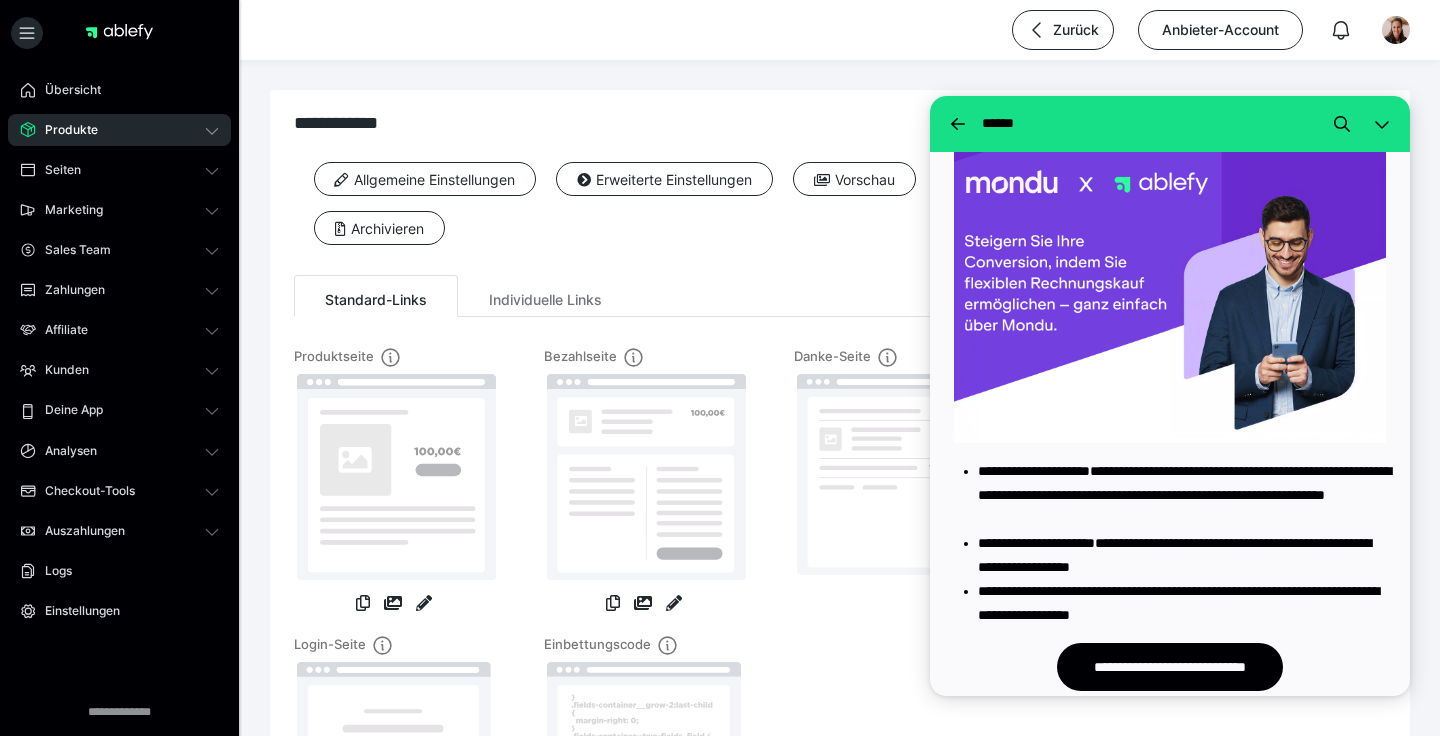 scroll, scrollTop: 903, scrollLeft: 0, axis: vertical 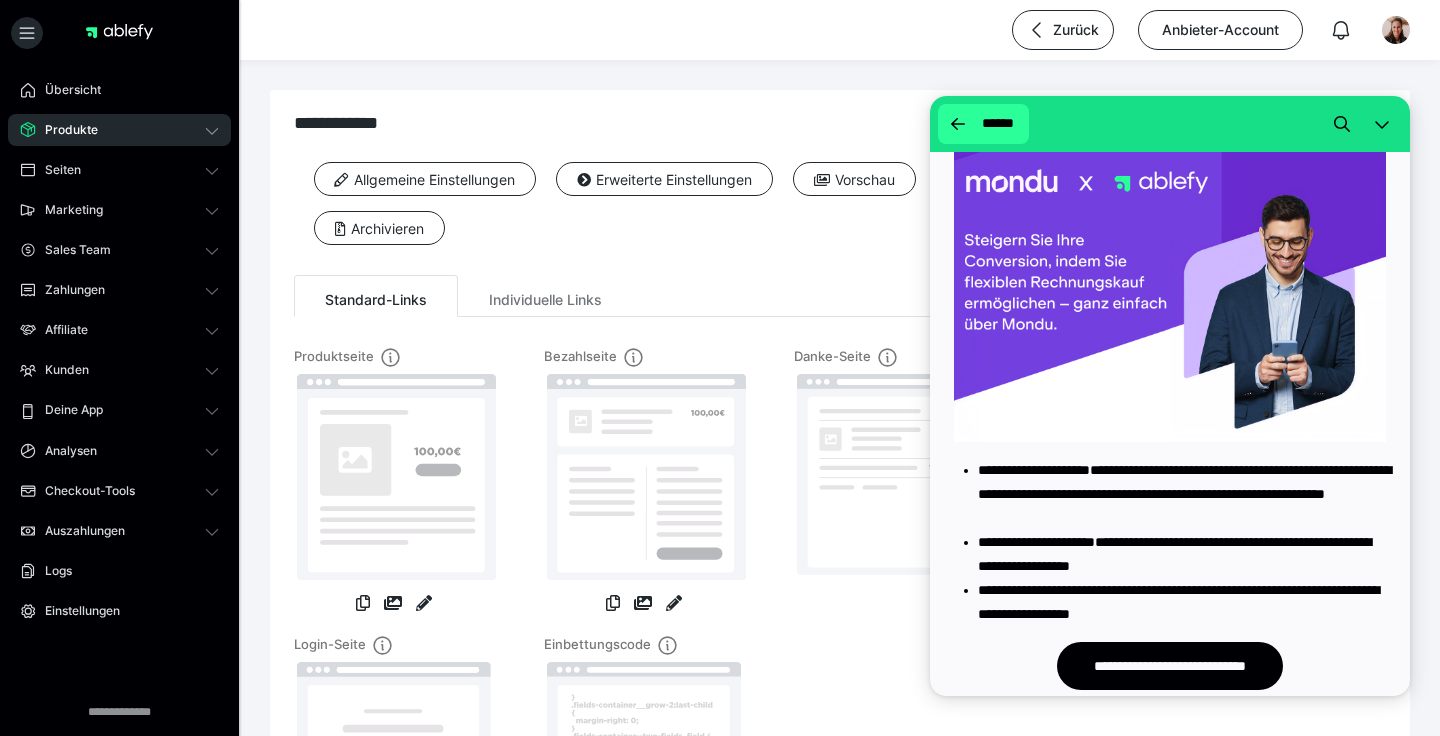 click 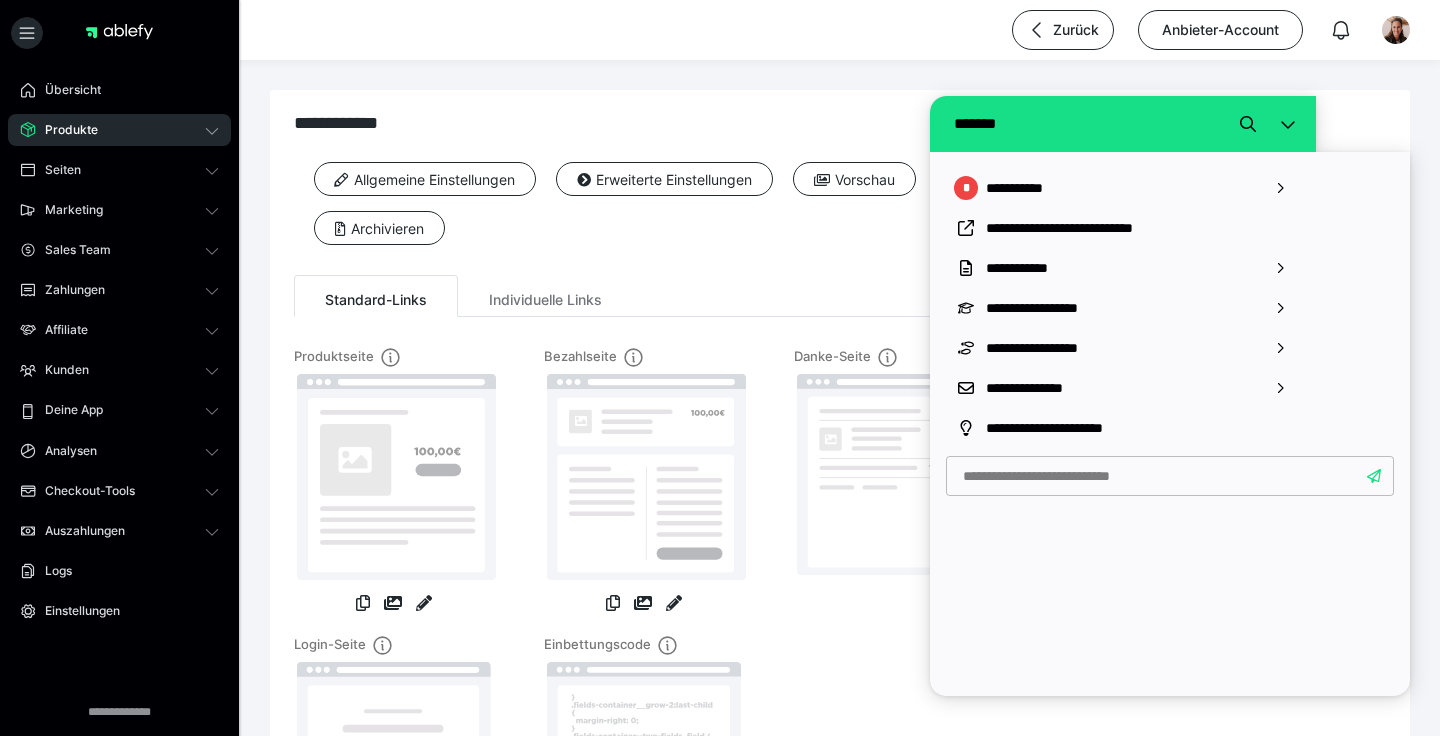 scroll, scrollTop: 0, scrollLeft: 0, axis: both 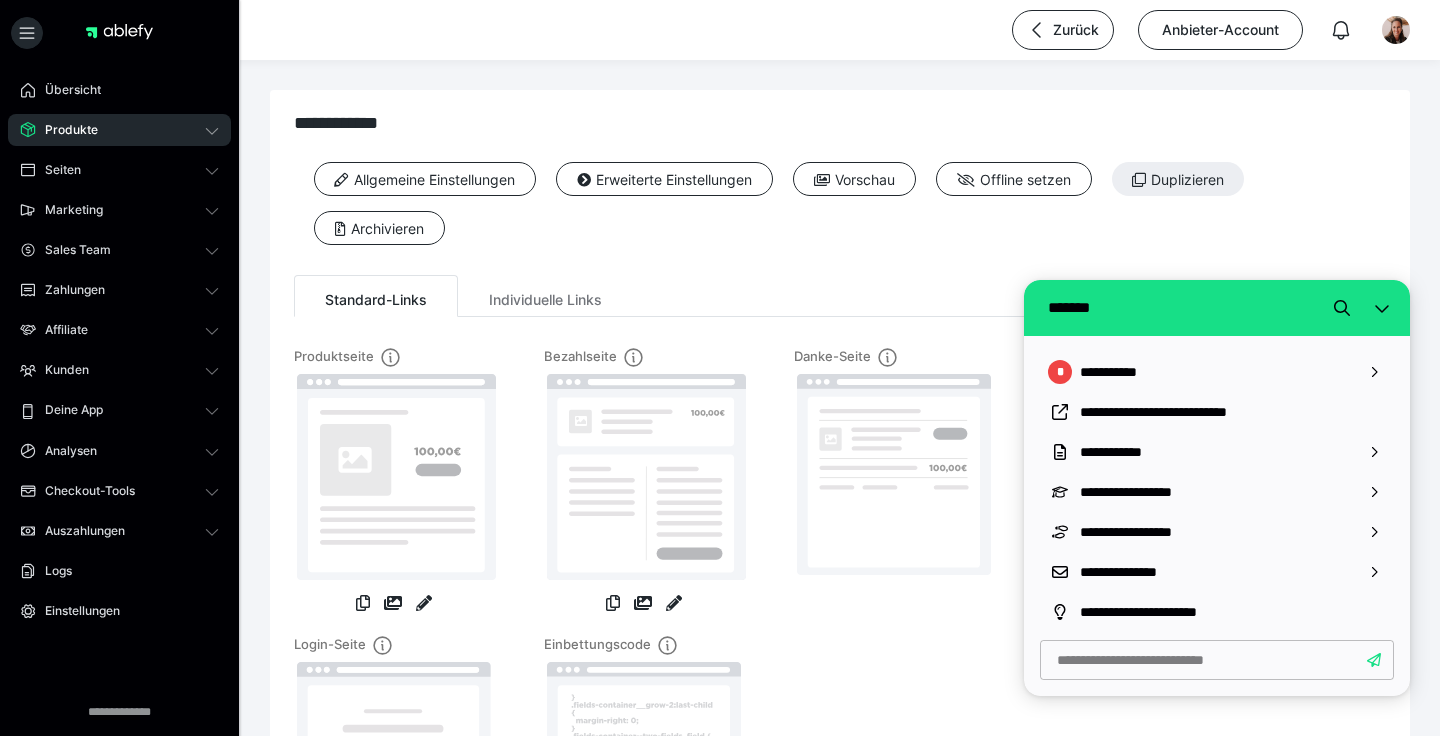 click on "Allgemeine Einstellungen Erweiterte Einstellungen Vorschau Offline setzen Duplizieren Archivieren" at bounding box center [840, 211] 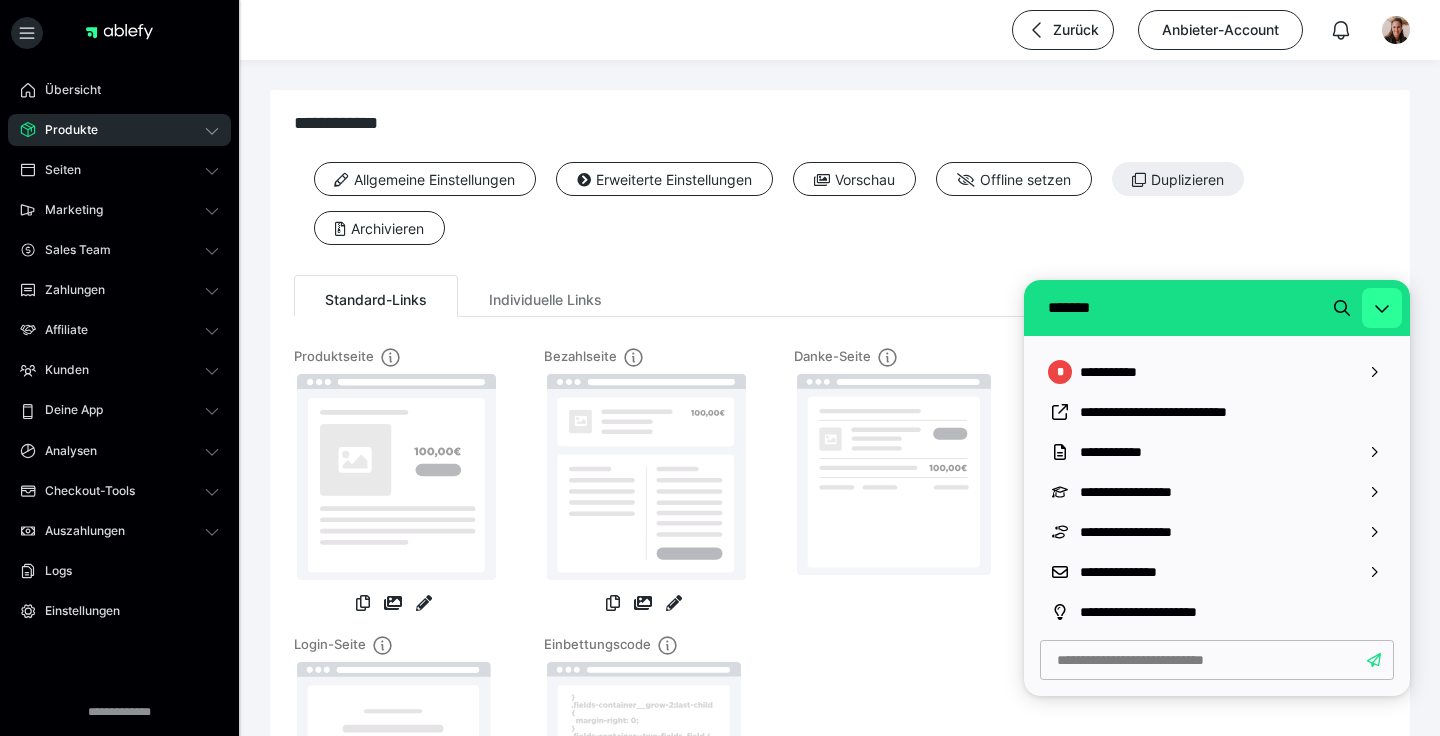 click at bounding box center (1382, 308) 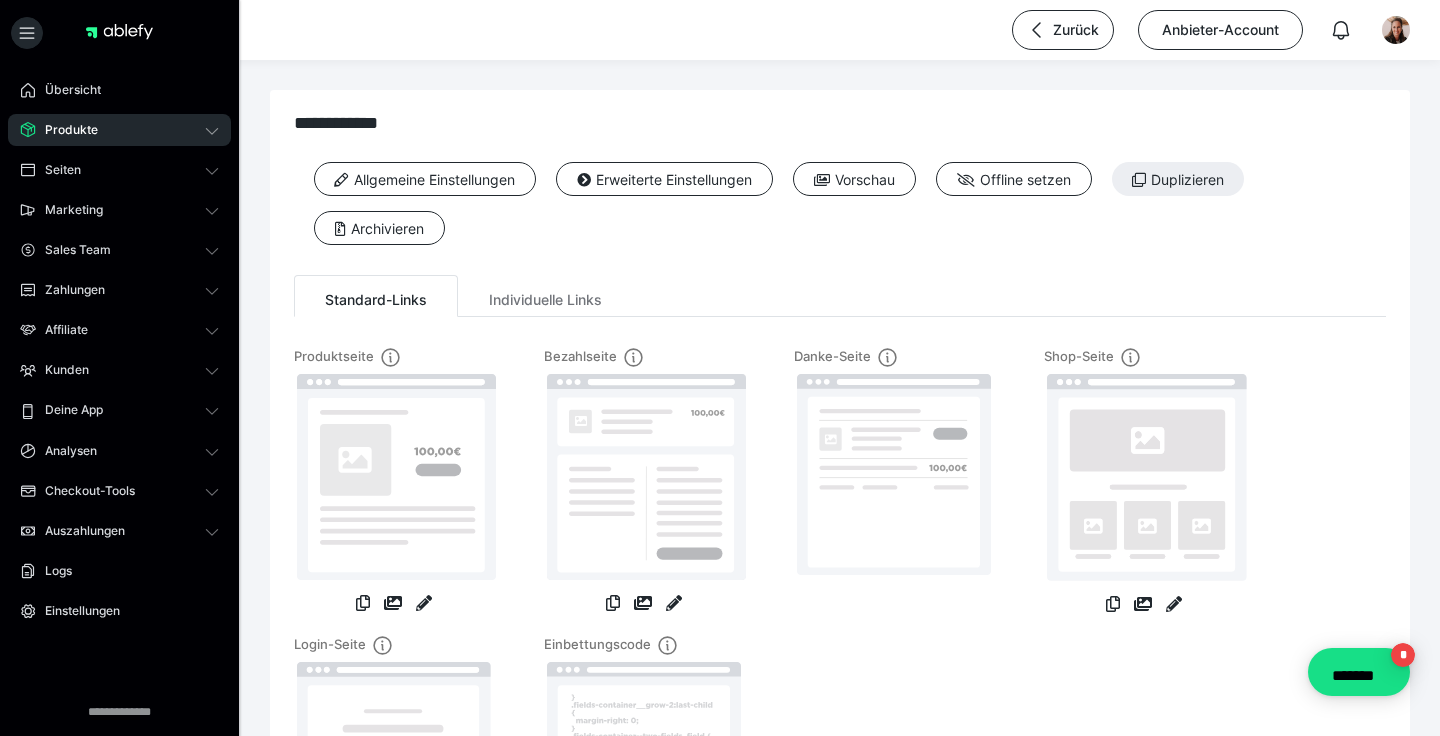 scroll, scrollTop: 0, scrollLeft: 0, axis: both 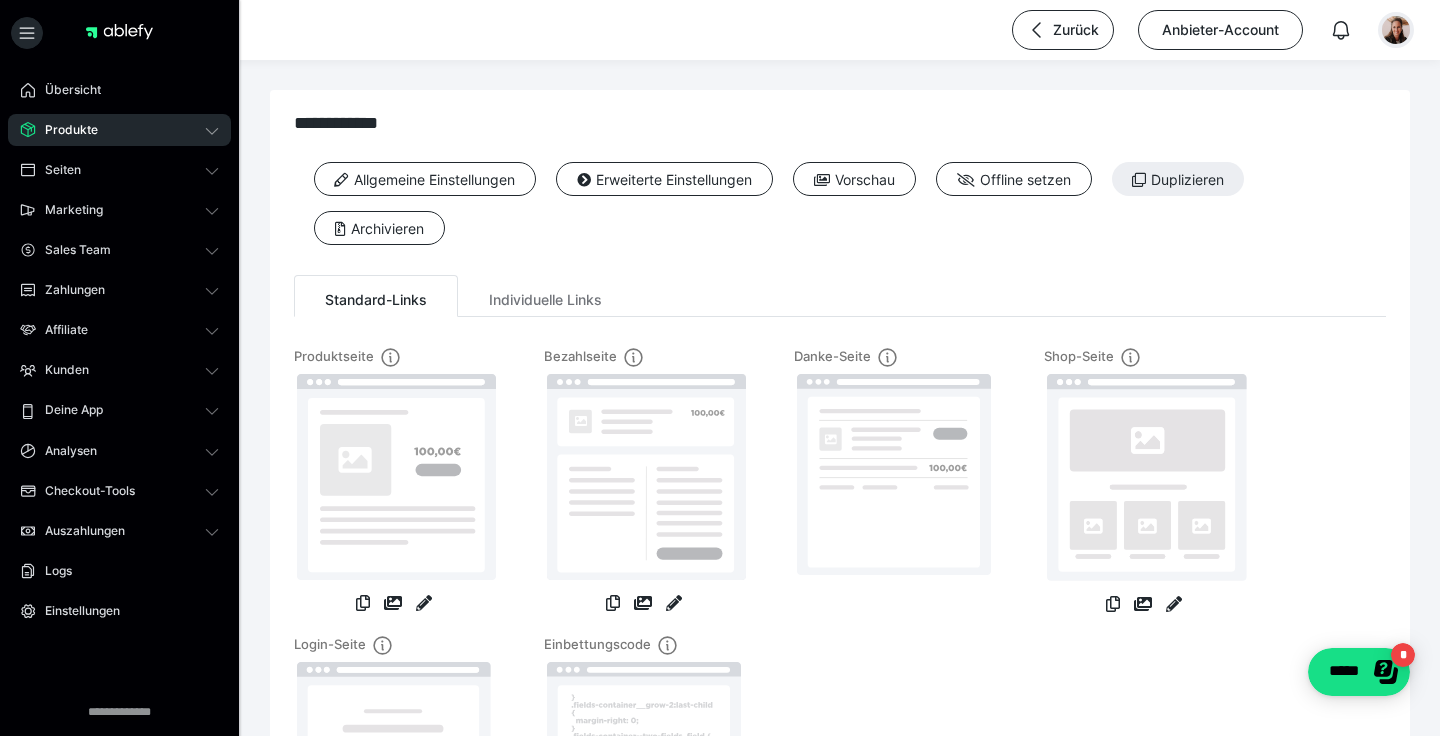 click at bounding box center [1396, 30] 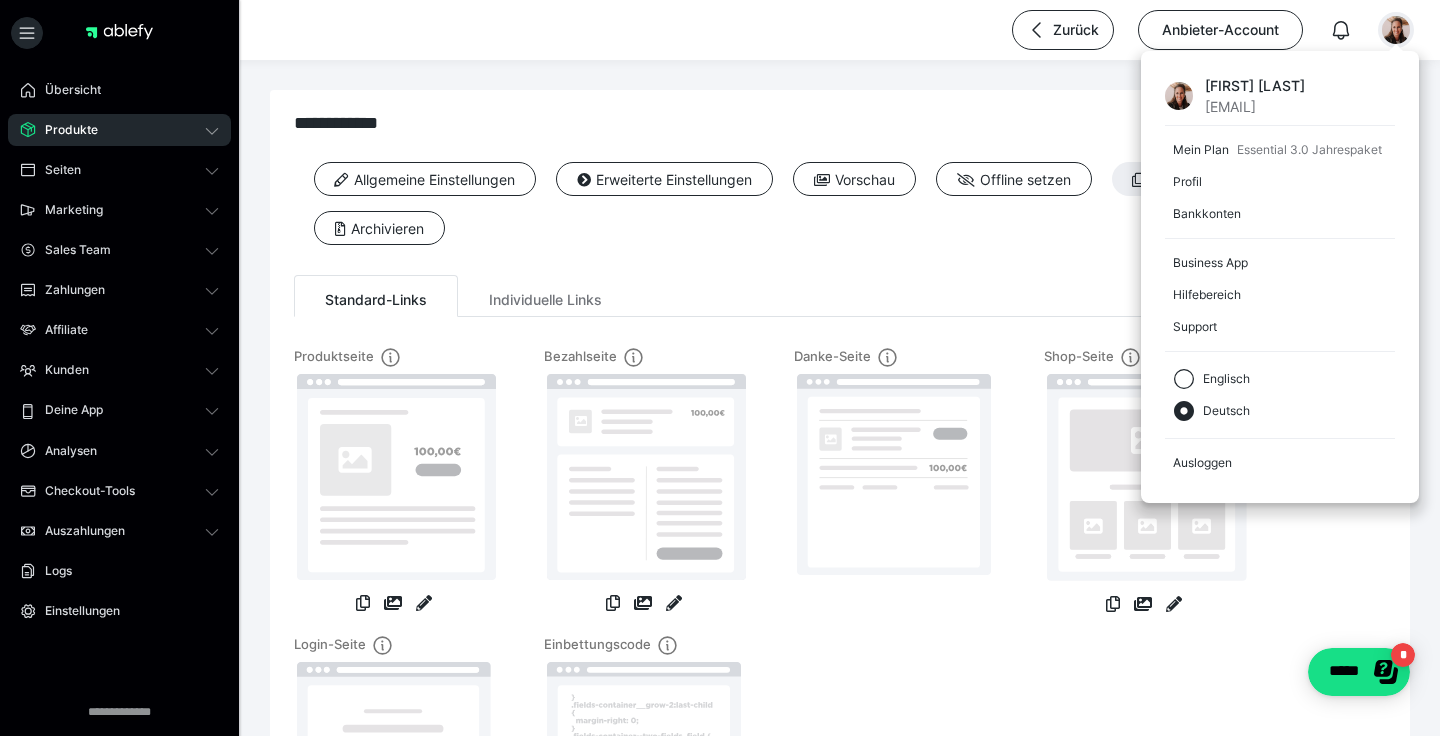 click on "**********" at bounding box center [840, 123] 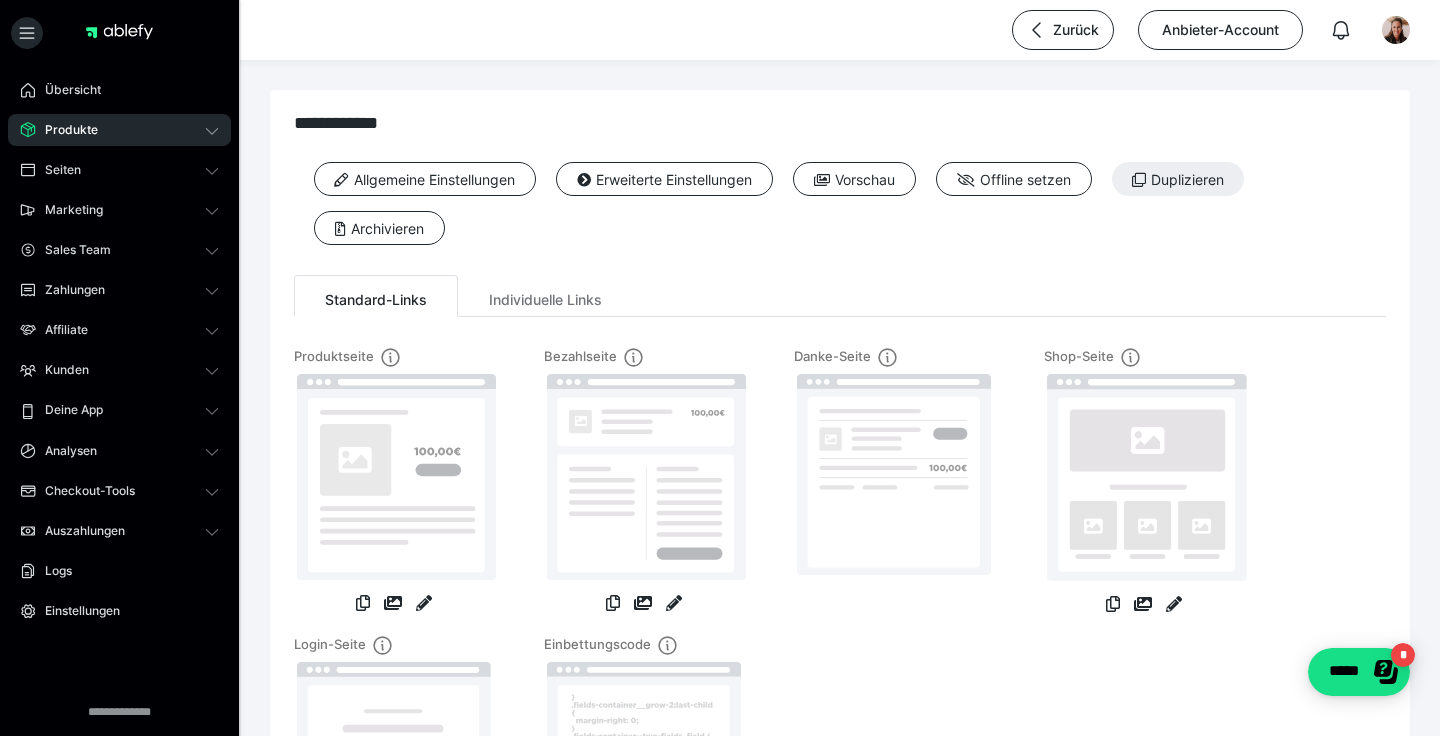 click on "Produkte" at bounding box center (119, 130) 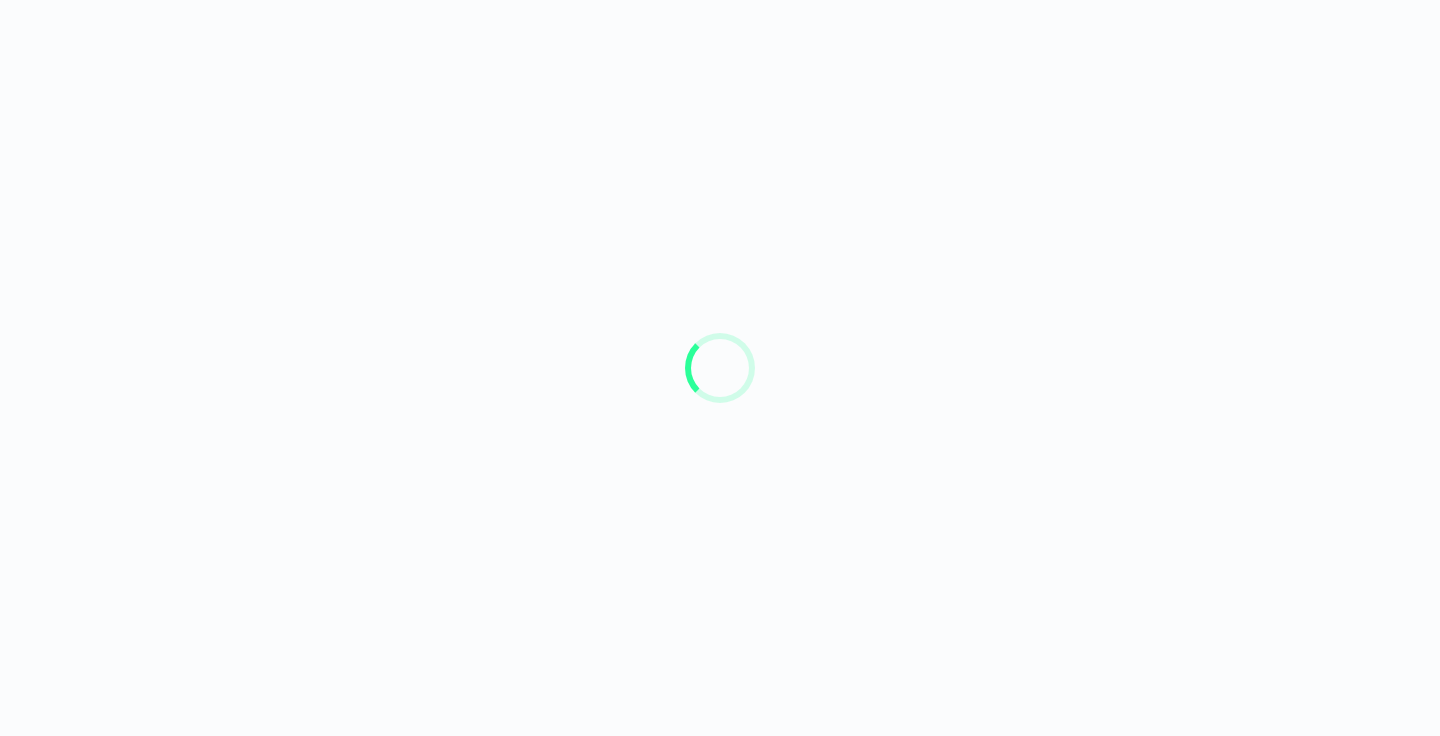 scroll, scrollTop: 0, scrollLeft: 0, axis: both 